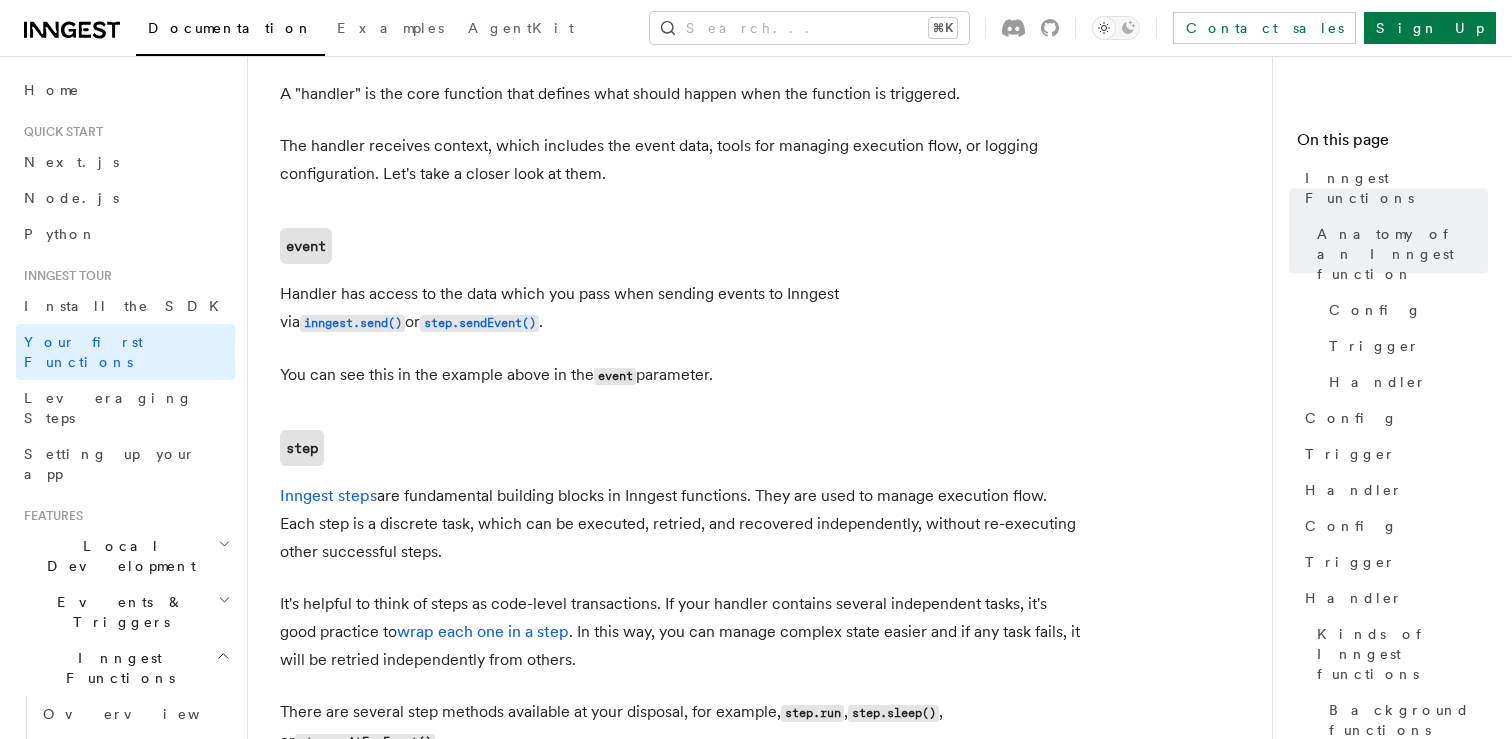 scroll, scrollTop: 0, scrollLeft: 0, axis: both 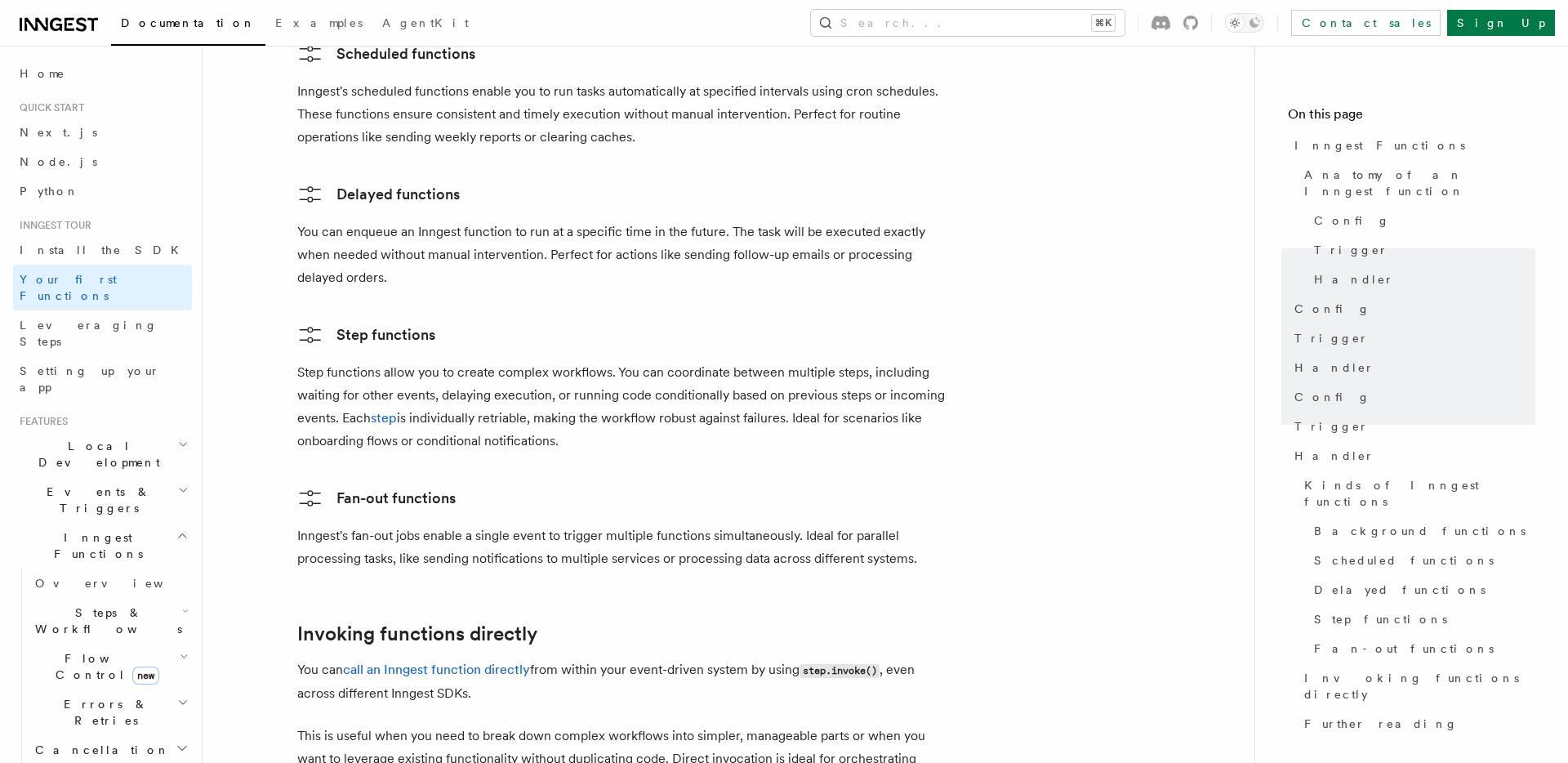 click on "Step functions allow you to create complex workflows. You can coordinate between multiple steps, including waiting for other events, delaying execution, or running code conditionally based on previous steps or incoming events. Each  step  is individually retriable, making the workflow robust against failures. Ideal for scenarios like onboarding flows or conditional notifications." at bounding box center (624, 407) 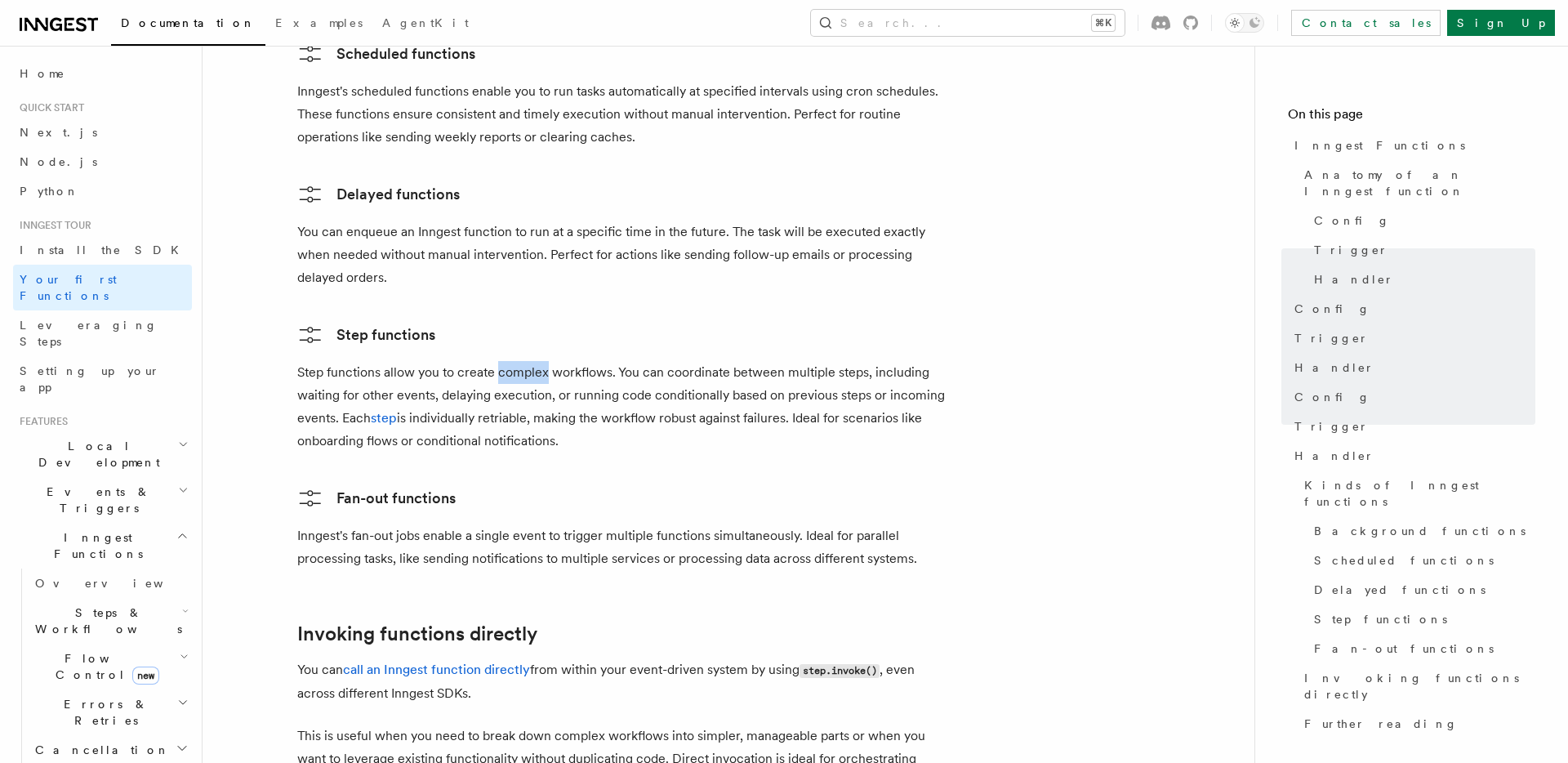 click on "Step functions allow you to create complex workflows. You can coordinate between multiple steps, including waiting for other events, delaying execution, or running code conditionally based on previous steps or incoming events. Each  step  is individually retriable, making the workflow robust against failures. Ideal for scenarios like onboarding flows or conditional notifications." at bounding box center [624, 407] 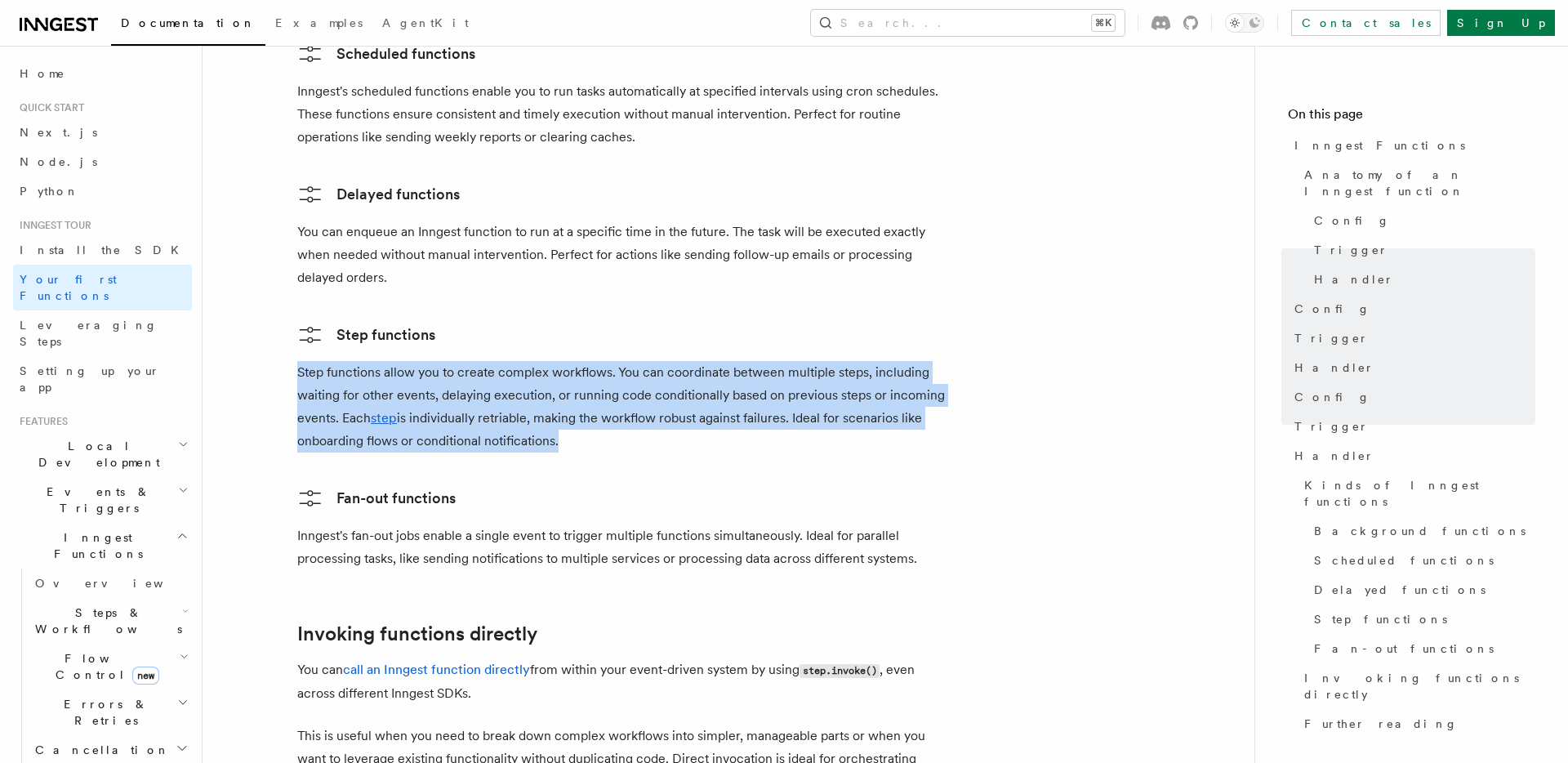 click on "Step functions allow you to create complex workflows. You can coordinate between multiple steps, including waiting for other events, delaying execution, or running code conditionally based on previous steps or incoming events. Each  step  is individually retriable, making the workflow robust against failures. Ideal for scenarios like onboarding flows or conditional notifications." at bounding box center [624, 407] 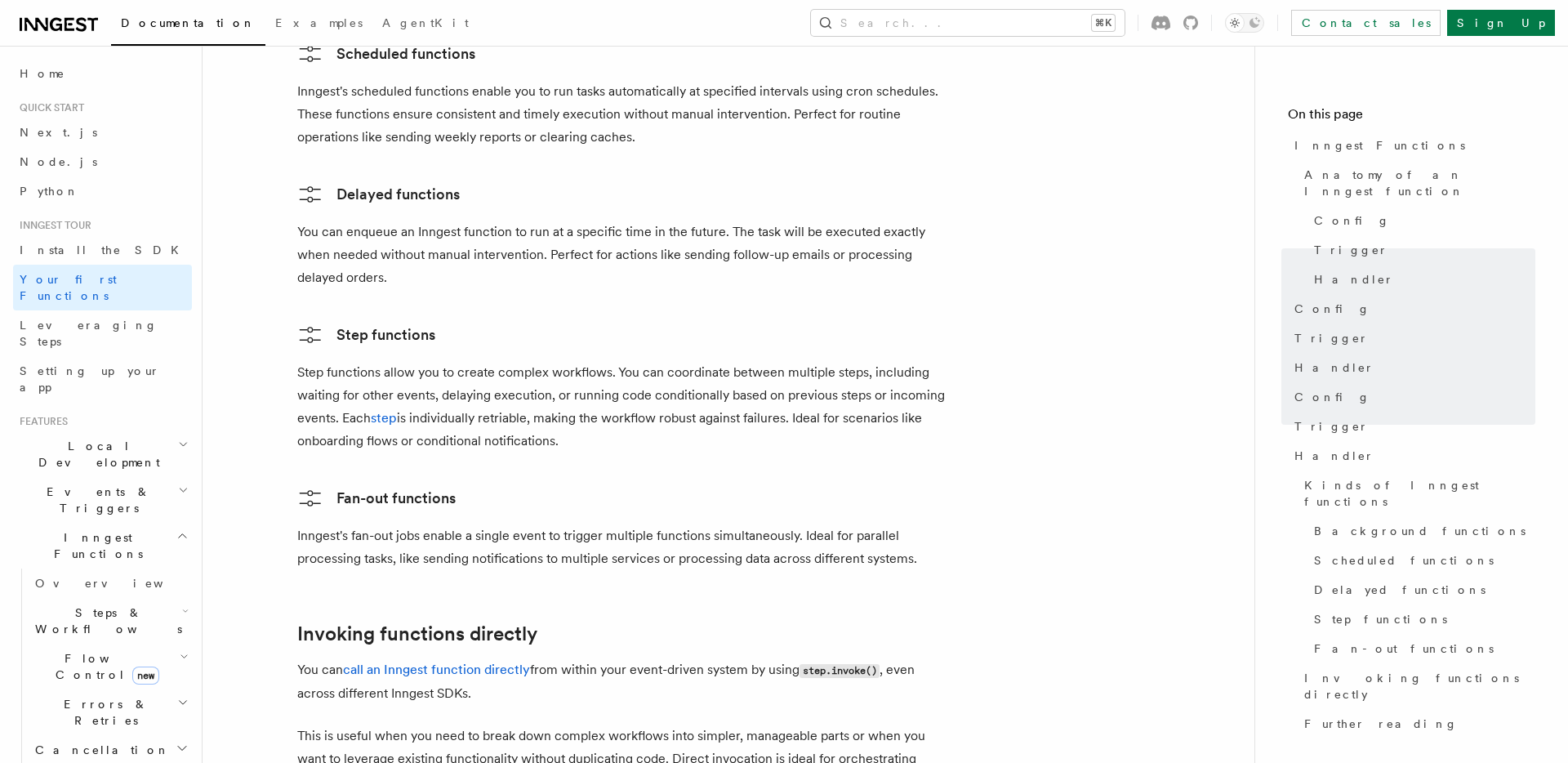 click on "Step functions" at bounding box center [624, 335] 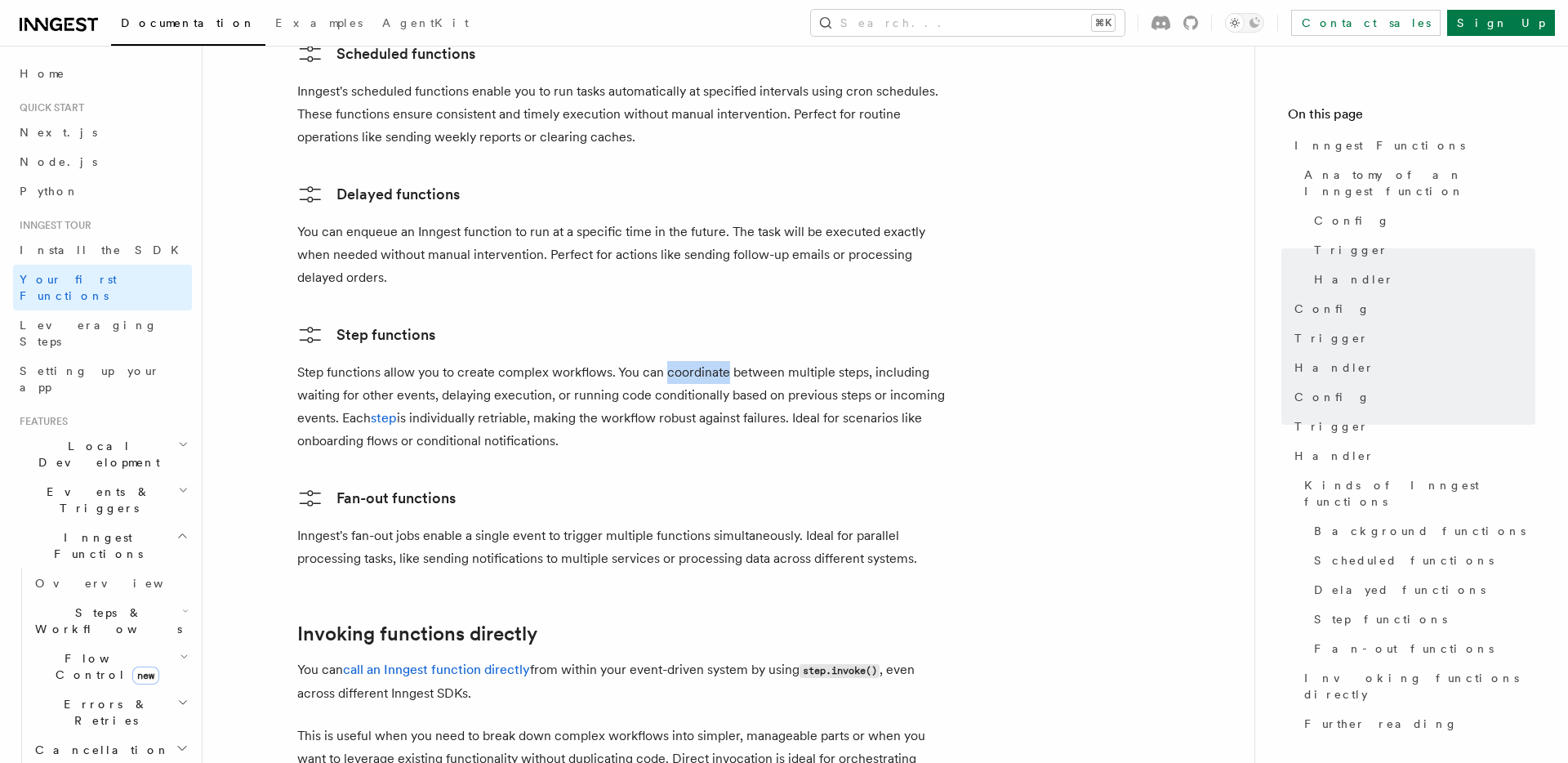 click on "Step functions allow you to create complex workflows. You can coordinate between multiple steps, including waiting for other events, delaying execution, or running code conditionally based on previous steps or incoming events. Each  step  is individually retriable, making the workflow robust against failures. Ideal for scenarios like onboarding flows or conditional notifications." at bounding box center (624, 407) 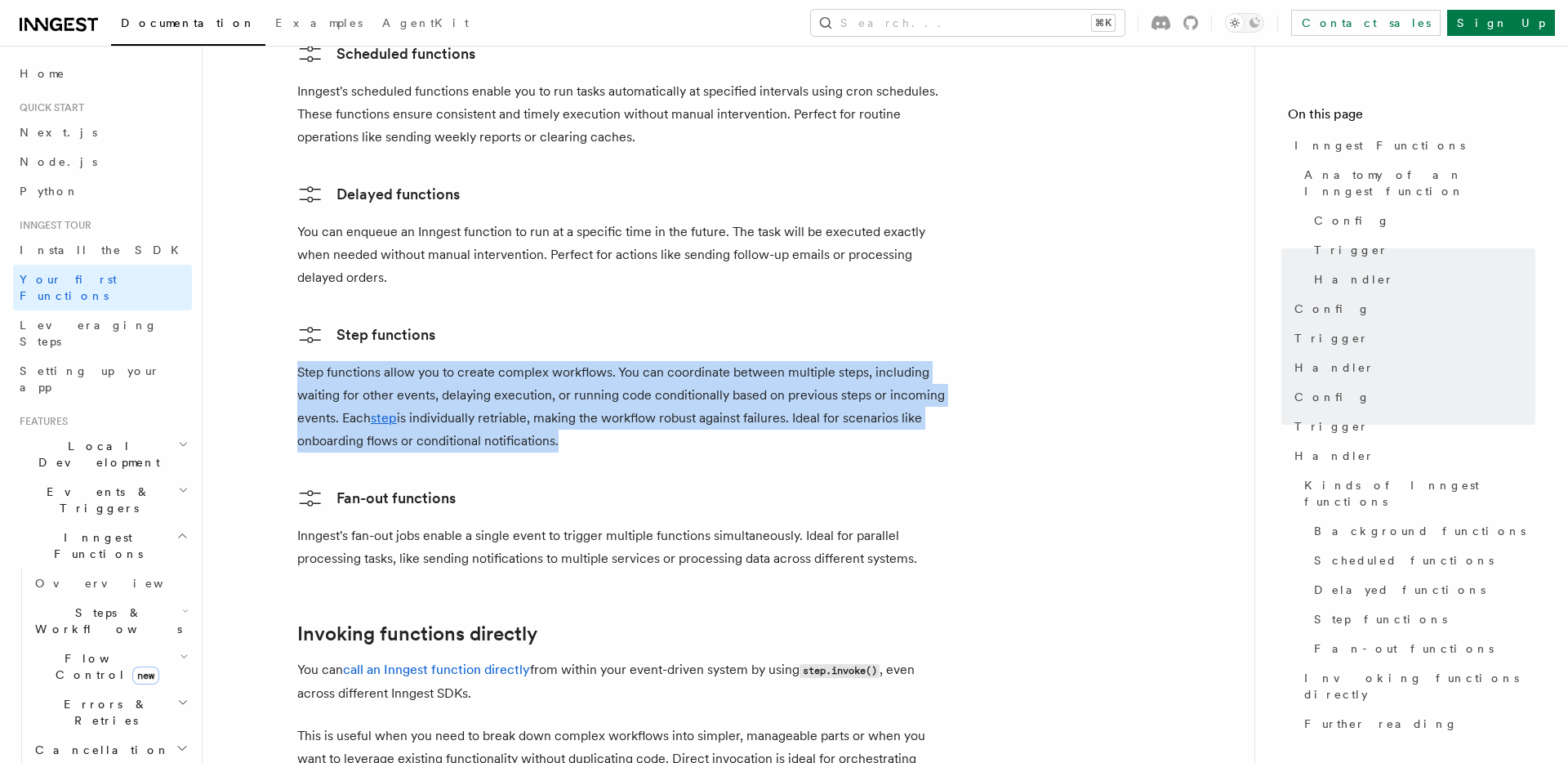 click on "Step functions allow you to create complex workflows. You can coordinate between multiple steps, including waiting for other events, delaying execution, or running code conditionally based on previous steps or incoming events. Each  step  is individually retriable, making the workflow robust against failures. Ideal for scenarios like onboarding flows or conditional notifications." at bounding box center [624, 407] 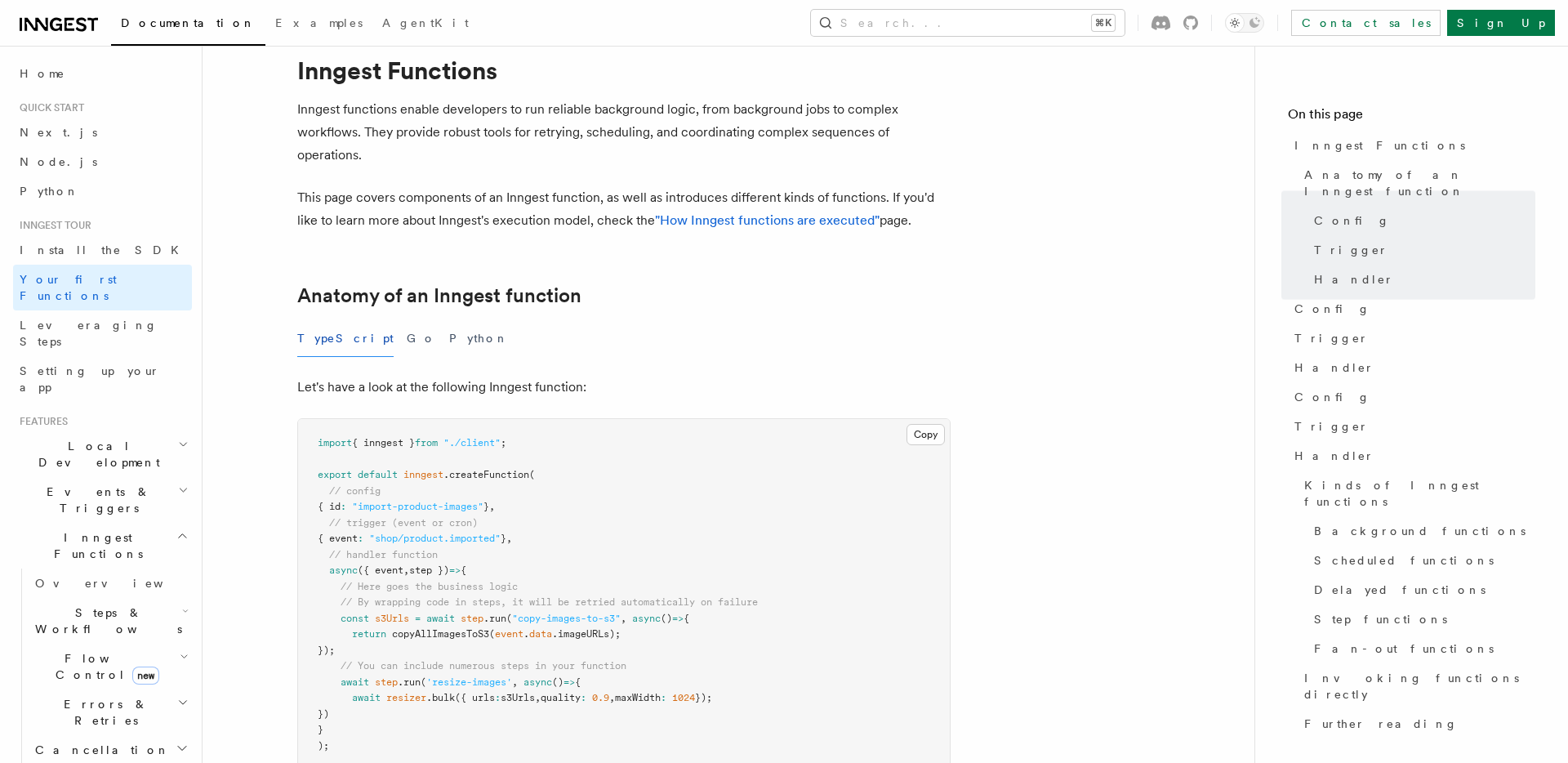 scroll, scrollTop: 0, scrollLeft: 0, axis: both 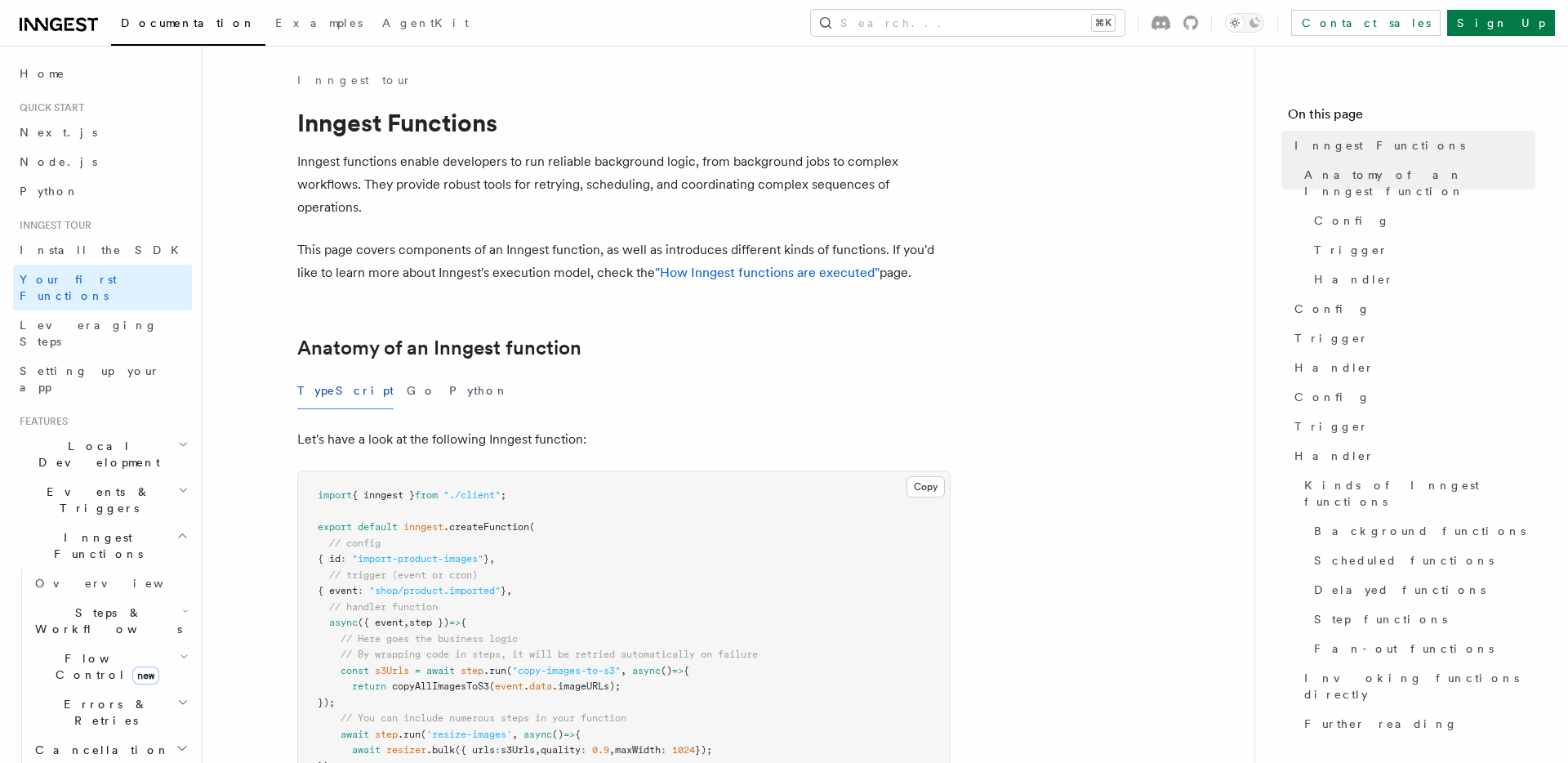 click on "Inngest functions enable developers to run reliable background logic, from background jobs to complex workflows. They provide robust tools for retrying, scheduling, and coordinating complex sequences of operations." at bounding box center [624, 185] 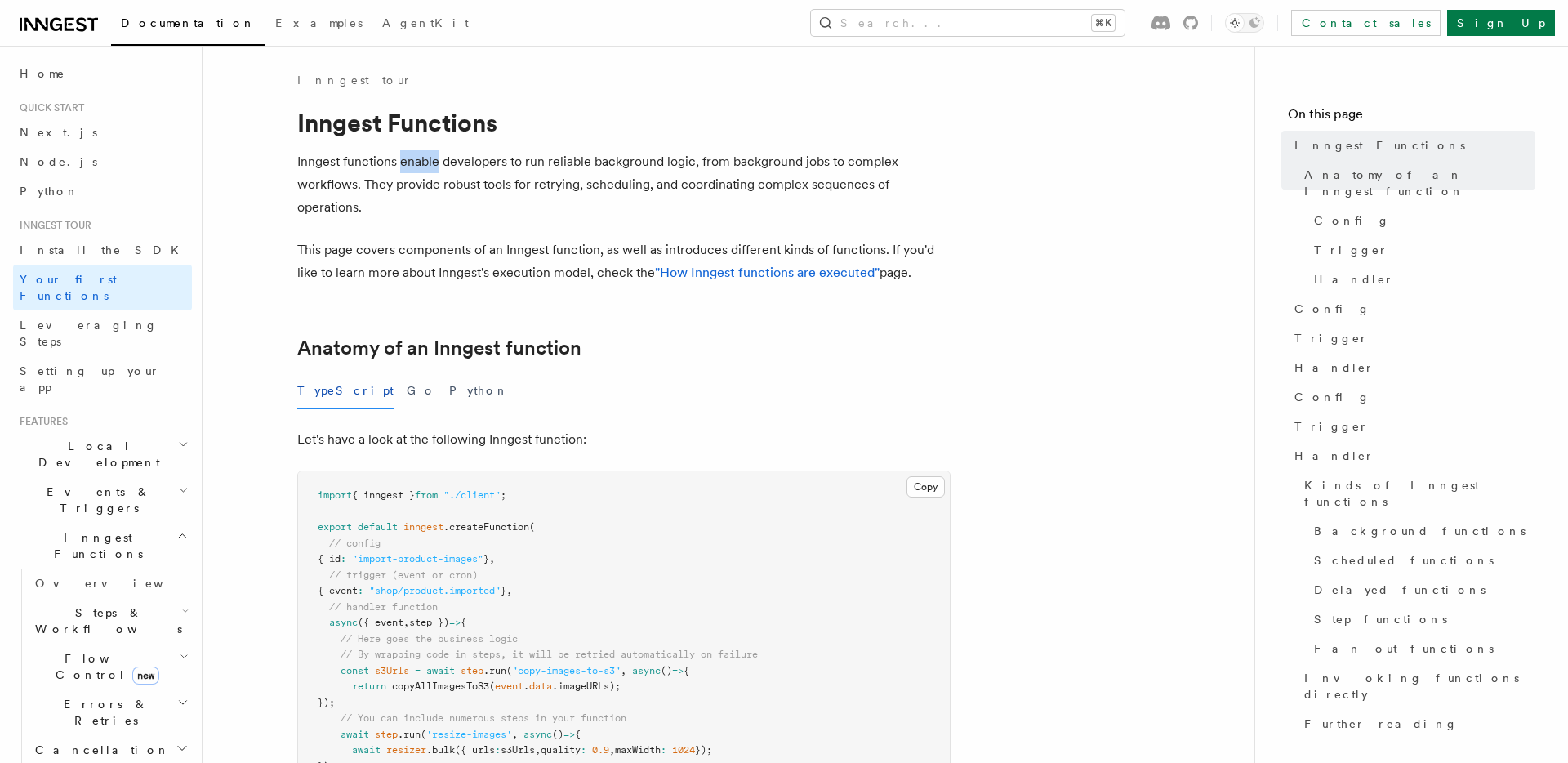 click on "Inngest functions enable developers to run reliable background logic, from background jobs to complex workflows. They provide robust tools for retrying, scheduling, and coordinating complex sequences of operations." at bounding box center (624, 185) 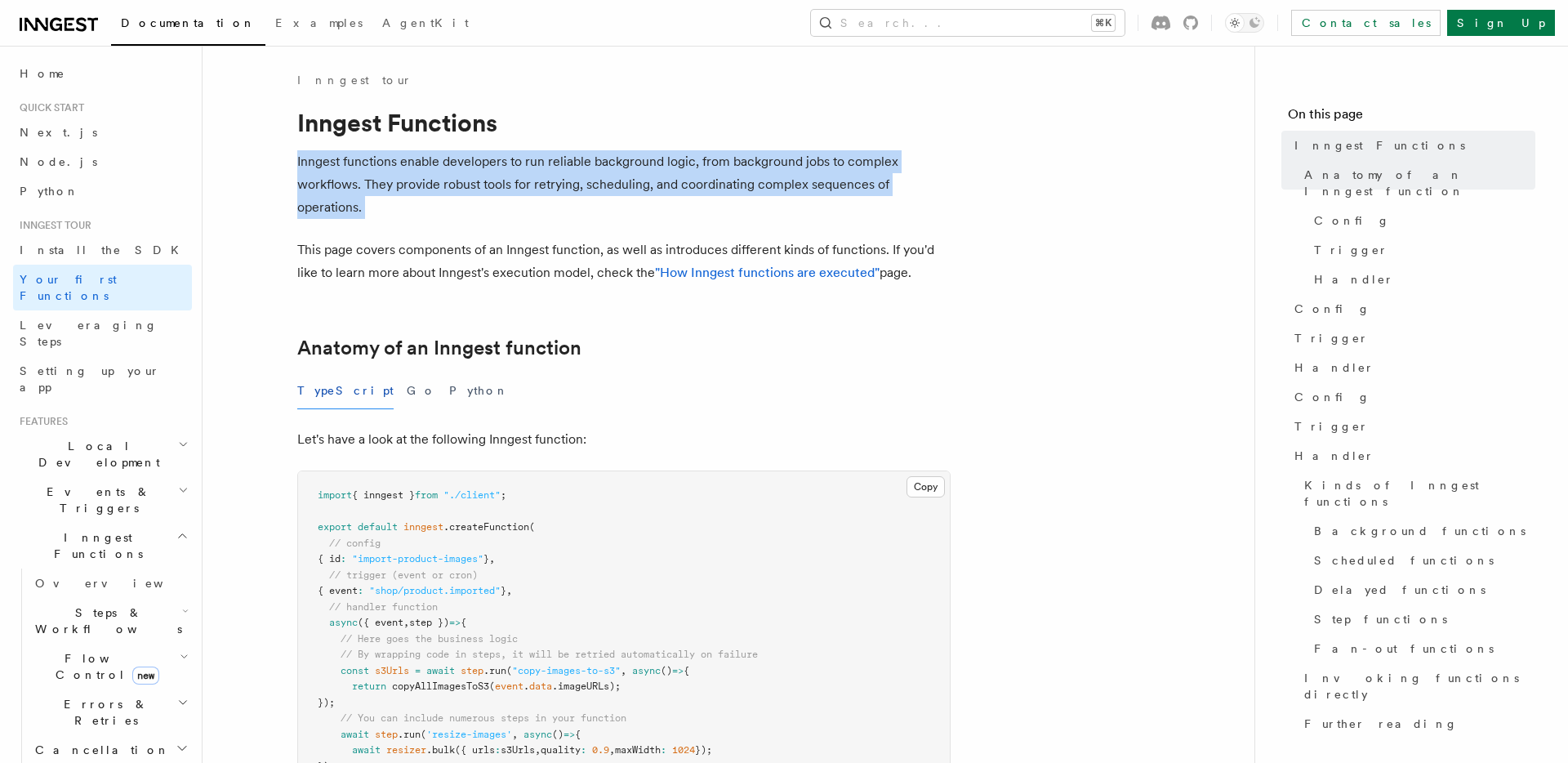 click on "Inngest functions enable developers to run reliable background logic, from background jobs to complex workflows. They provide robust tools for retrying, scheduling, and coordinating complex sequences of operations." at bounding box center (624, 185) 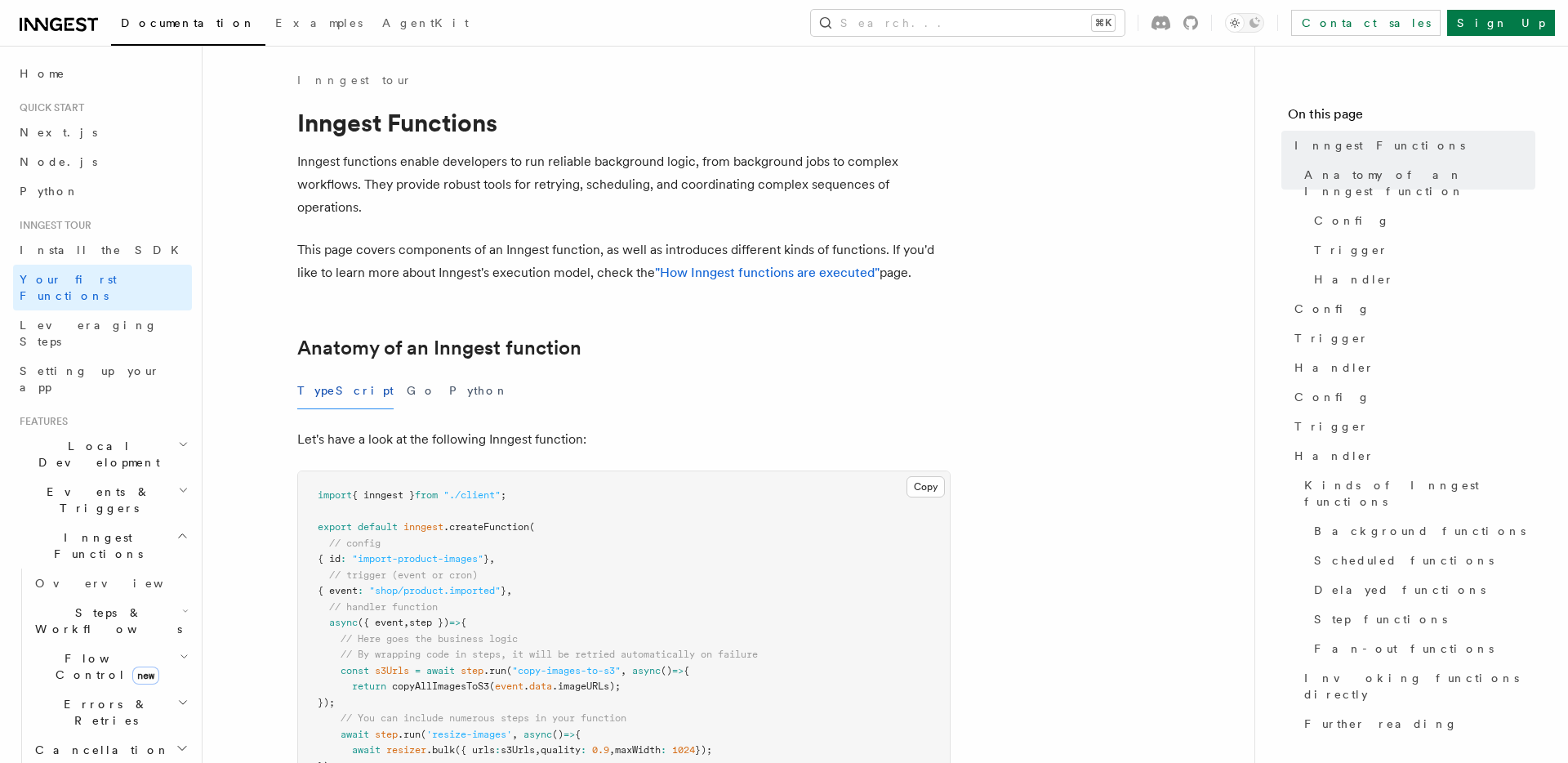 click on "Home   Quick start Next.js Node.js Python Inngest tour Install the SDK Your first Functions Leveraging Steps Setting up your app Features Local Development Events & Triggers Inngest Functions Overview Steps & Workflows Flow Control new Errors & Retries Cancellation Versioning Logging Realtime new Middleware Platform Deployment Manage Monitor Security Limitations AI AgentKit References TypeScript SDK Python SDK Go SDK REST API System events Workflow Kit FAQ Release Phases Glossary" at bounding box center [102, 760] 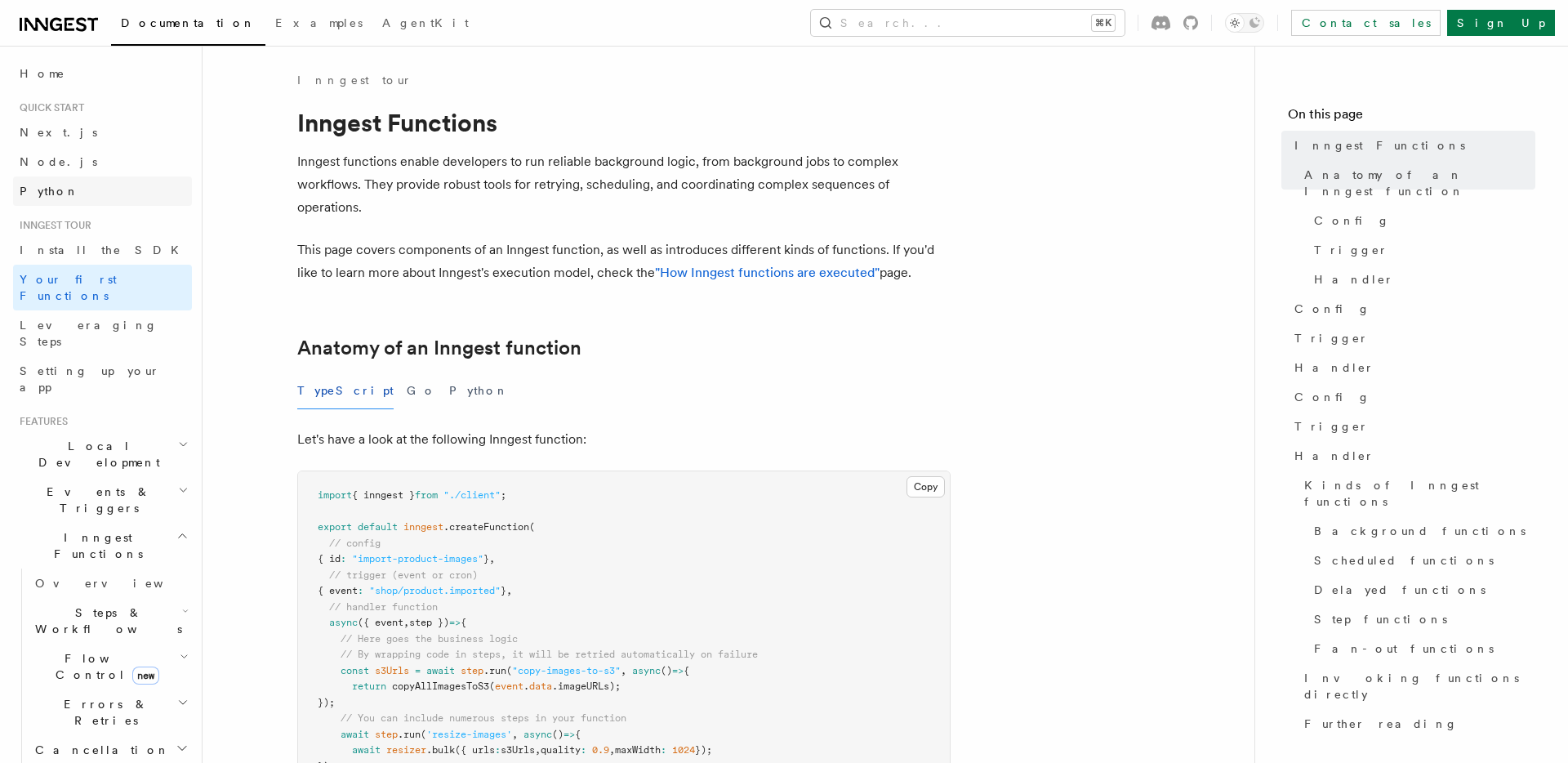 click on "Python" at bounding box center (102, 191) 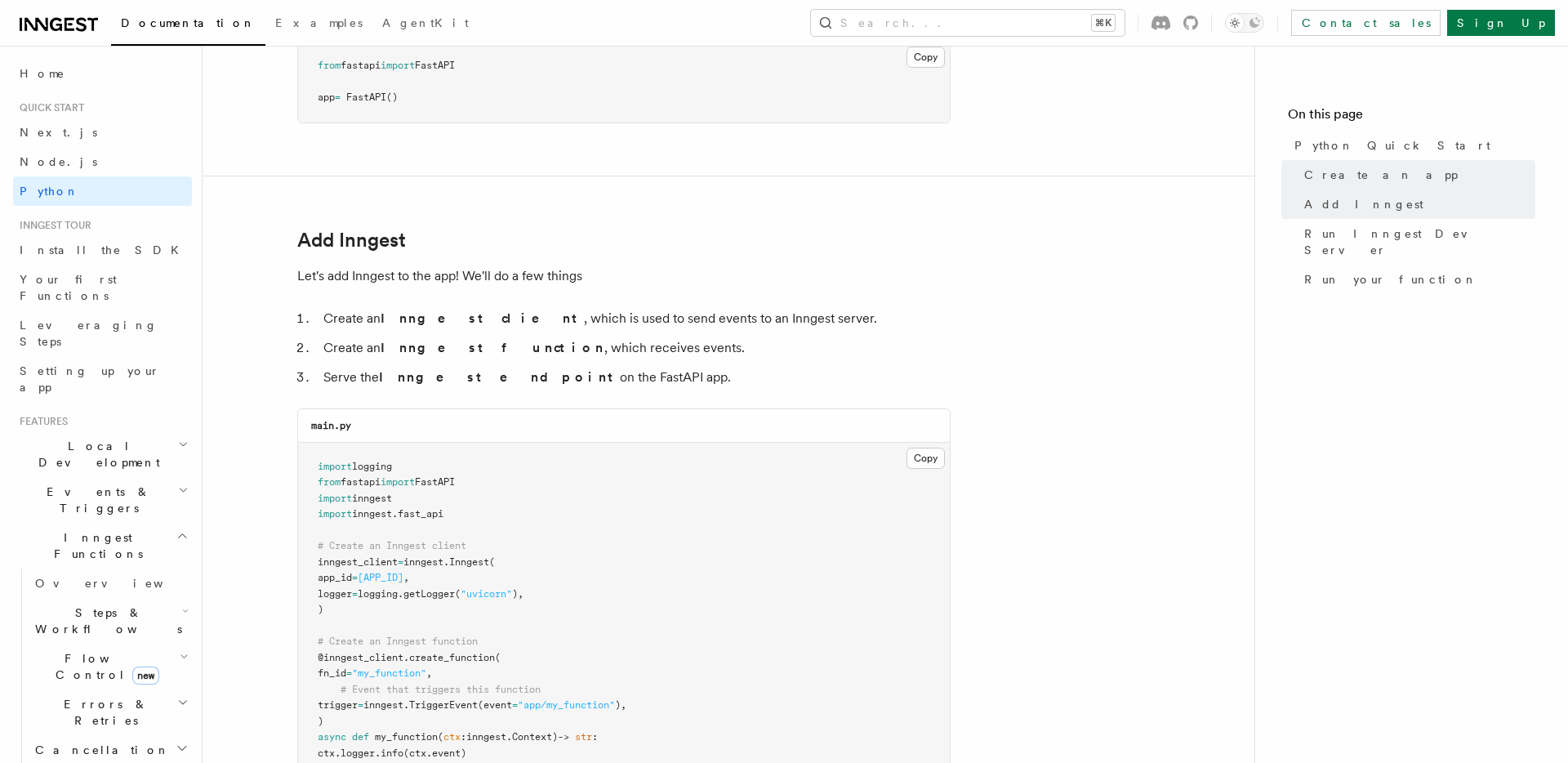 scroll, scrollTop: 811, scrollLeft: 0, axis: vertical 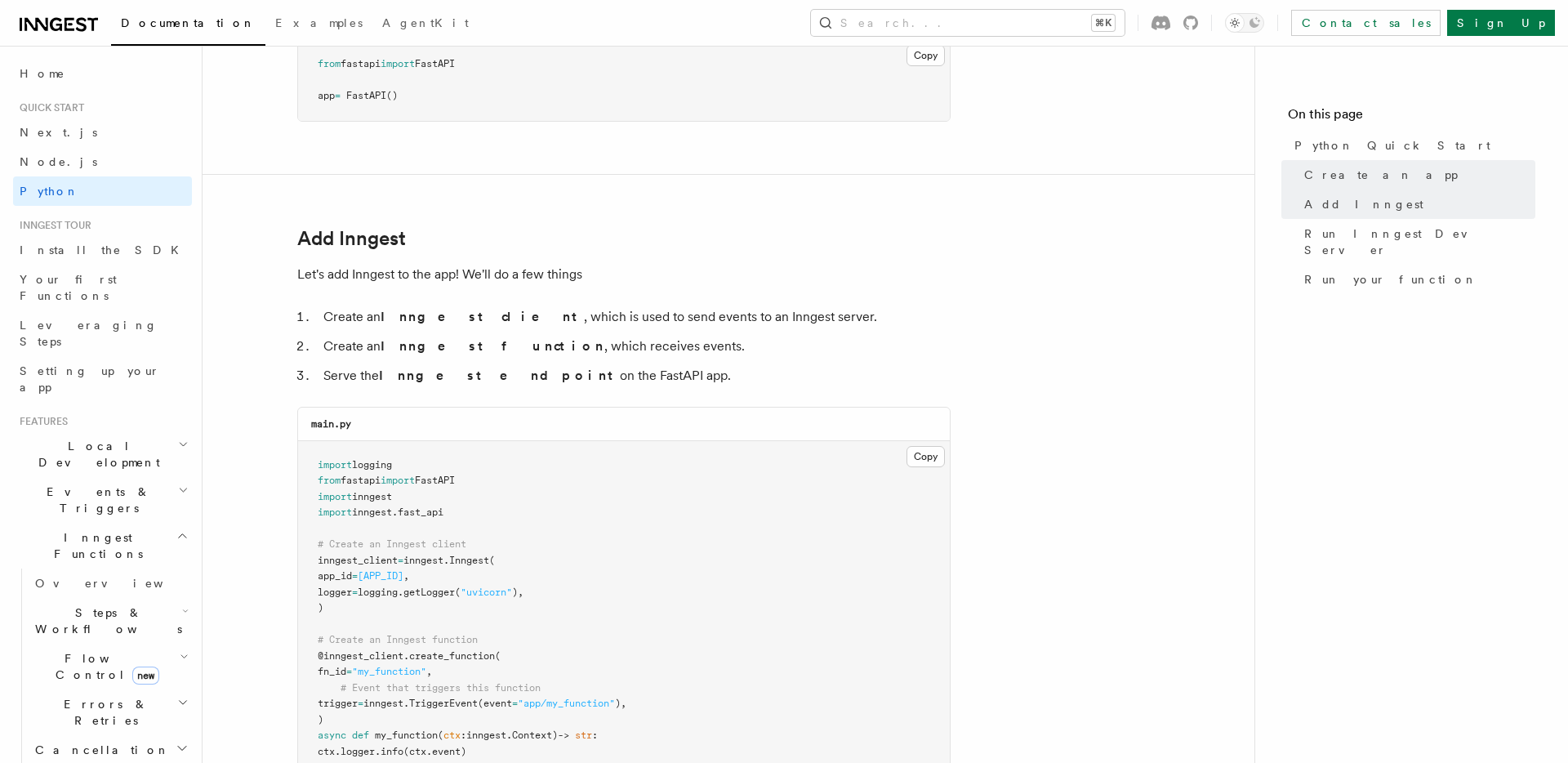 click on "Let's add Inngest to the app! We'll do a few things" at bounding box center (624, 274) 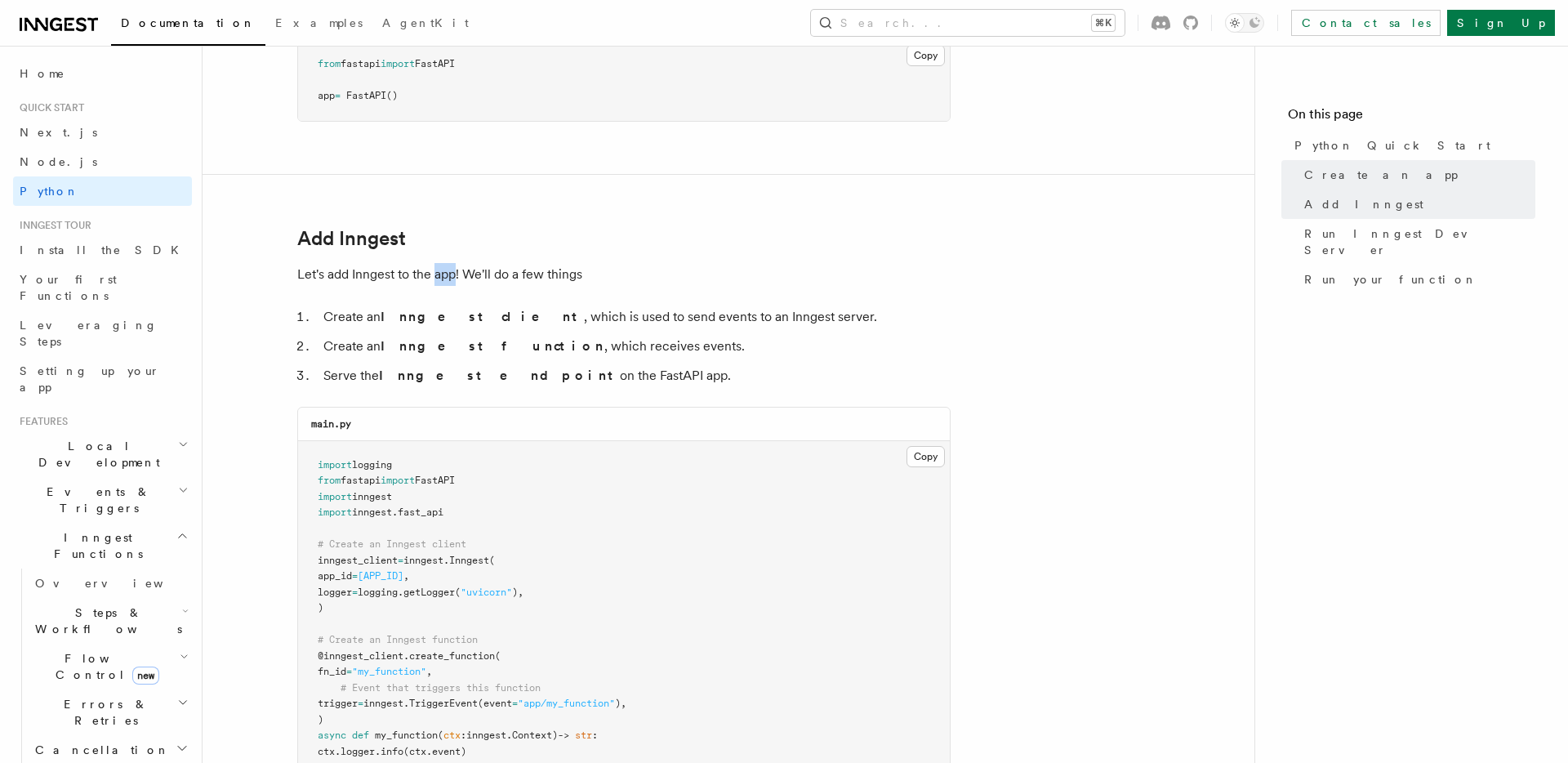 click on "Let's add Inngest to the app! We'll do a few things" at bounding box center [624, 274] 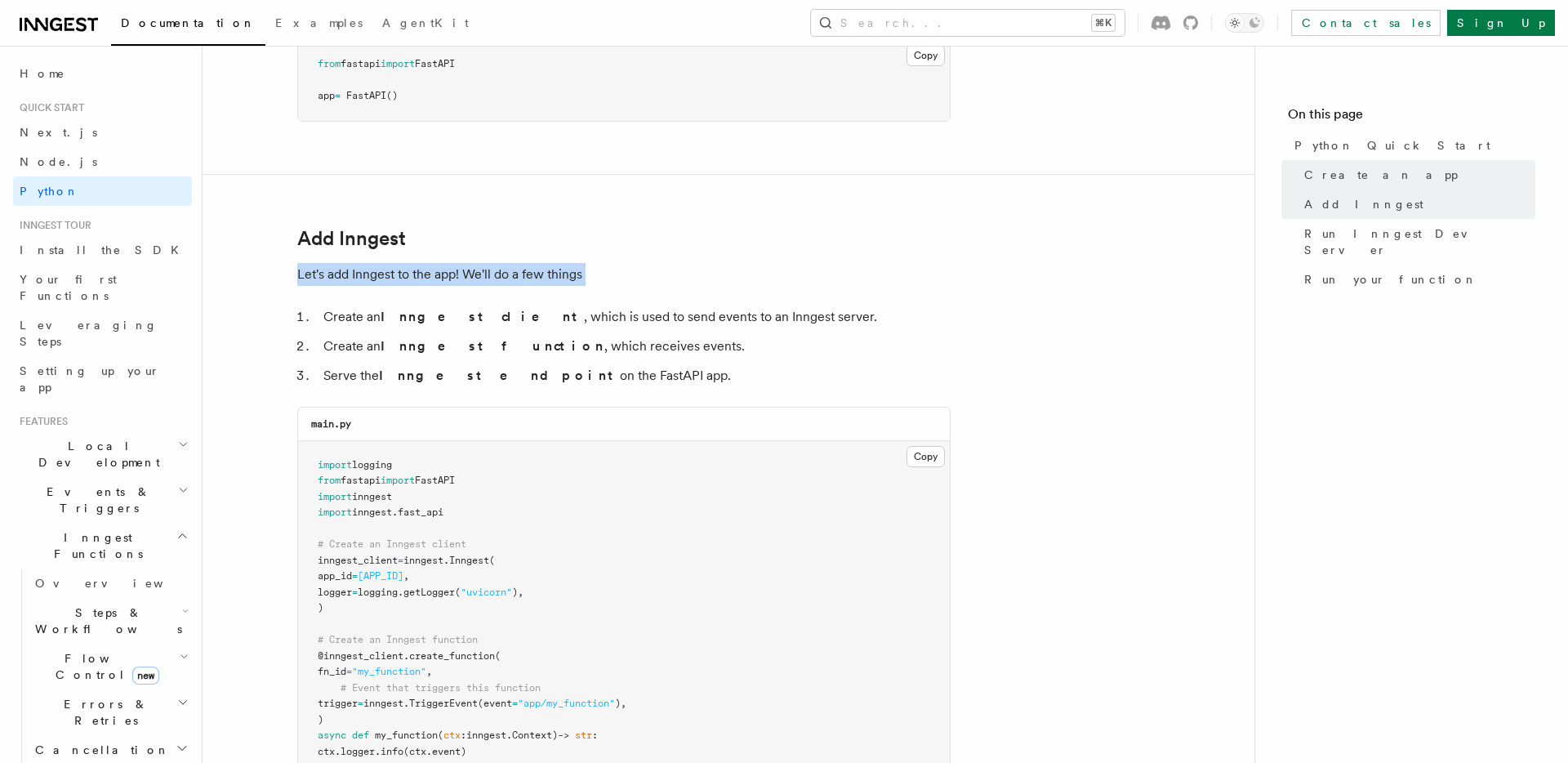 click on "Let's add Inngest to the app! We'll do a few things" at bounding box center (624, 274) 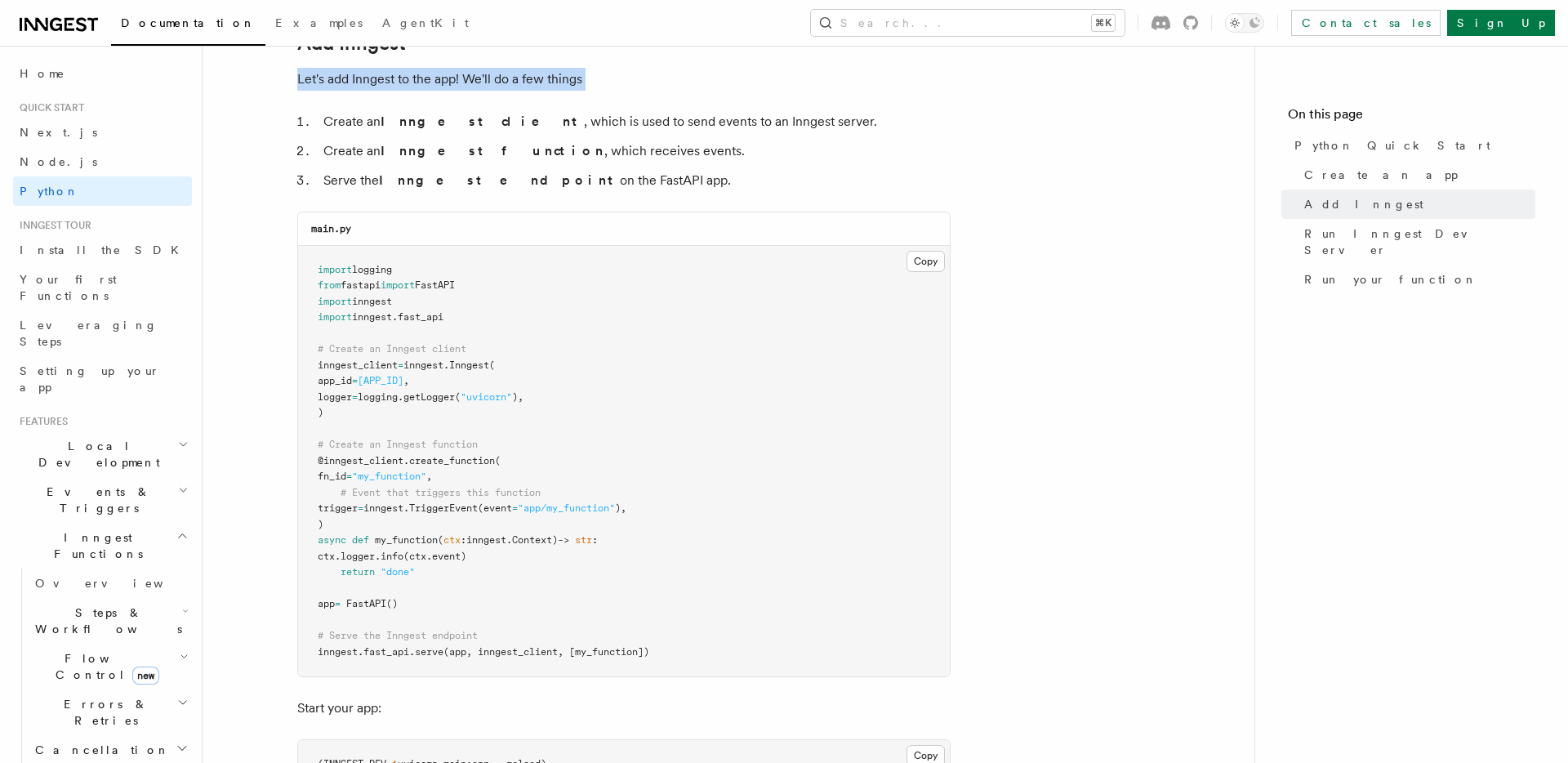 scroll, scrollTop: 1008, scrollLeft: 0, axis: vertical 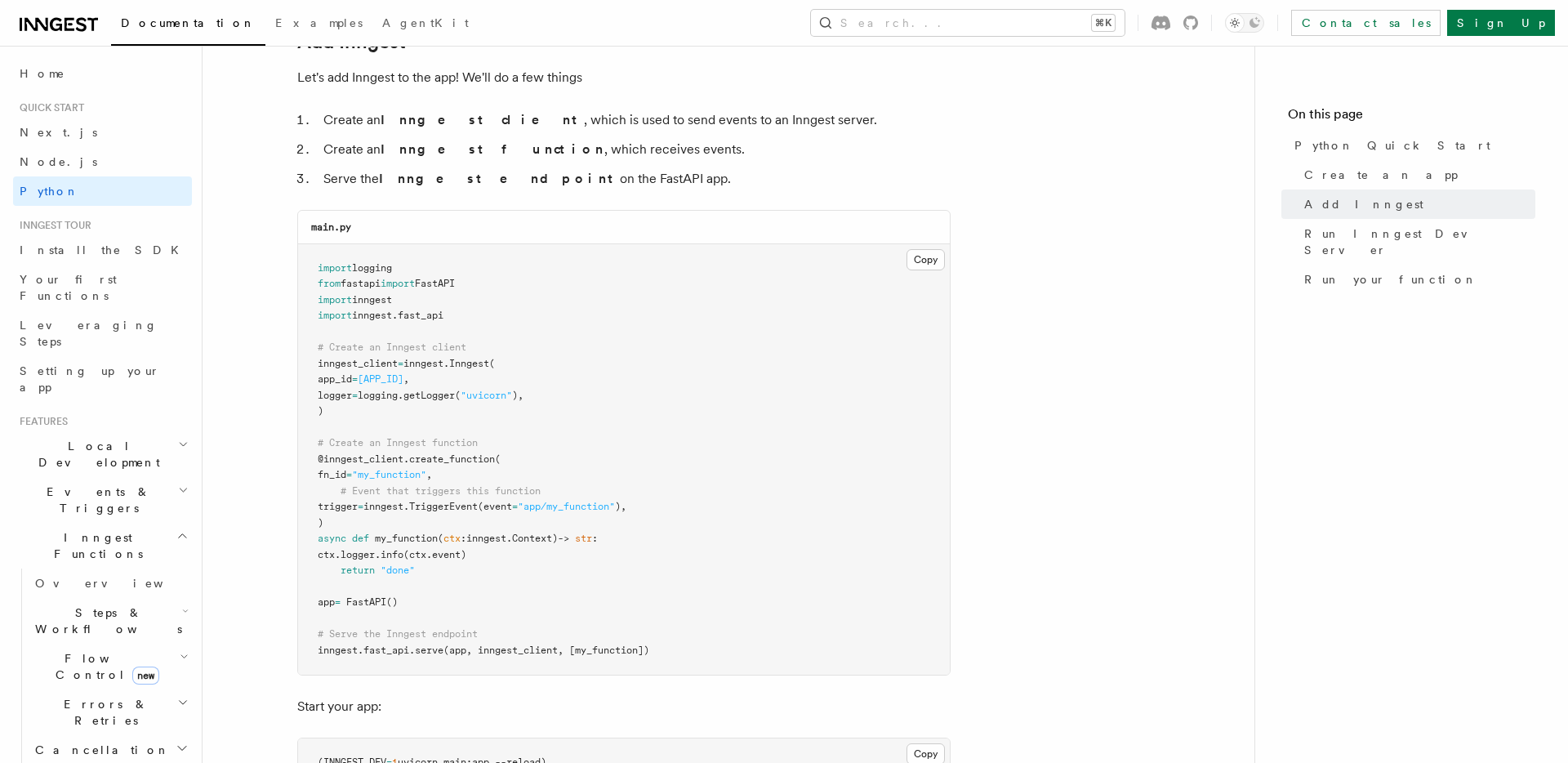 click on "Inngest" at bounding box center (469, 364) 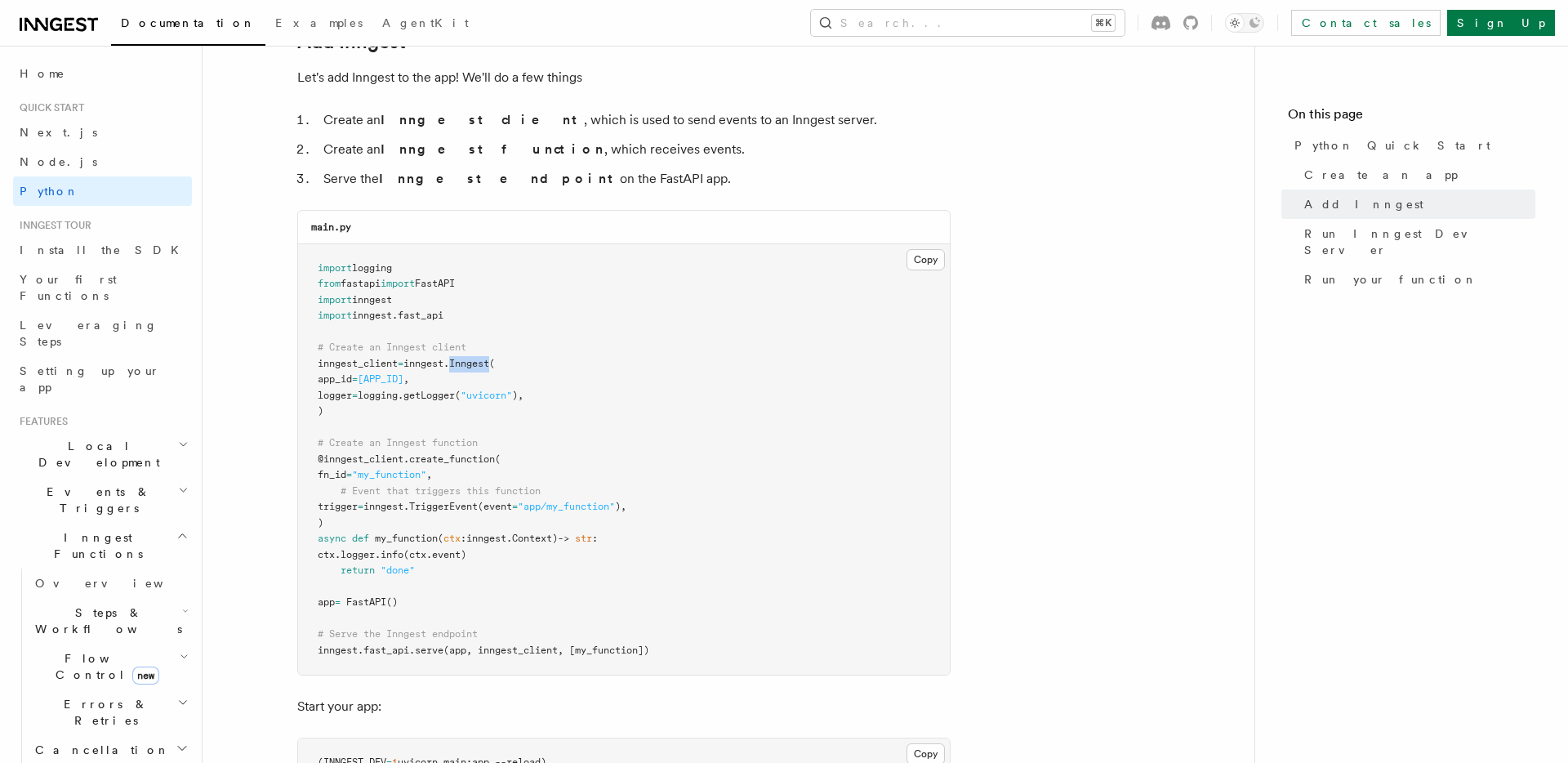 click on "Inngest" at bounding box center (469, 364) 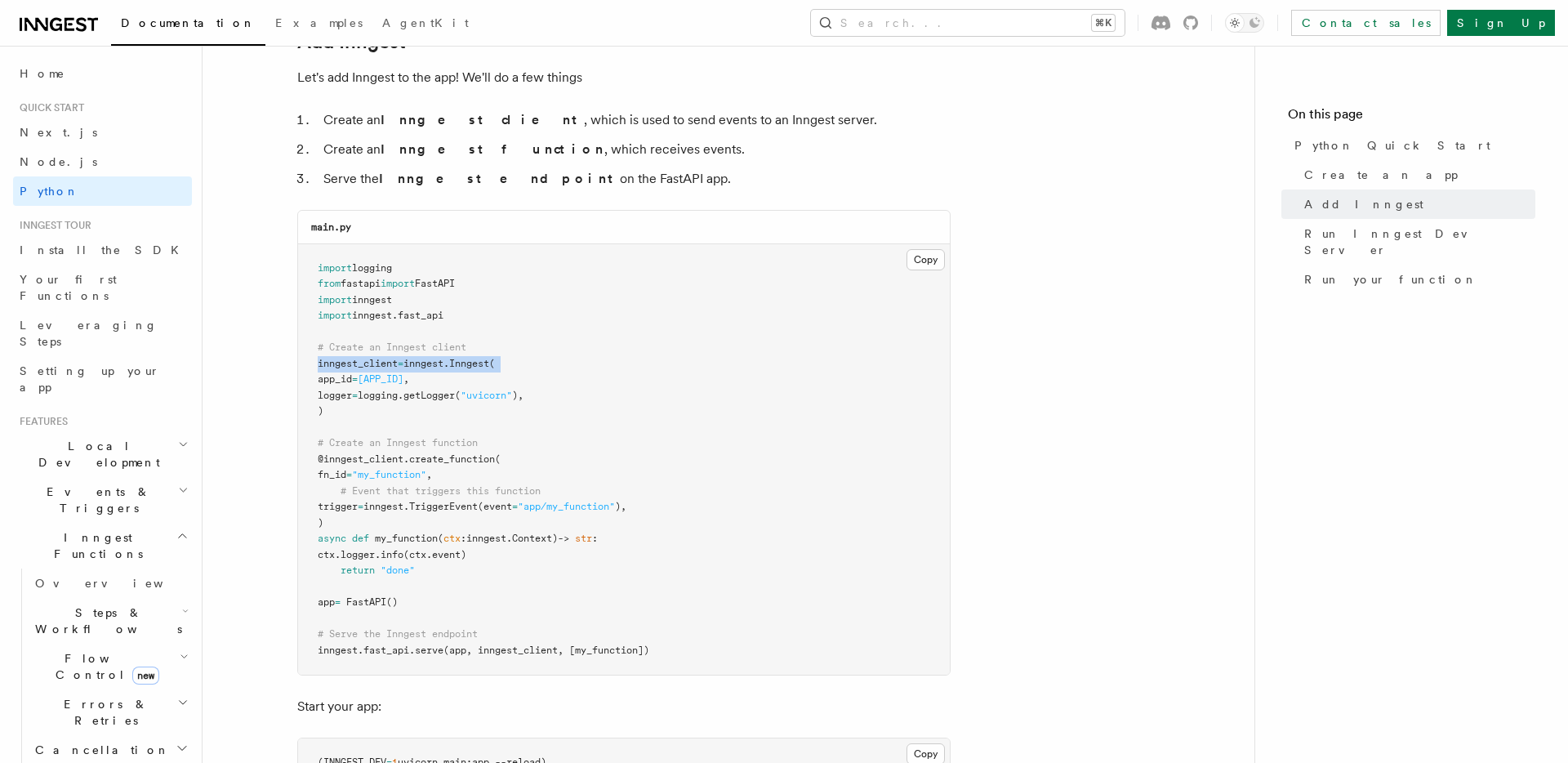 click on "Inngest" at bounding box center (469, 364) 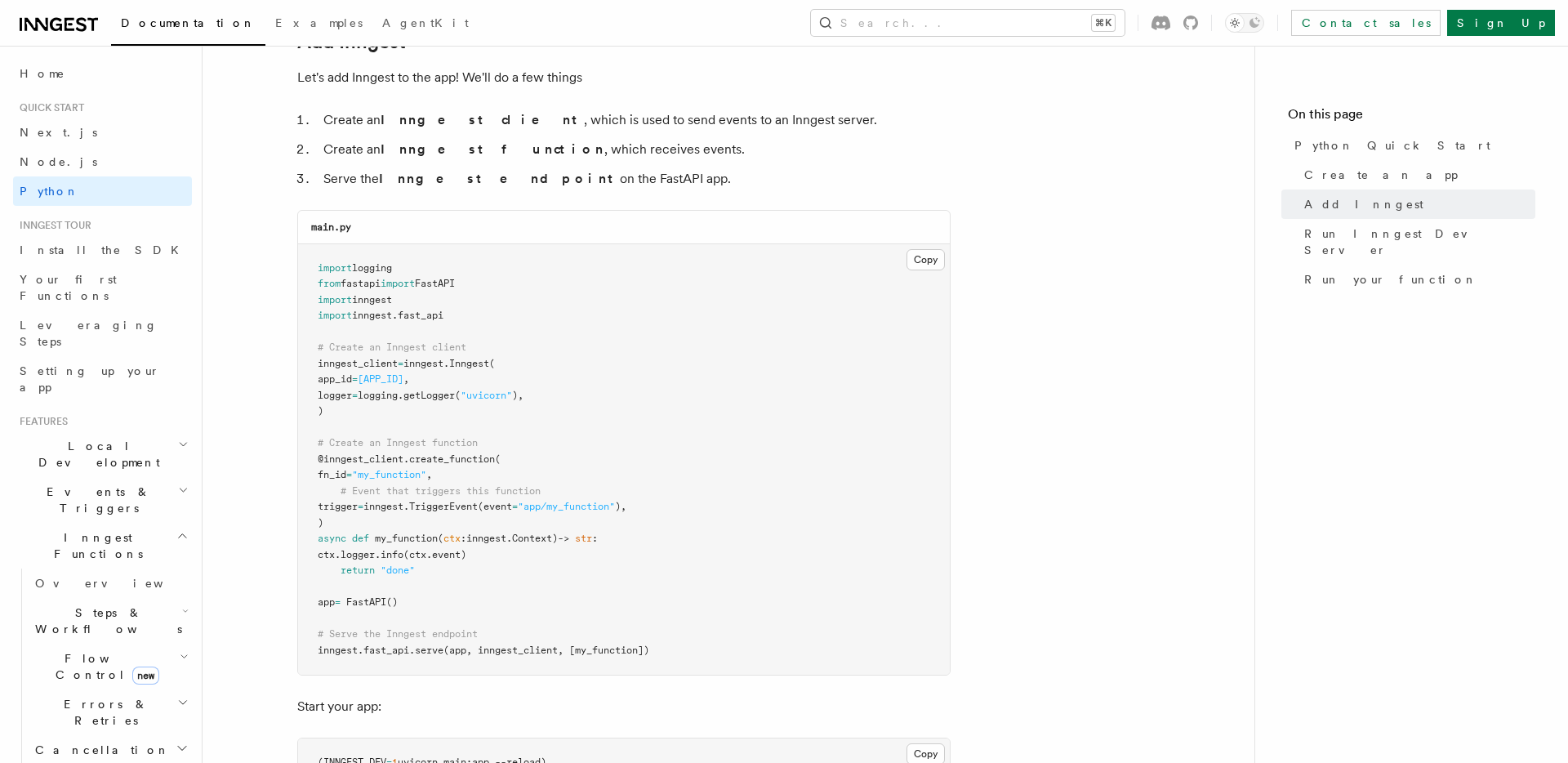 click on "import  logging
from  fastapi  import  FastAPI
import  inngest
import  inngest . fast_api
# Create an Inngest client
inngest_client  =  inngest . Inngest (
app_id = "fast_api_example" ,
logger = logging. getLogger ( "uvicorn" ),
)
# Create an Inngest function
@inngest_client . create_function (
fn_id = "my_function" ,
# Event that triggers this function
trigger = inngest. TriggerEvent (event = "app/my_function" ),
)
async   def   my_function ( ctx :  inngest . Context)  ->   str :
ctx . logger . info (ctx.event)
return   "done"
app  =   FastAPI ()
# Serve the Inngest endpoint
inngest . fast_api . serve (app, inngest_client, [my_function])" at bounding box center (624, 460) 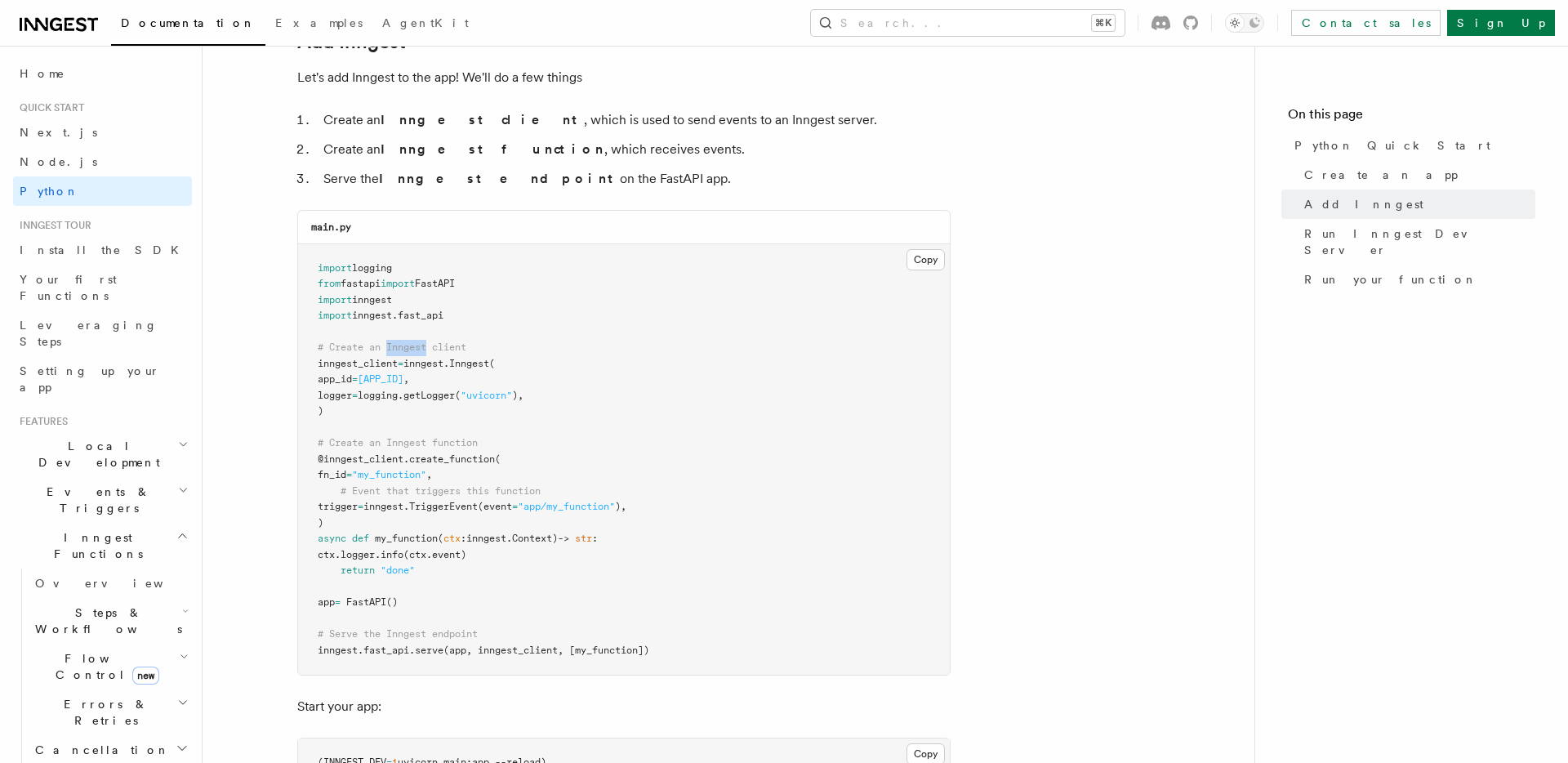 click on "import  logging
from  fastapi  import  FastAPI
import  inngest
import  inngest . fast_api
# Create an Inngest client
inngest_client  =  inngest . Inngest (
app_id = "fast_api_example" ,
logger = logging. getLogger ( "uvicorn" ),
)
# Create an Inngest function
@inngest_client . create_function (
fn_id = "my_function" ,
# Event that triggers this function
trigger = inngest. TriggerEvent (event = "app/my_function" ),
)
async   def   my_function ( ctx :  inngest . Context)  ->   str :
ctx . logger . info (ctx.event)
return   "done"
app  =   FastAPI ()
# Serve the Inngest endpoint
inngest . fast_api . serve (app, inngest_client, [my_function])" at bounding box center (624, 460) 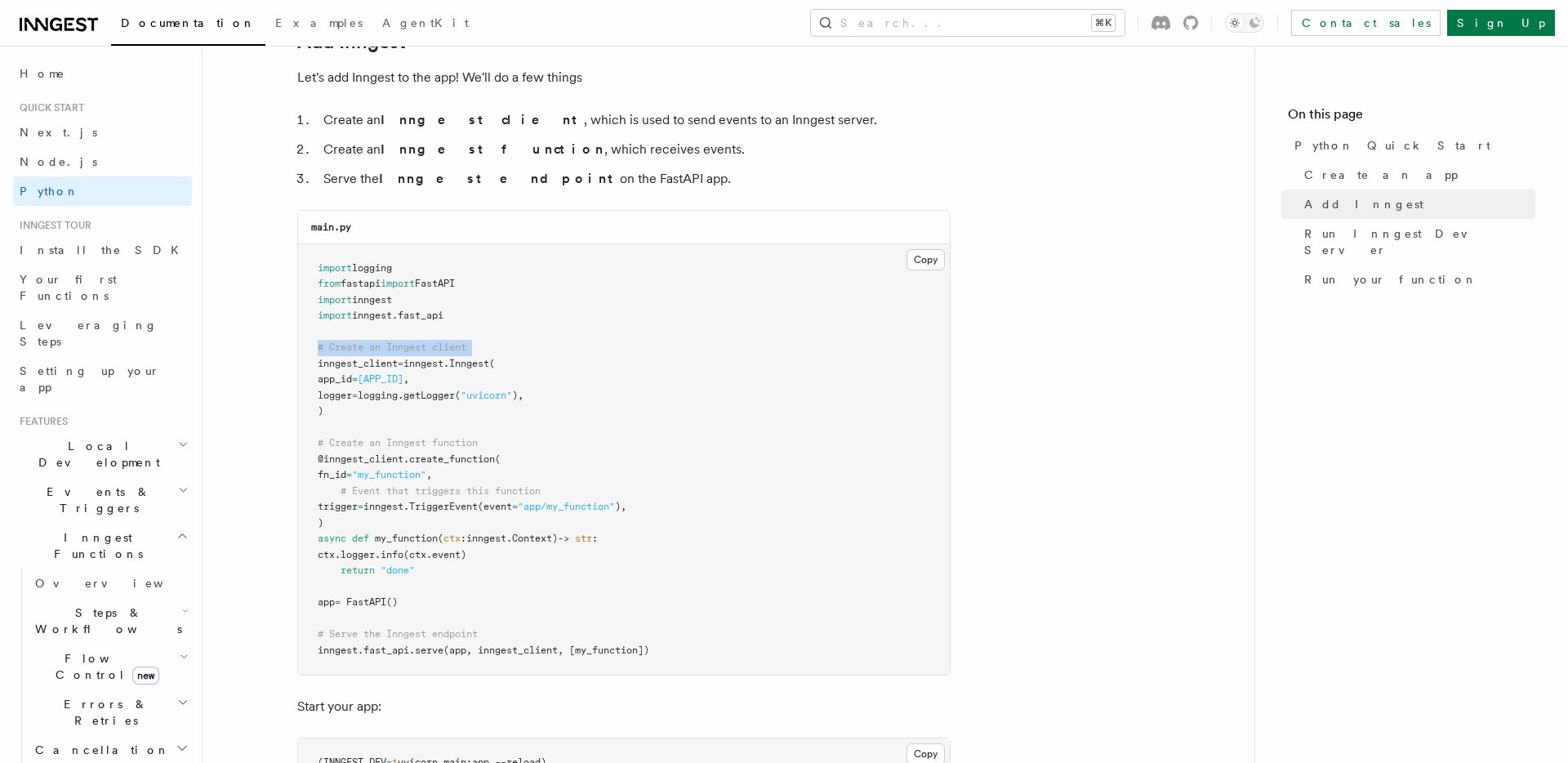 click on "import  logging
from  fastapi  import  FastAPI
import  inngest
import  inngest . fast_api
# Create an Inngest client
inngest_client  =  inngest . Inngest (
app_id = "fast_api_example" ,
logger = logging. getLogger ( "uvicorn" ),
)
# Create an Inngest function
@inngest_client . create_function (
fn_id = "my_function" ,
# Event that triggers this function
trigger = inngest. TriggerEvent (event = "app/my_function" ),
)
async   def   my_function ( ctx :  inngest . Context)  ->   str :
ctx . logger . info (ctx.event)
return   "done"
app  =   FastAPI ()
# Serve the Inngest endpoint
inngest . fast_api . serve (app, inngest_client, [my_function])" at bounding box center (624, 460) 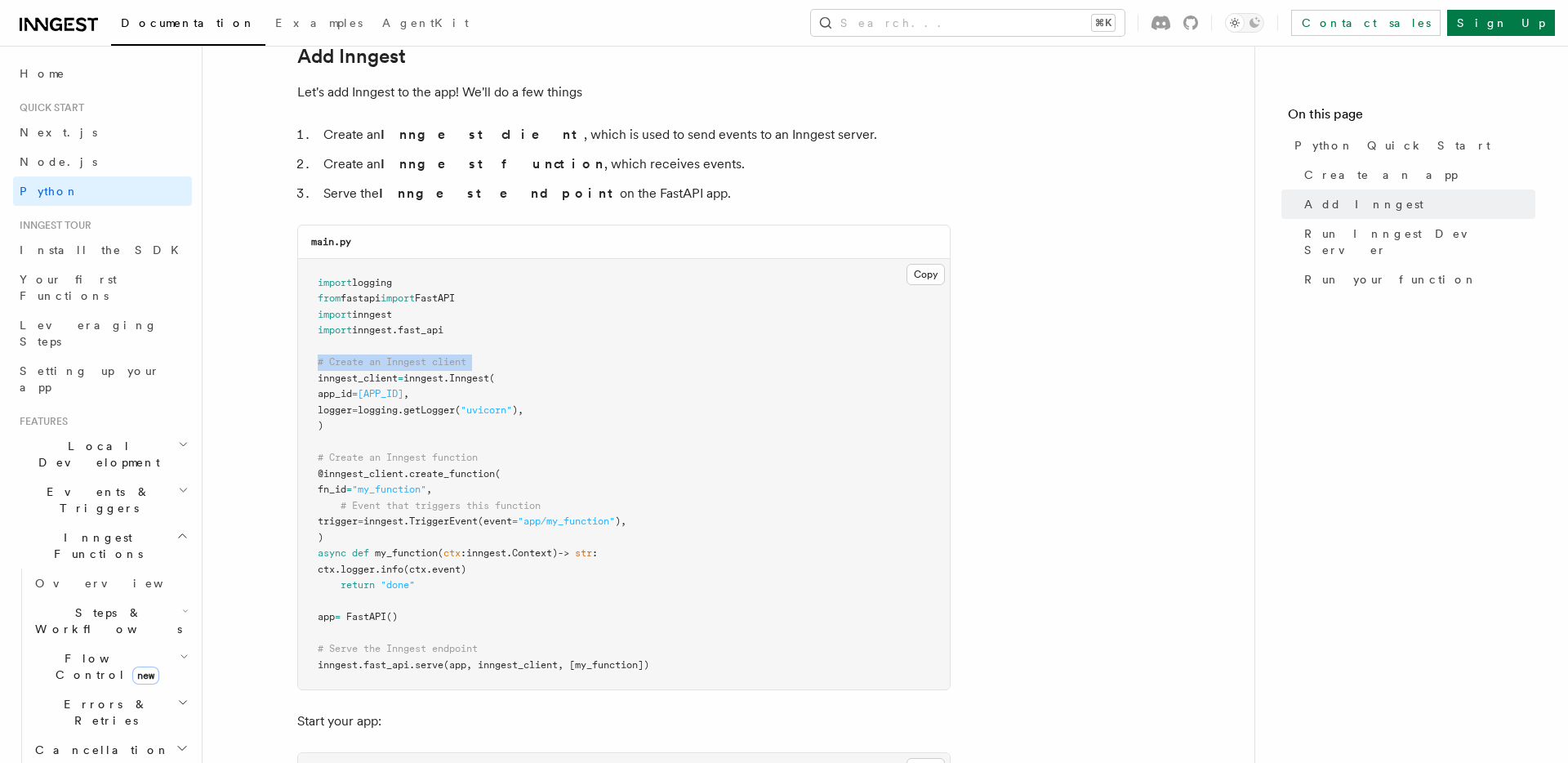 scroll, scrollTop: 984, scrollLeft: 0, axis: vertical 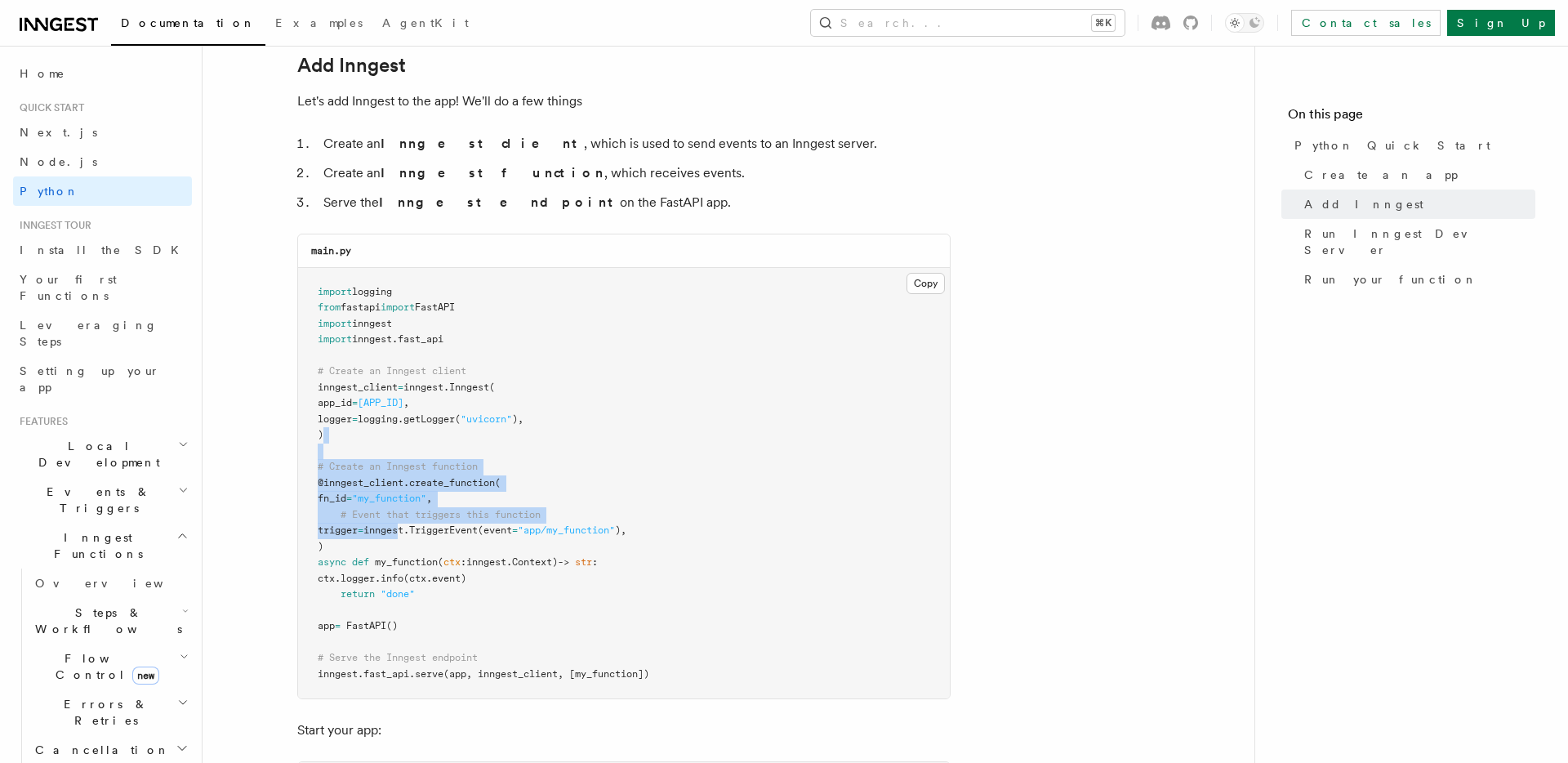 drag, startPoint x: 415, startPoint y: 438, endPoint x: 422, endPoint y: 535, distance: 97.25225 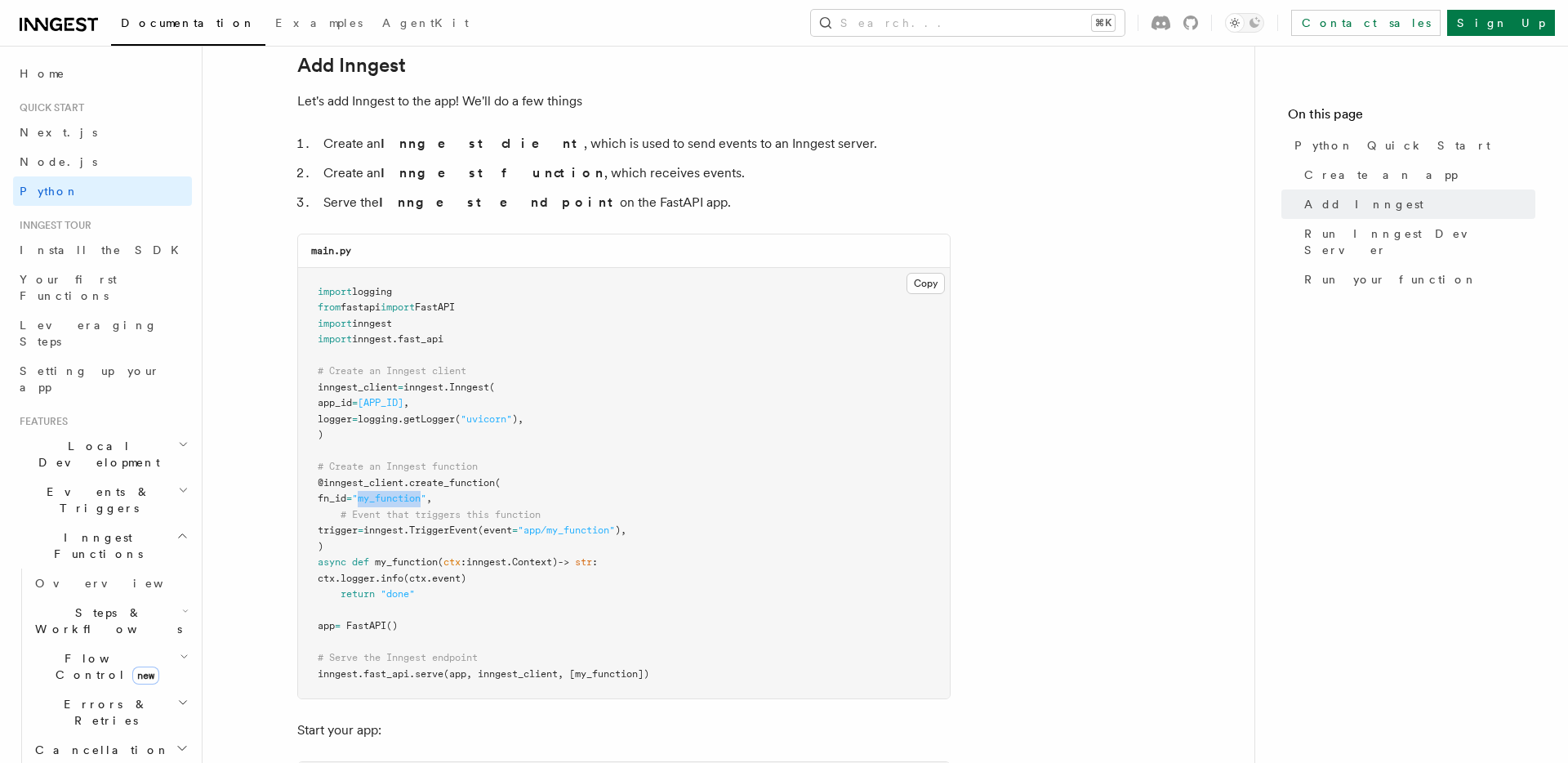 click on ""my_function"" at bounding box center (389, 498) 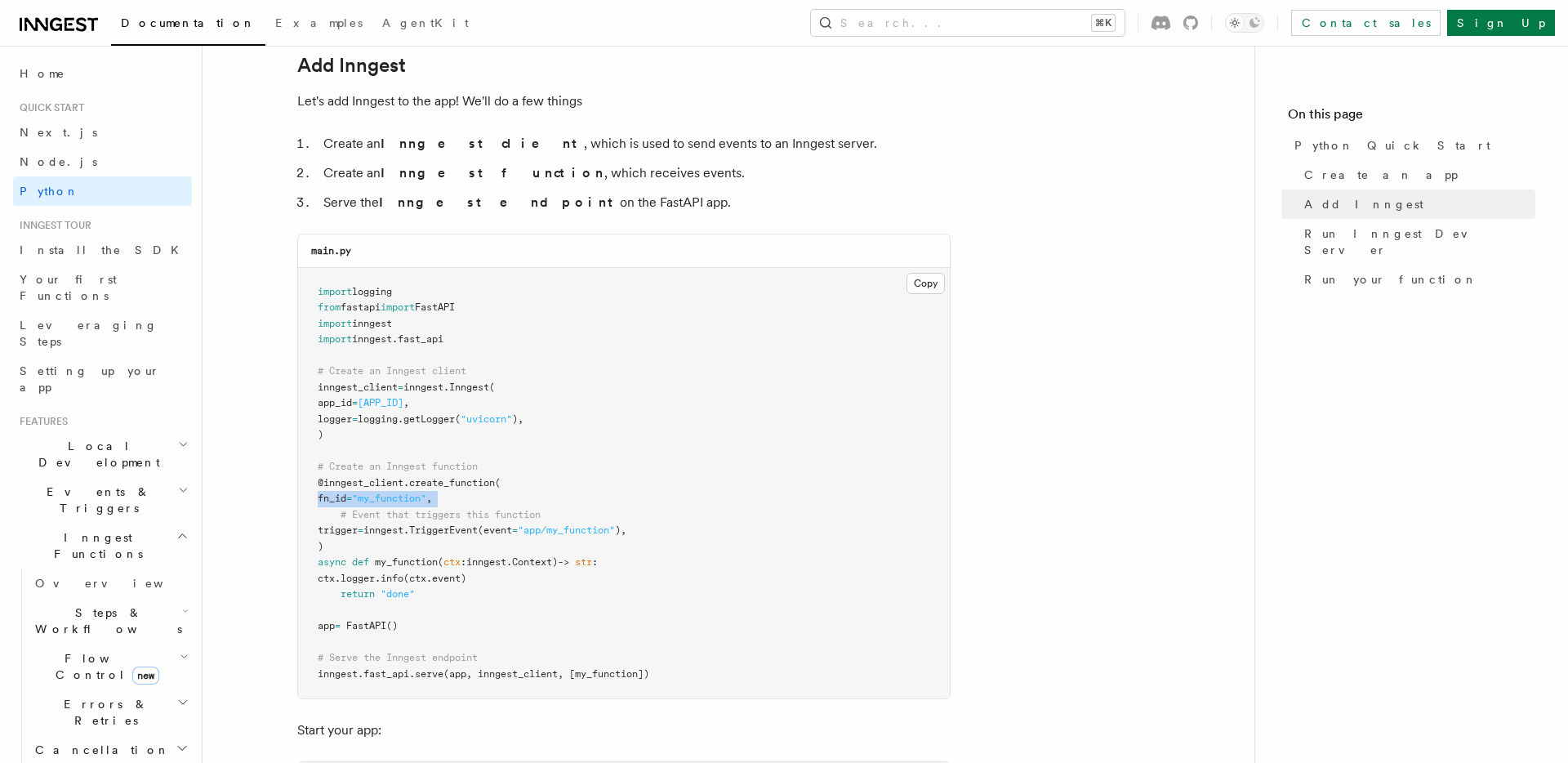 click on ""my_function"" at bounding box center (389, 498) 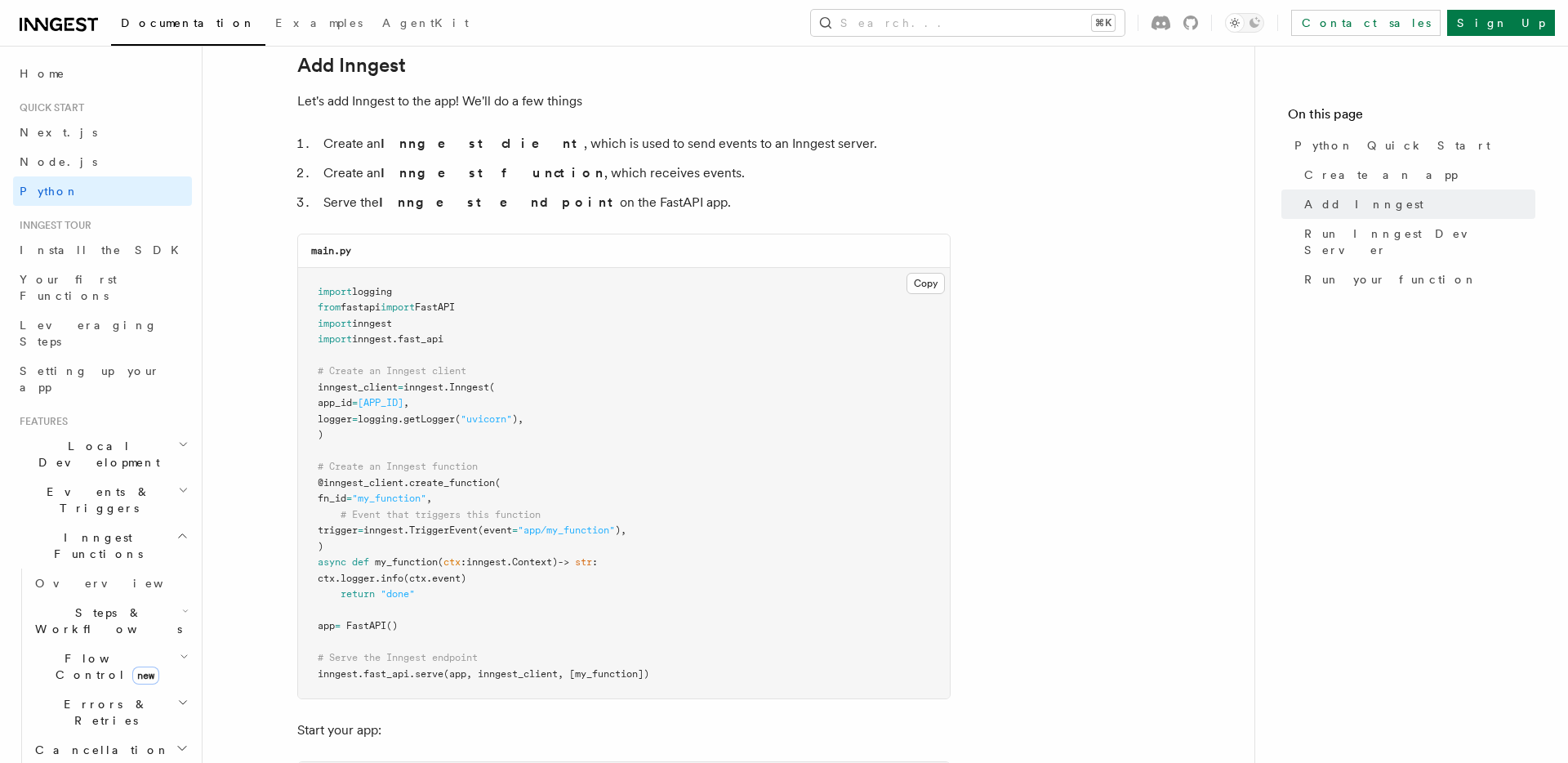 click on "inngest." at bounding box center [386, 530] 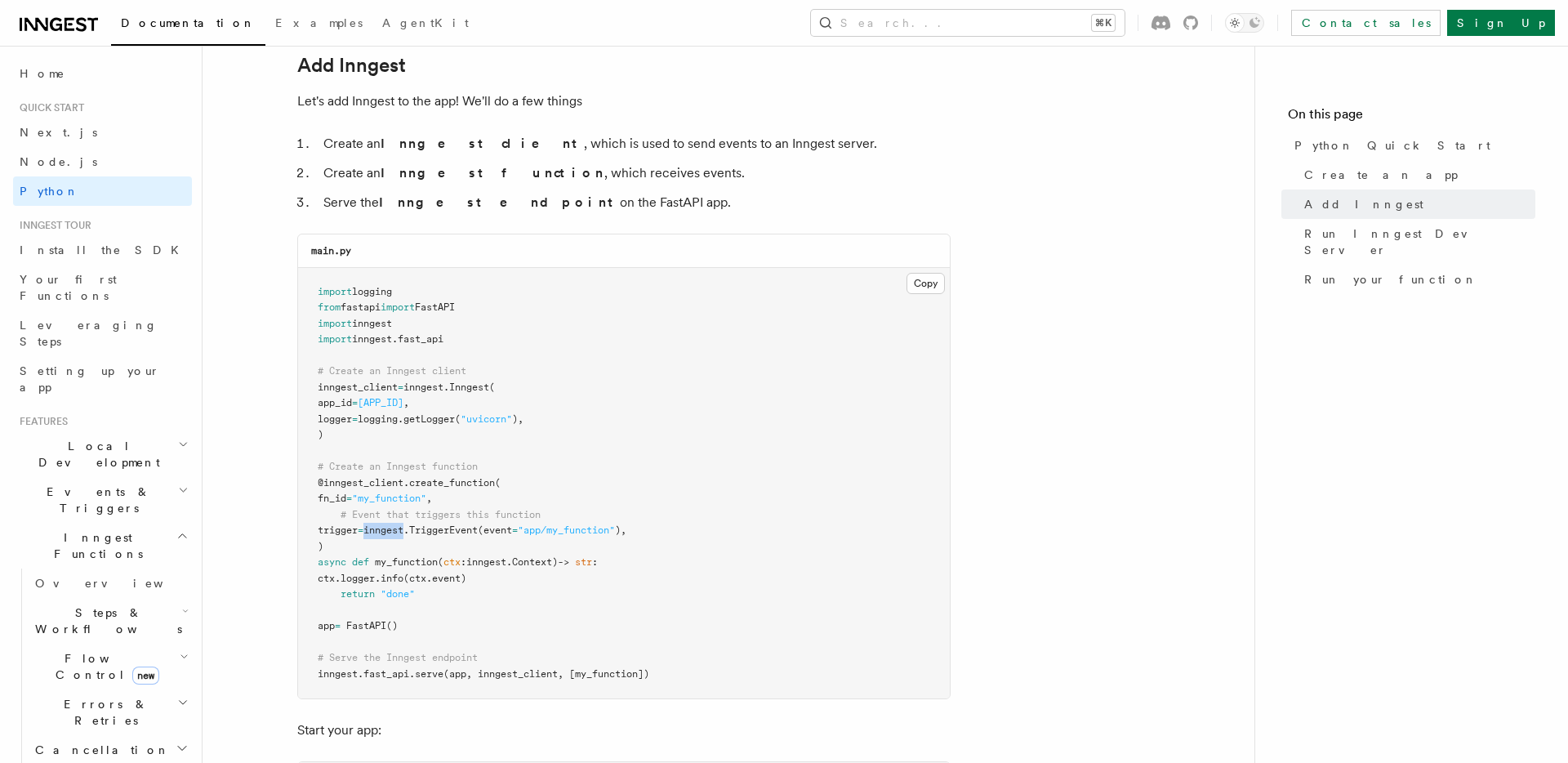 click on "inngest." at bounding box center [386, 530] 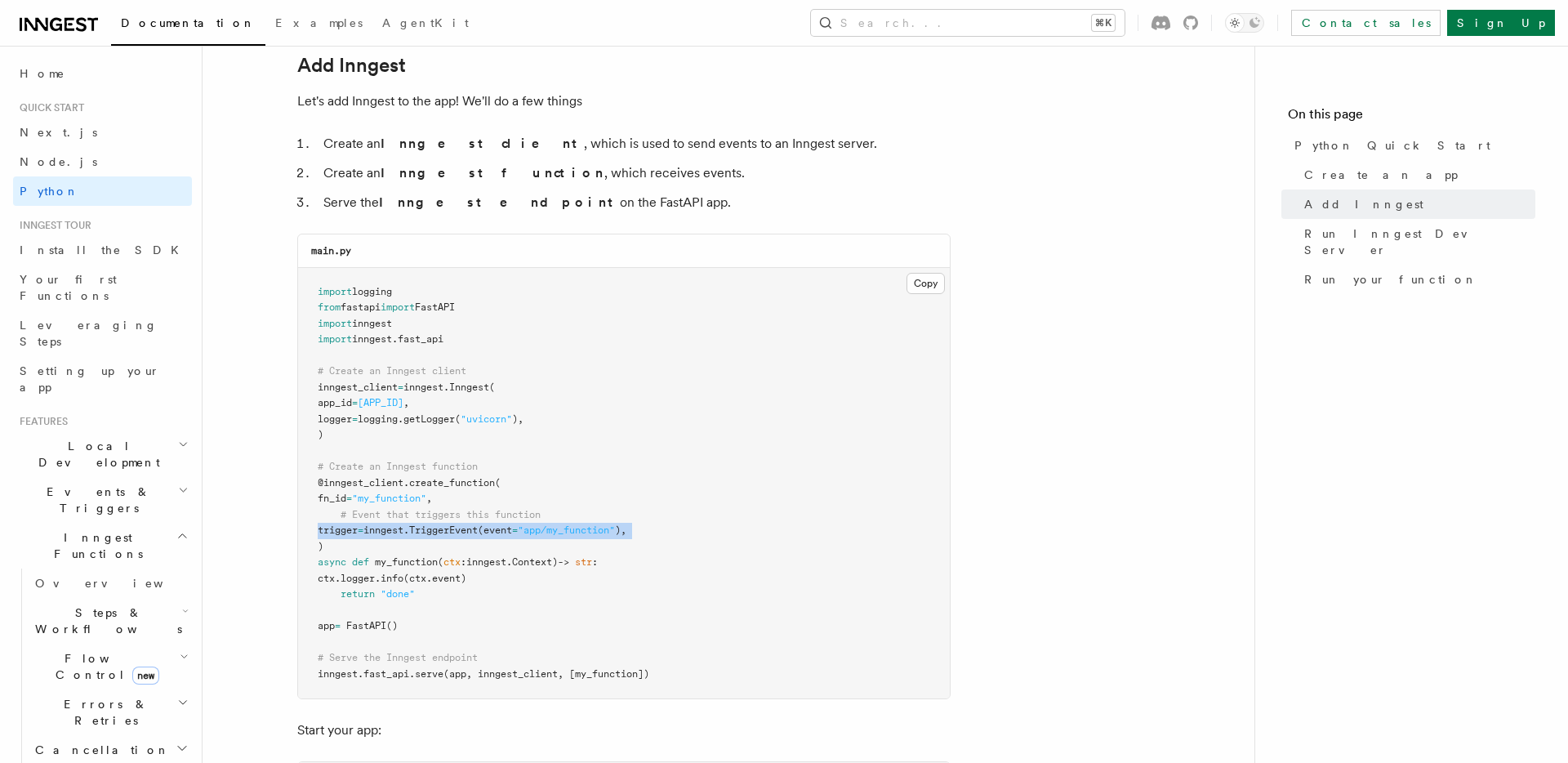 click on "inngest." at bounding box center (386, 530) 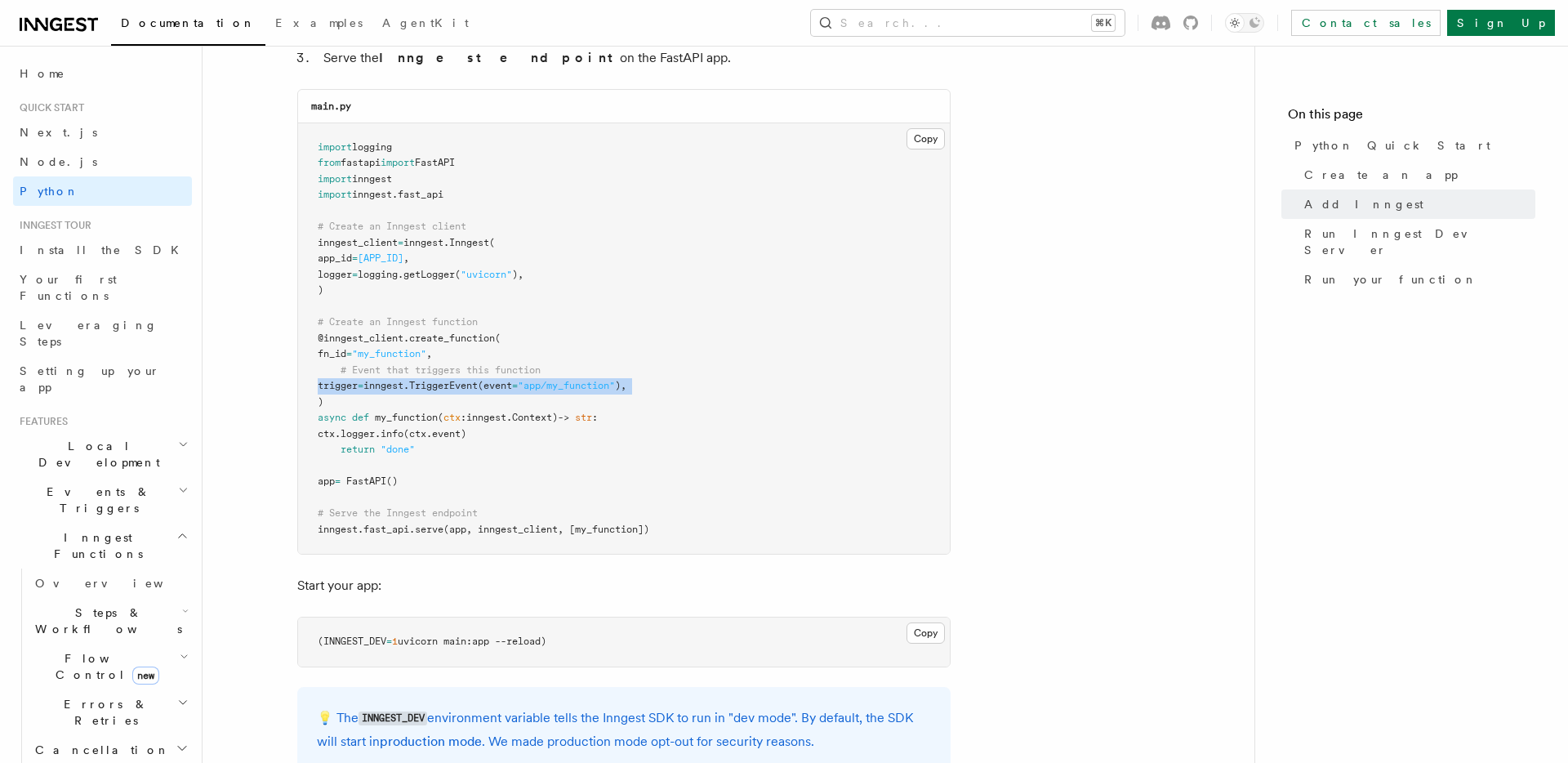 scroll, scrollTop: 1144, scrollLeft: 0, axis: vertical 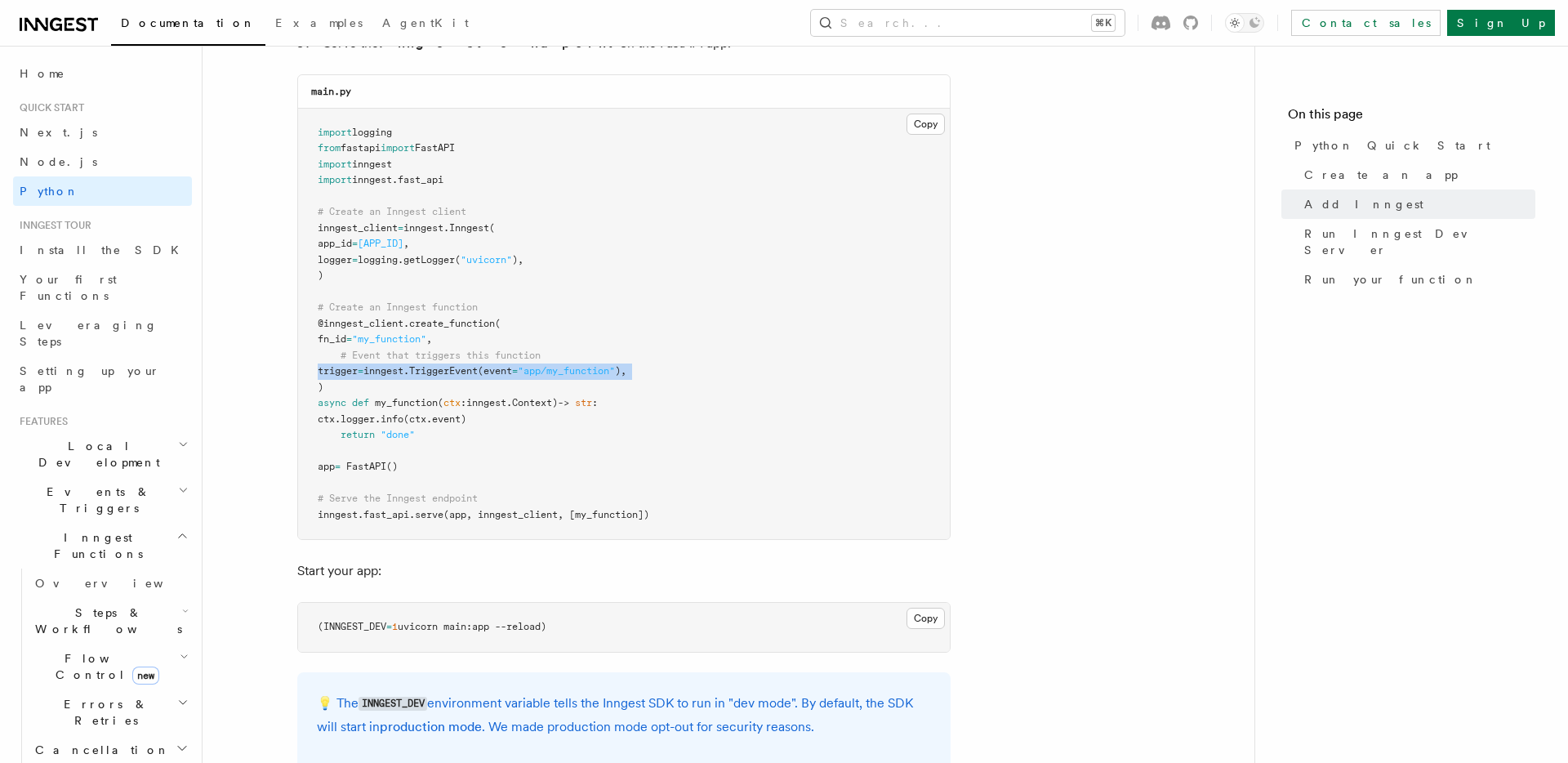 click on "import  logging
from  fastapi  import  FastAPI
import  inngest
import  inngest . fast_api
# Create an Inngest client
inngest_client  =  inngest . Inngest (
app_id = "fast_api_example" ,
logger = logging. getLogger ( "uvicorn" ),
)
# Create an Inngest function
@inngest_client . create_function (
fn_id = "my_function" ,
# Event that triggers this function
trigger = inngest. TriggerEvent (event = "app/my_function" ),
)
async   def   my_function ( ctx :  inngest . Context)  ->   str :
ctx . logger . info (ctx.event)
return   "done"
app  =   FastAPI ()
# Serve the Inngest endpoint
inngest . fast_api . serve (app, inngest_client, [my_function])" at bounding box center (624, 324) 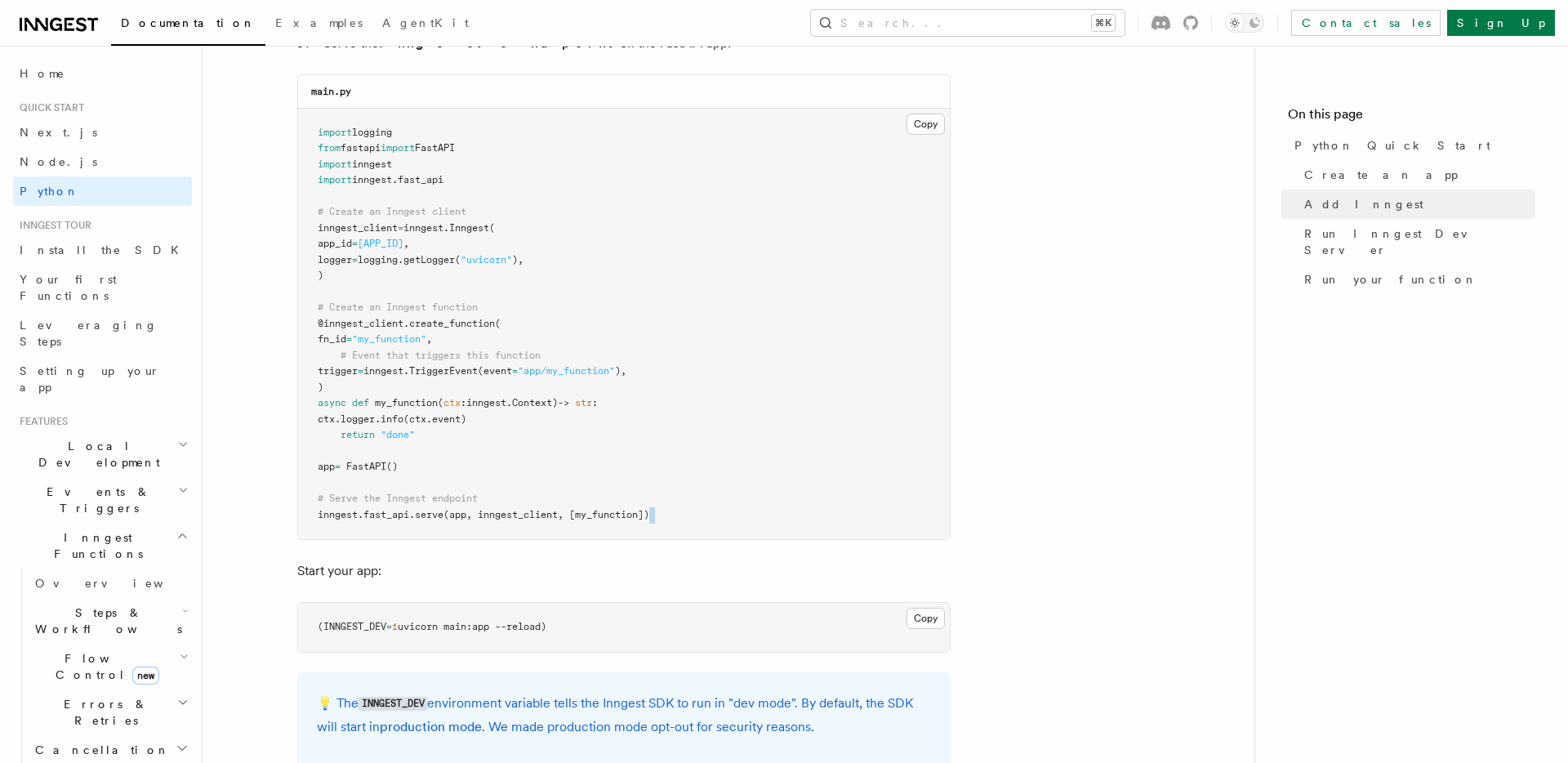 click on "import  logging
from  fastapi  import  FastAPI
import  inngest
import  inngest . fast_api
# Create an Inngest client
inngest_client  =  inngest . Inngest (
app_id = "fast_api_example" ,
logger = logging. getLogger ( "uvicorn" ),
)
# Create an Inngest function
@inngest_client . create_function (
fn_id = "my_function" ,
# Event that triggers this function
trigger = inngest. TriggerEvent (event = "app/my_function" ),
)
async   def   my_function ( ctx :  inngest . Context)  ->   str :
ctx . logger . info (ctx.event)
return   "done"
app  =   FastAPI ()
# Serve the Inngest endpoint
inngest . fast_api . serve (app, inngest_client, [my_function])" at bounding box center (624, 324) 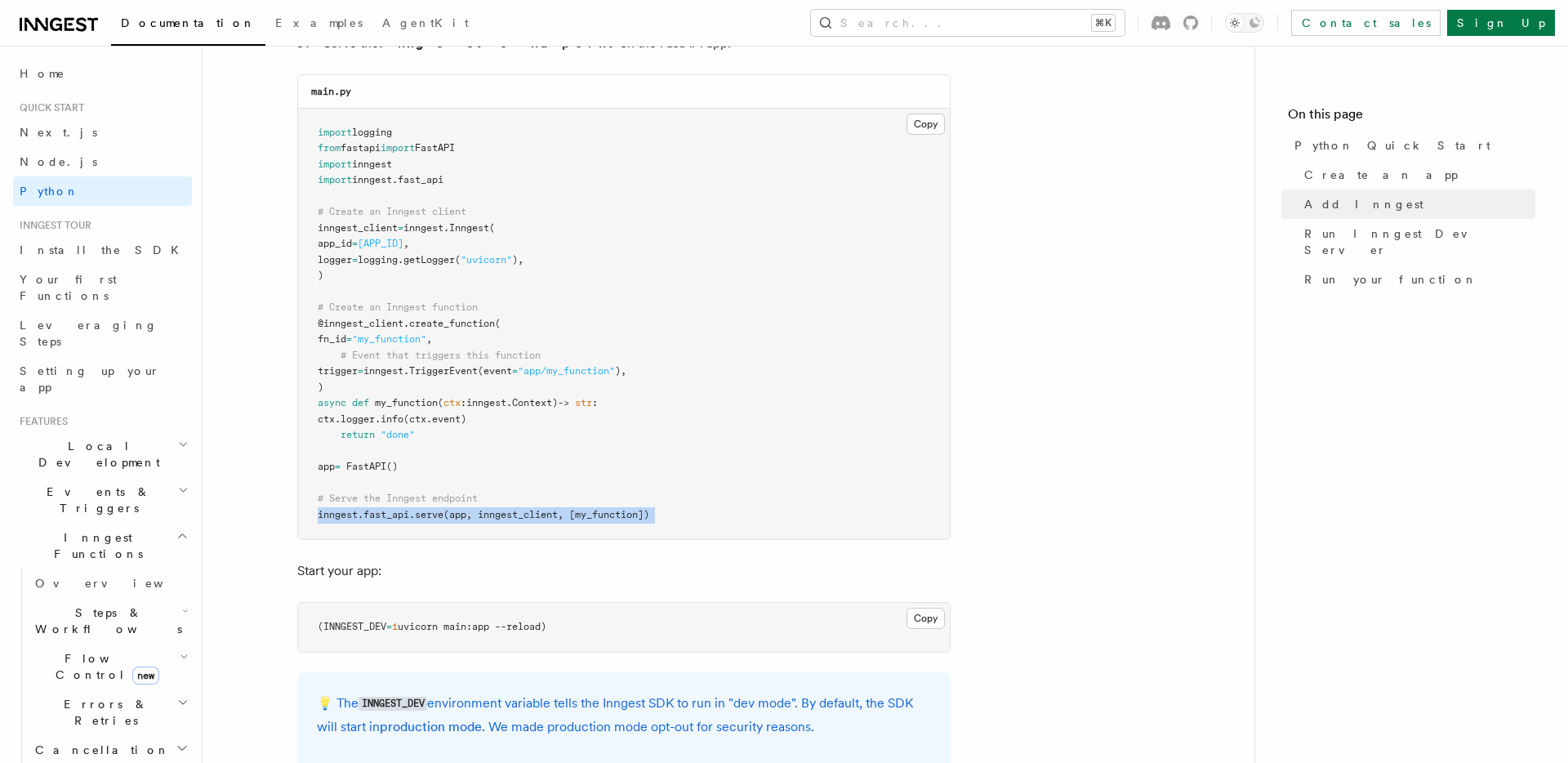 click on "import  logging
from  fastapi  import  FastAPI
import  inngest
import  inngest . fast_api
# Create an Inngest client
inngest_client  =  inngest . Inngest (
app_id = "fast_api_example" ,
logger = logging. getLogger ( "uvicorn" ),
)
# Create an Inngest function
@inngest_client . create_function (
fn_id = "my_function" ,
# Event that triggers this function
trigger = inngest. TriggerEvent (event = "app/my_function" ),
)
async   def   my_function ( ctx :  inngest . Context)  ->   str :
ctx . logger . info (ctx.event)
return   "done"
app  =   FastAPI ()
# Serve the Inngest endpoint
inngest . fast_api . serve (app, inngest_client, [my_function])" at bounding box center [624, 324] 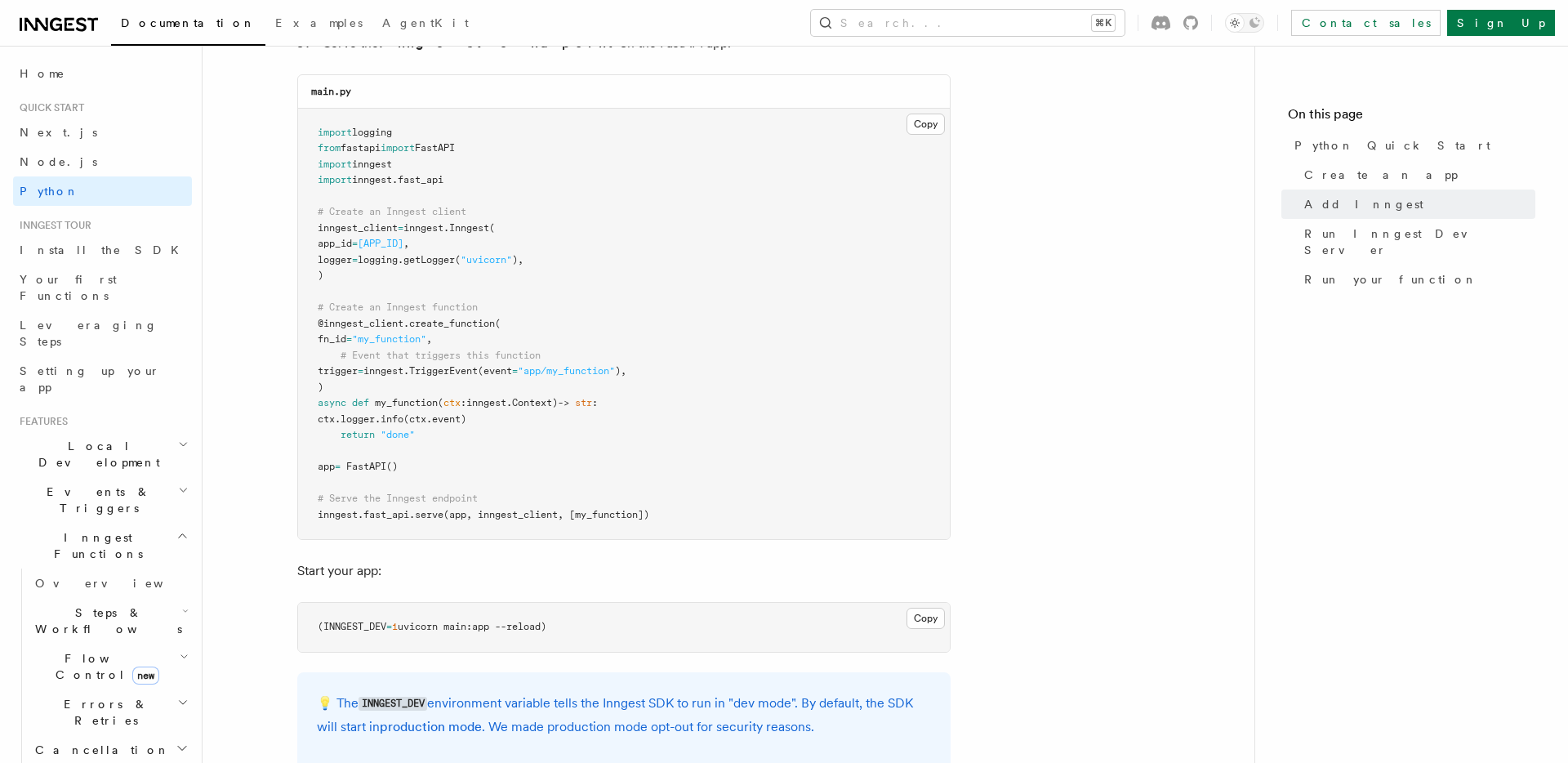click on "," at bounding box center [429, 339] 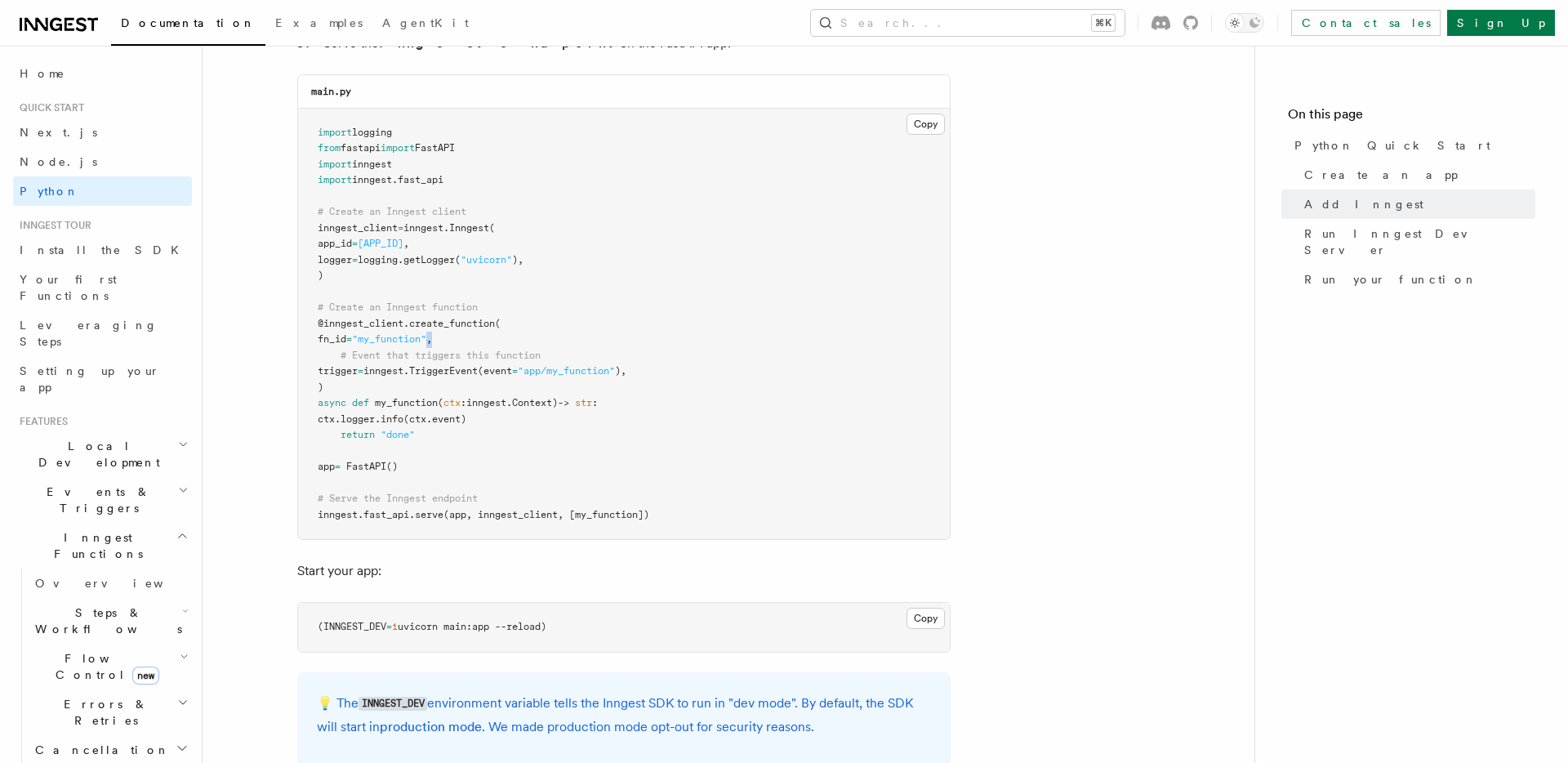 click on "," at bounding box center (429, 339) 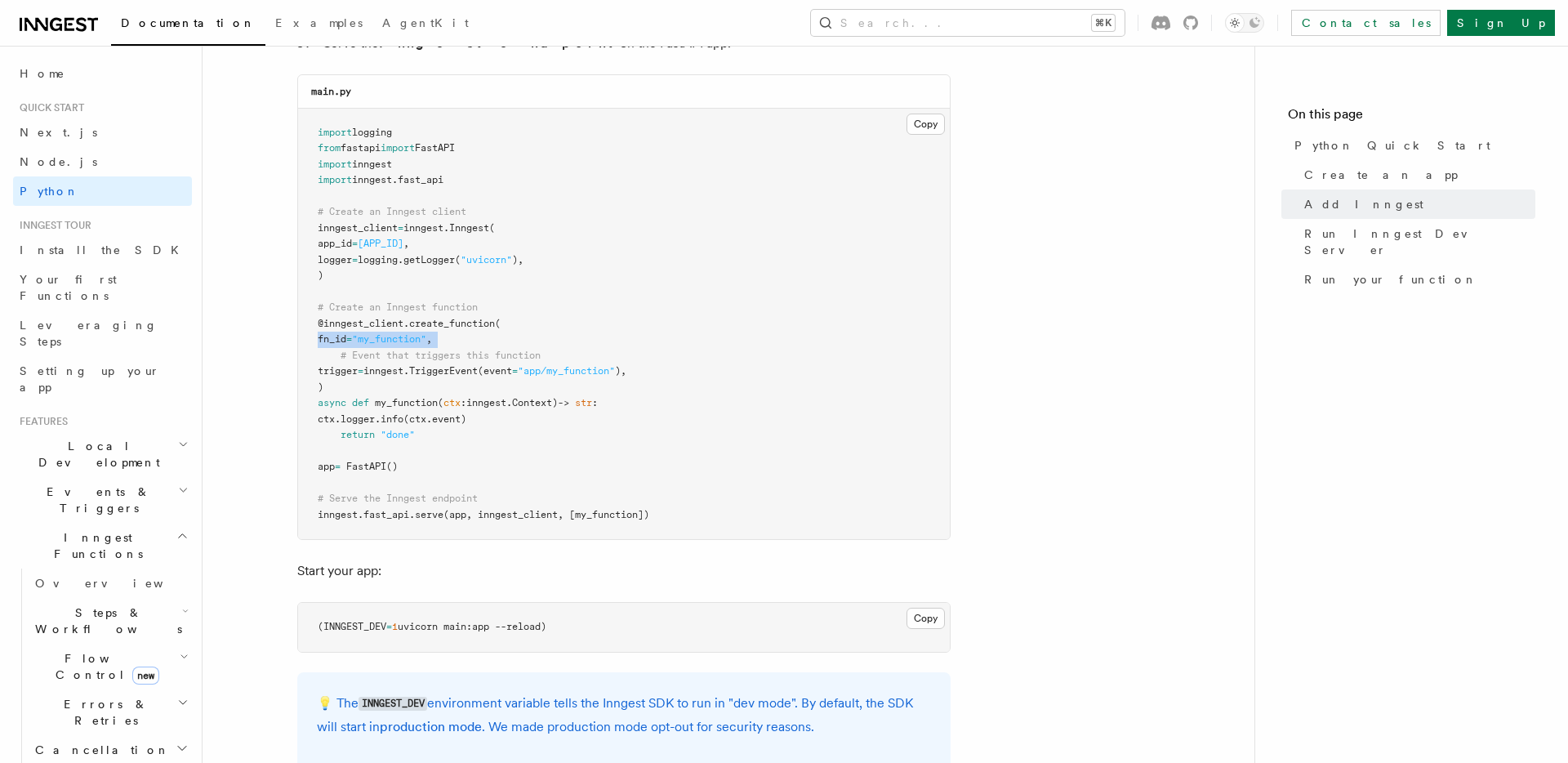 click on "," at bounding box center [429, 339] 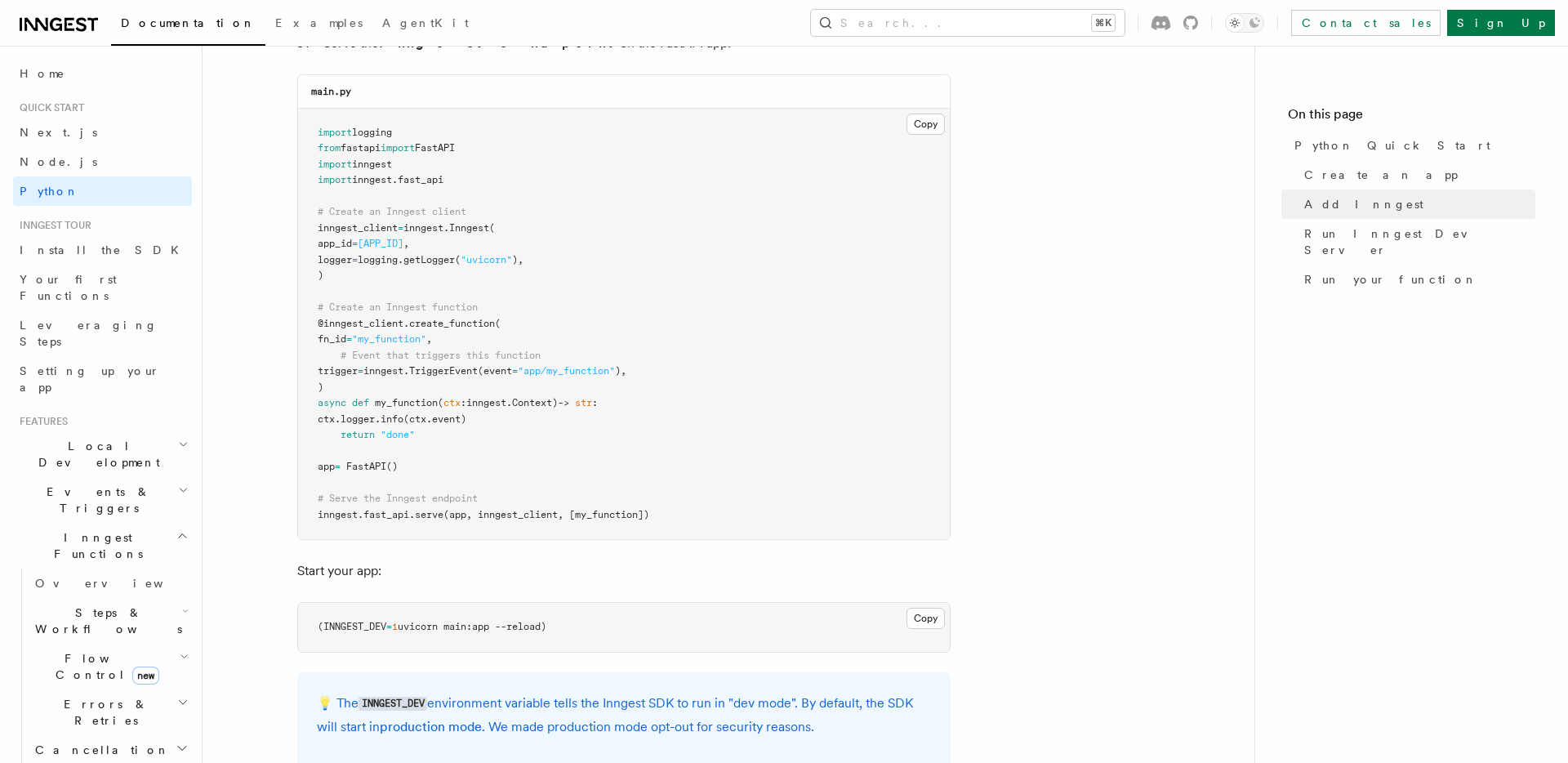 click on "(app, inngest_client, [my_function])" at bounding box center [546, 515] 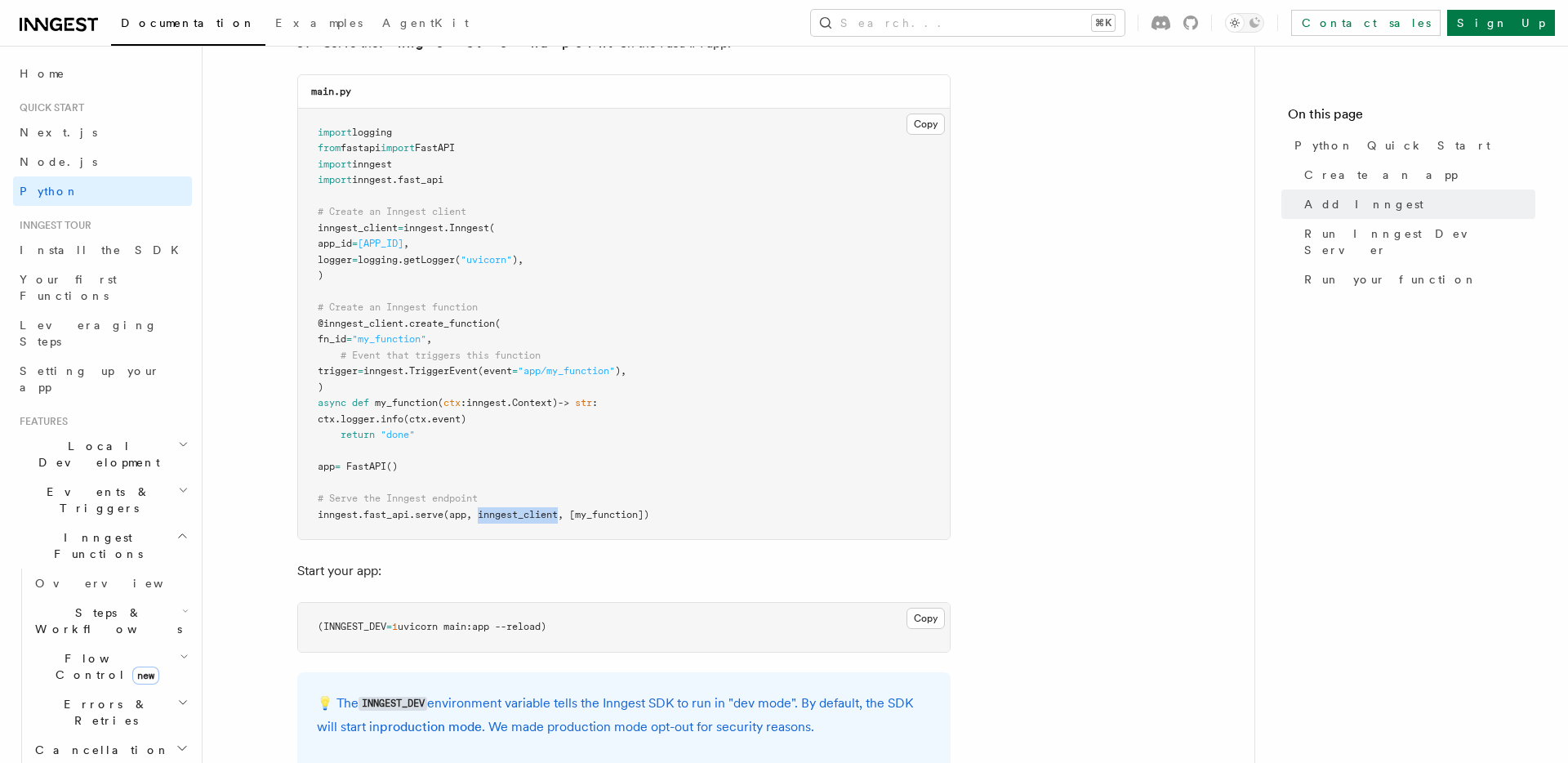 click on "(app, inngest_client, [my_function])" at bounding box center (546, 515) 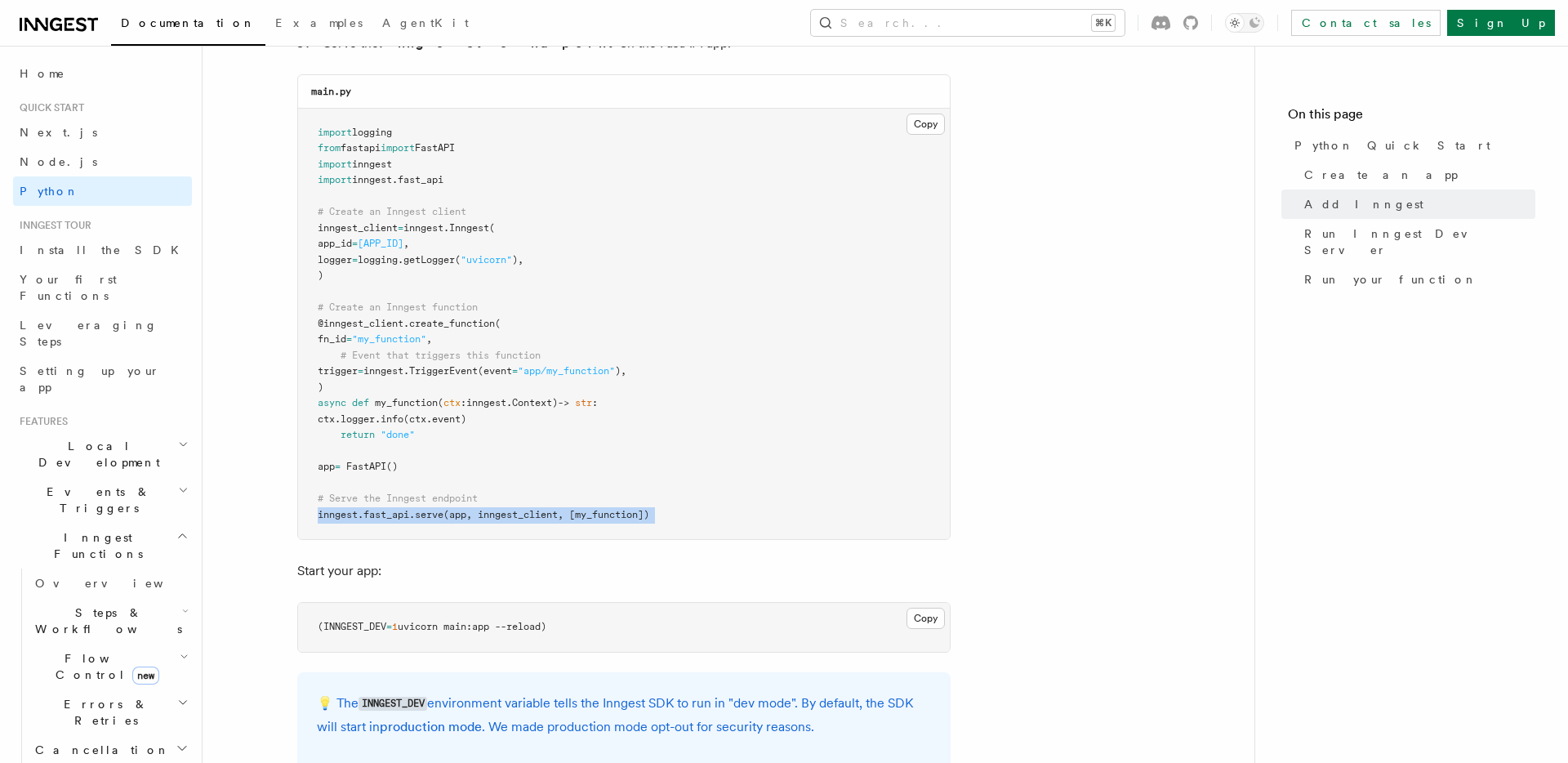 click on "(app, inngest_client, [my_function])" at bounding box center (546, 515) 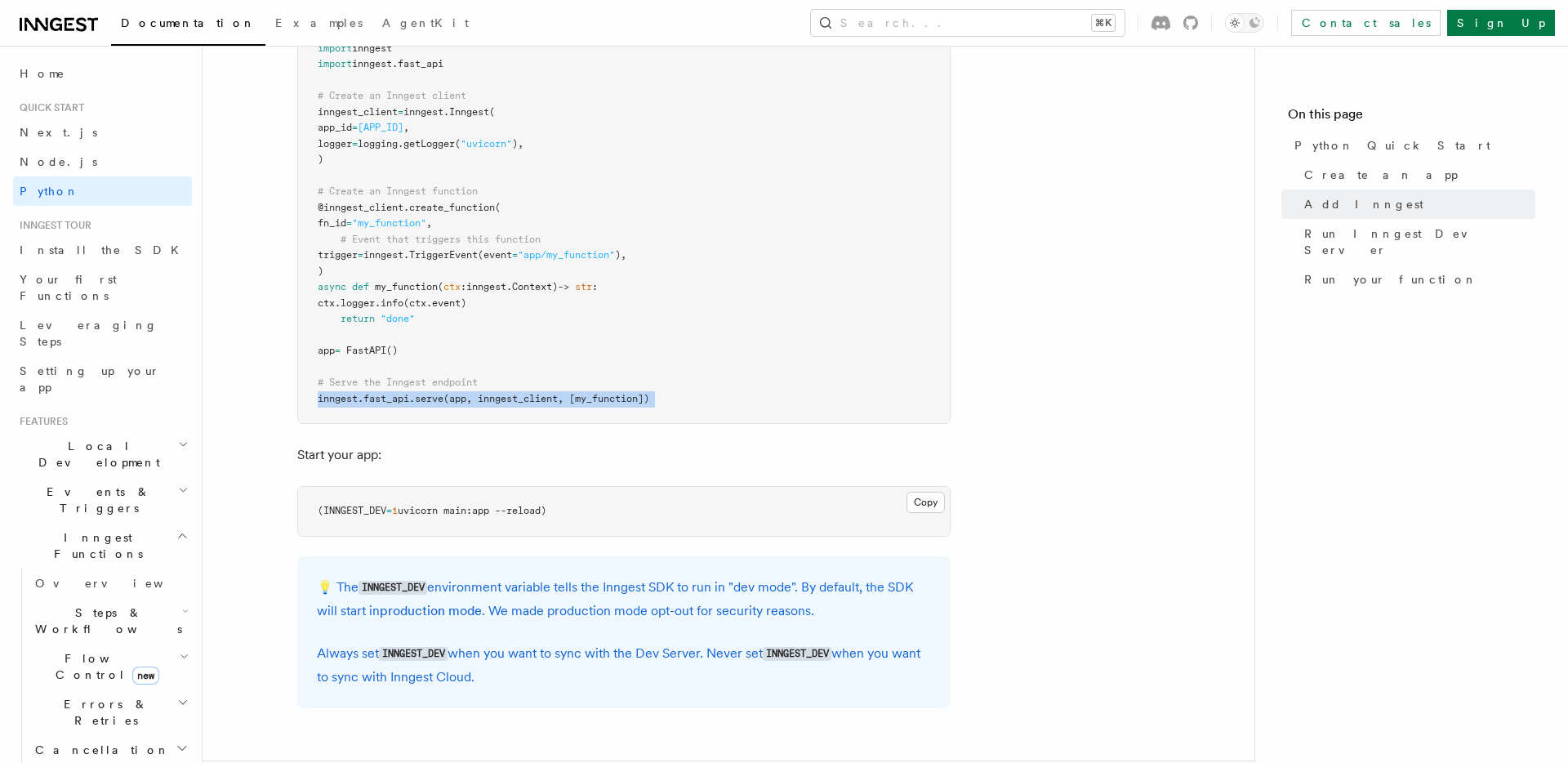 scroll, scrollTop: 1263, scrollLeft: 0, axis: vertical 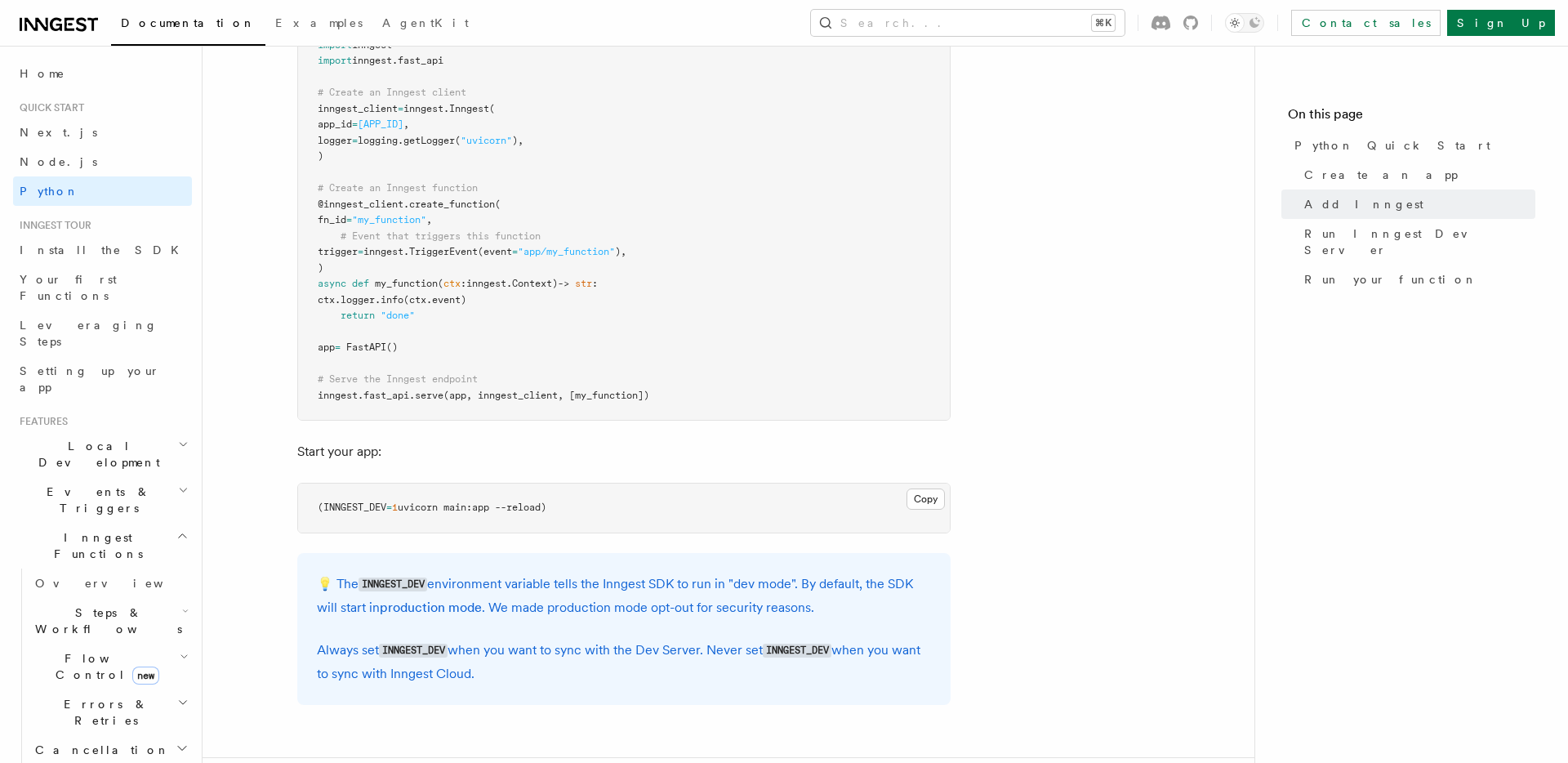 click on "💡 The  INNGEST_DEV  environment variable tells the Inngest SDK to run in "dev mode". By default, the SDK will start in  production mode . We made production mode opt-out for security reasons." at bounding box center [624, 596] 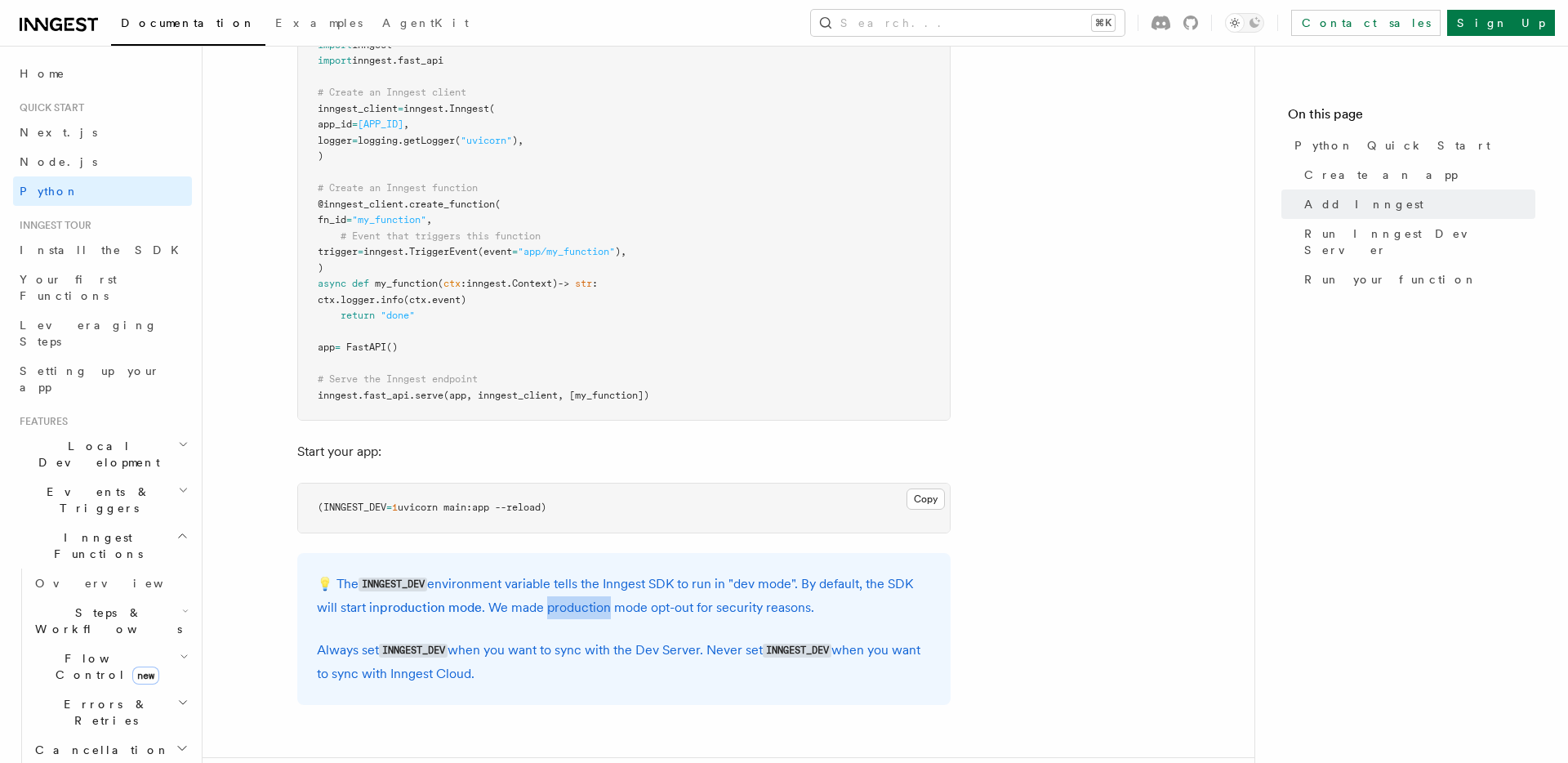 click on "💡 The  INNGEST_DEV  environment variable tells the Inngest SDK to run in "dev mode". By default, the SDK will start in  production mode . We made production mode opt-out for security reasons." at bounding box center [624, 596] 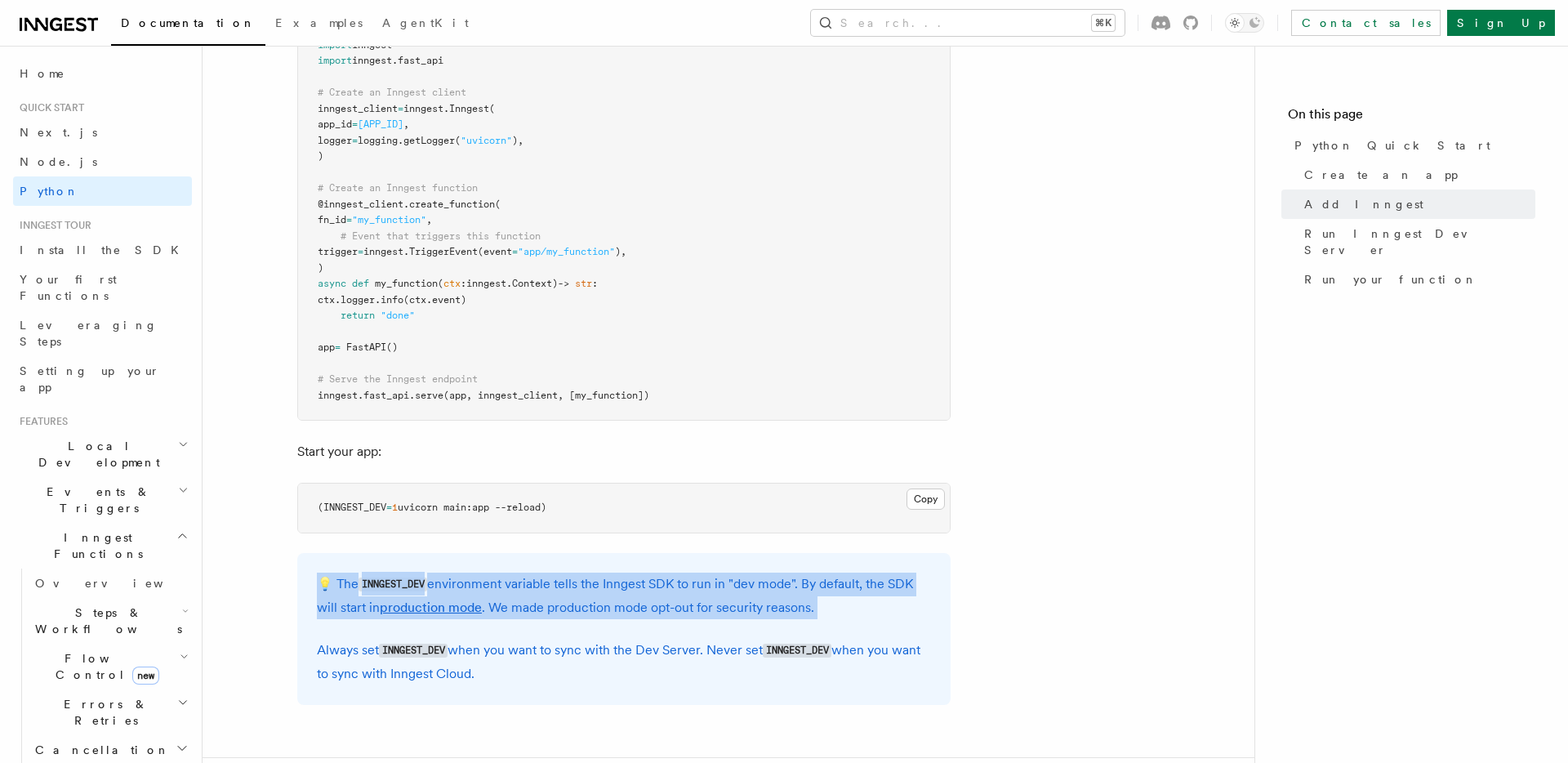 click on "💡 The  INNGEST_DEV  environment variable tells the Inngest SDK to run in "dev mode". By default, the SDK will start in  production mode . We made production mode opt-out for security reasons." at bounding box center [624, 596] 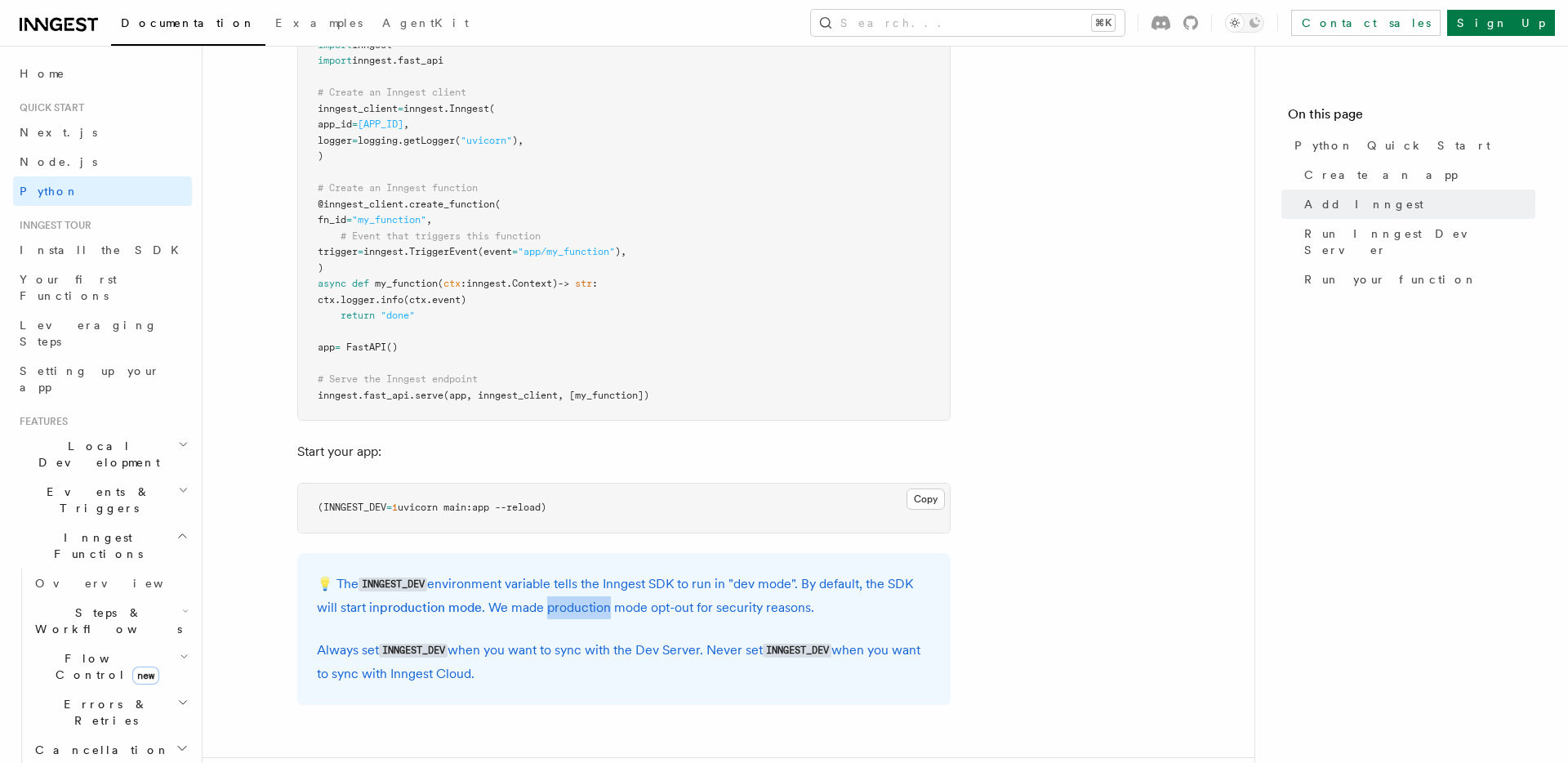 click on "💡 The  INNGEST_DEV  environment variable tells the Inngest SDK to run in "dev mode". By default, the SDK will start in  production mode . We made production mode opt-out for security reasons." at bounding box center [624, 596] 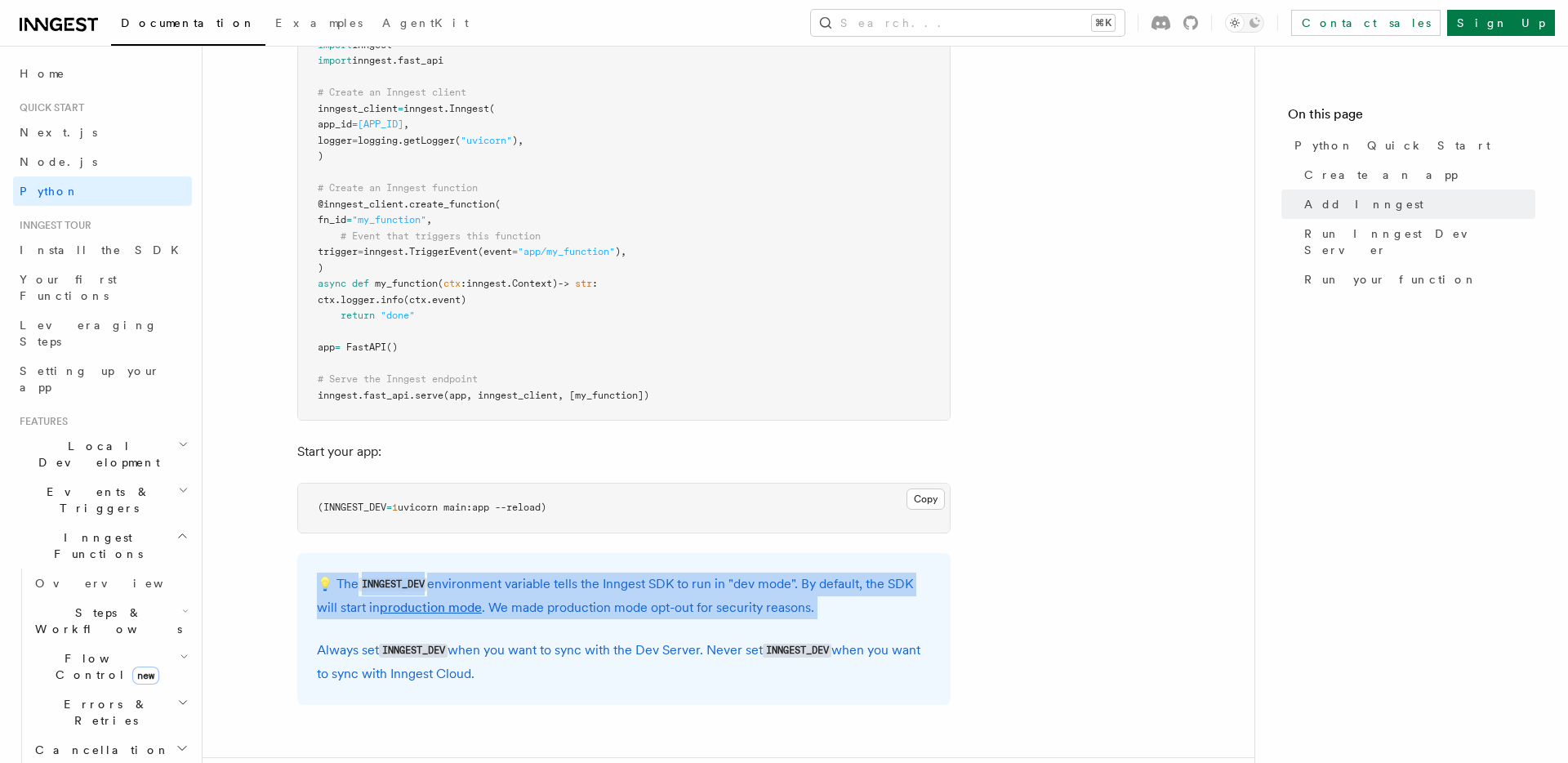 click on "💡 The  INNGEST_DEV  environment variable tells the Inngest SDK to run in "dev mode". By default, the SDK will start in  production mode . We made production mode opt-out for security reasons." at bounding box center (624, 596) 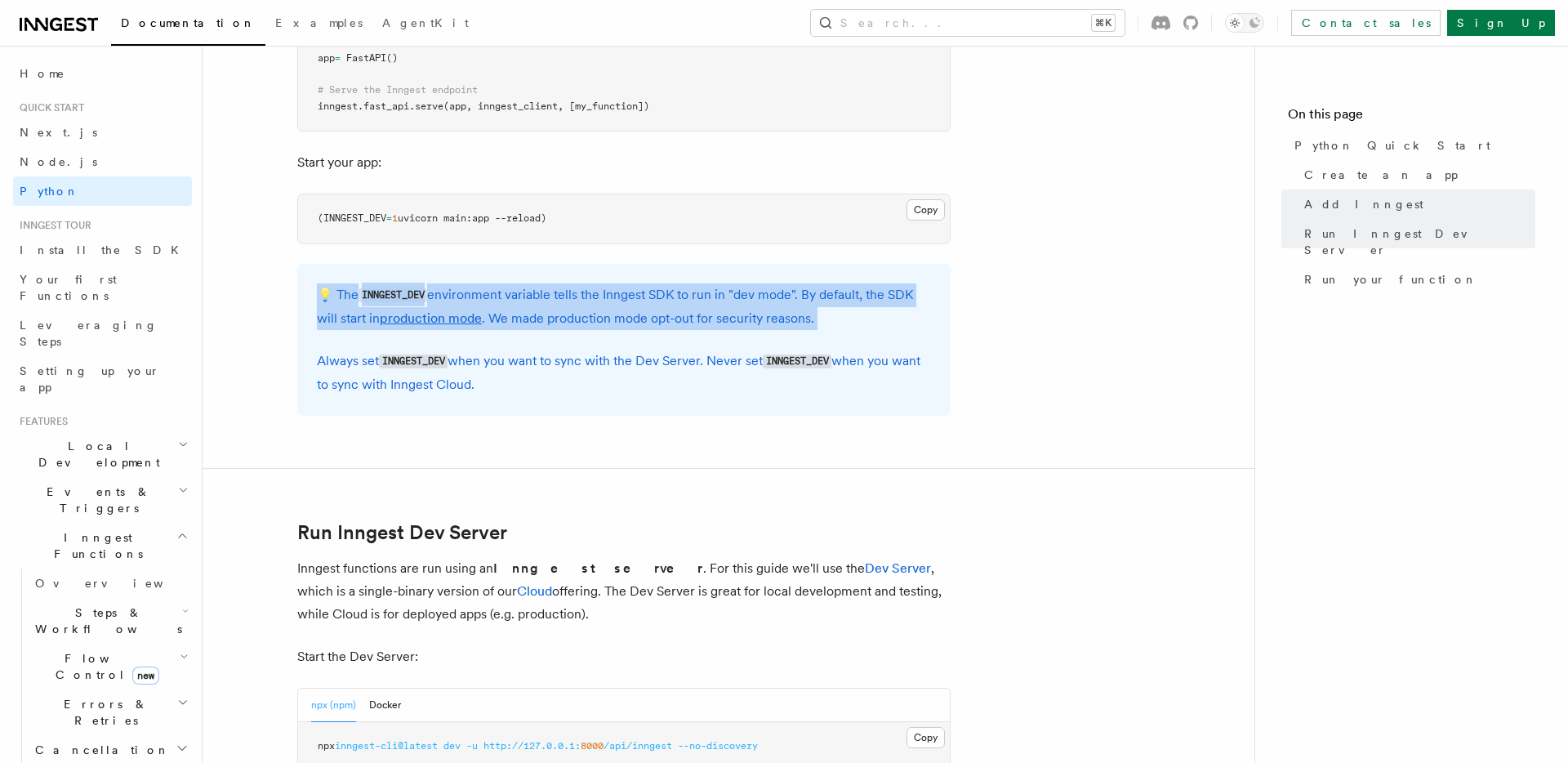 scroll, scrollTop: 1554, scrollLeft: 0, axis: vertical 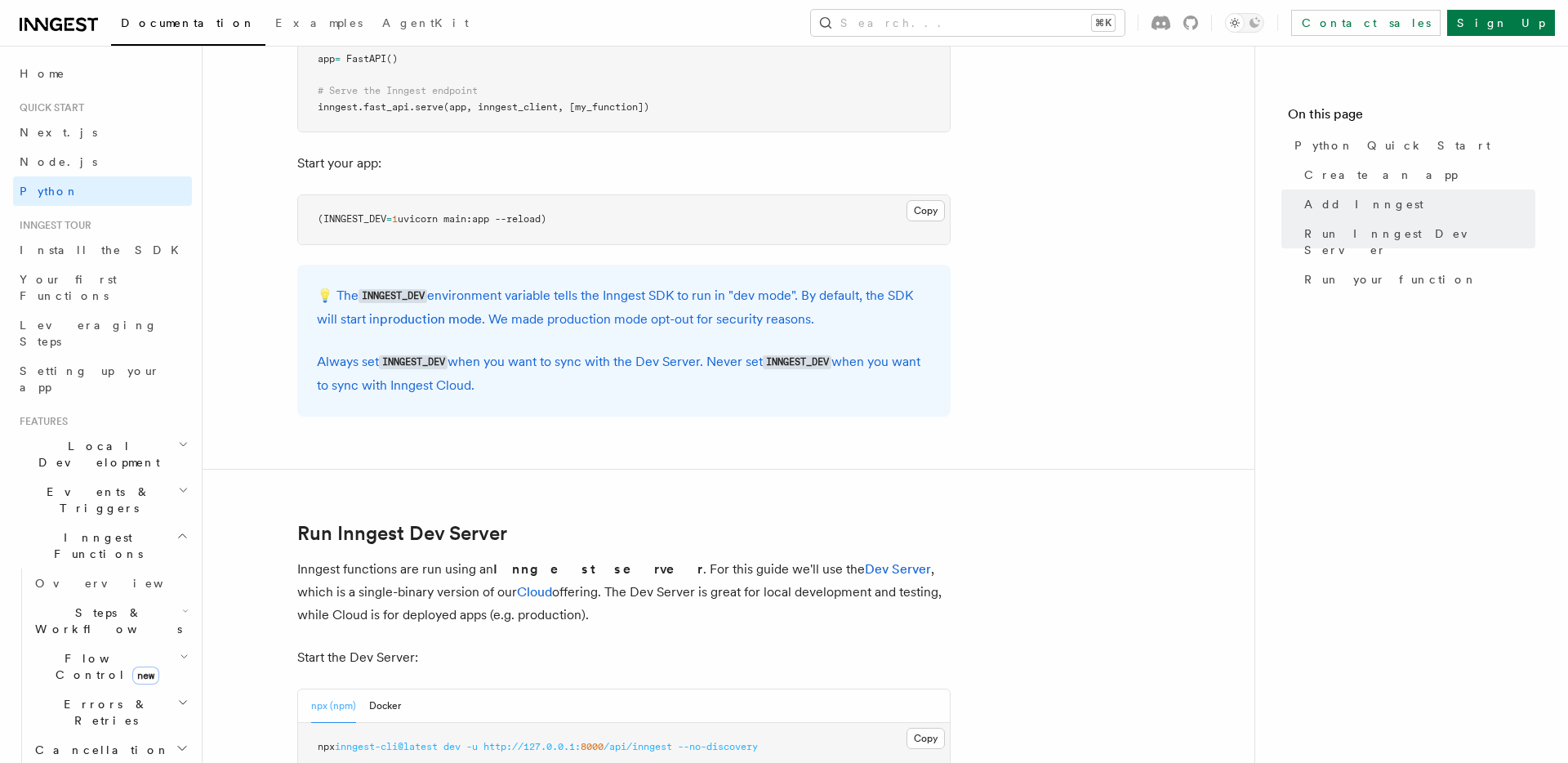 click on "Inngest server" at bounding box center (598, 569) 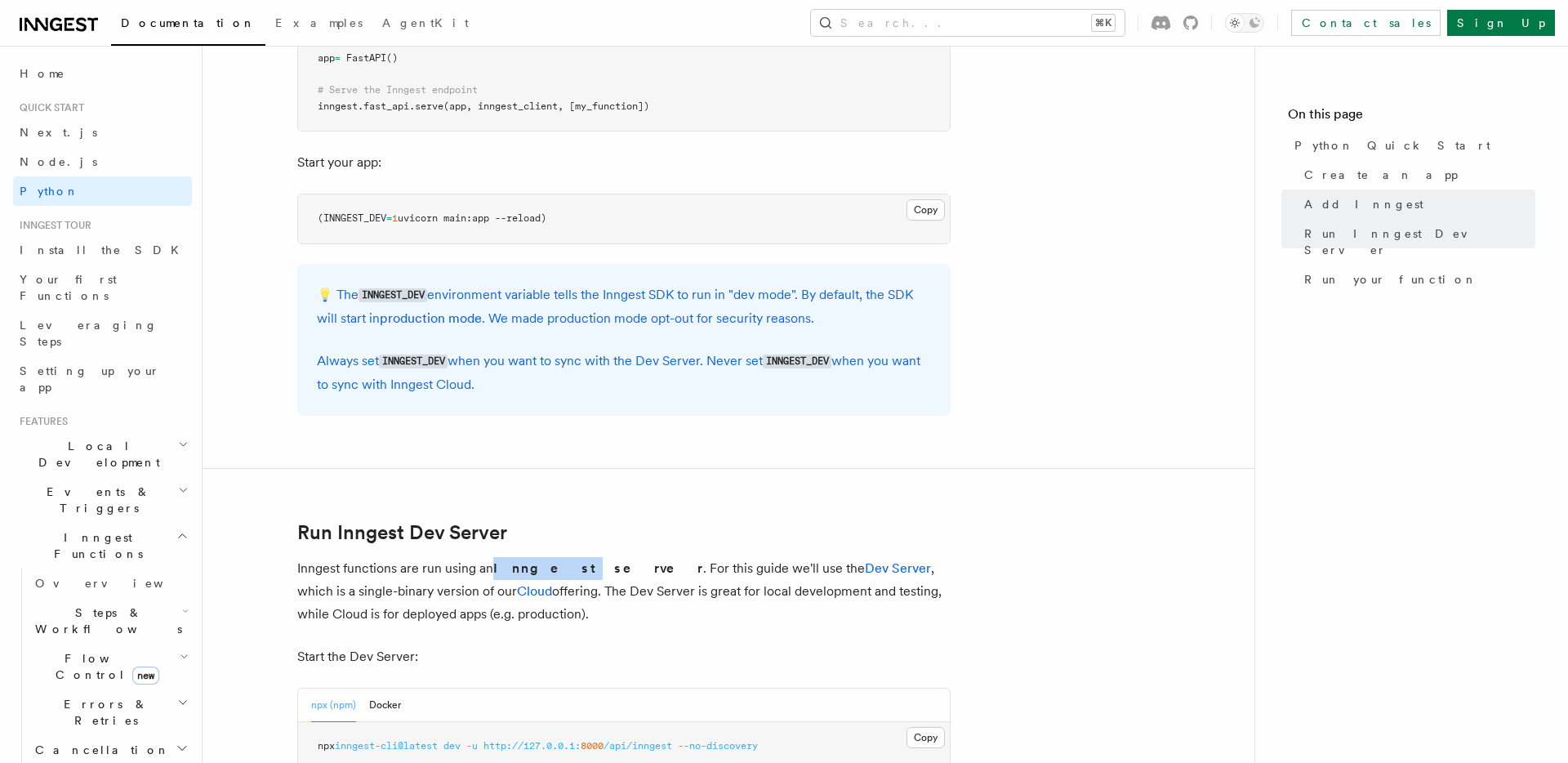 click on "Inngest server" at bounding box center (598, 568) 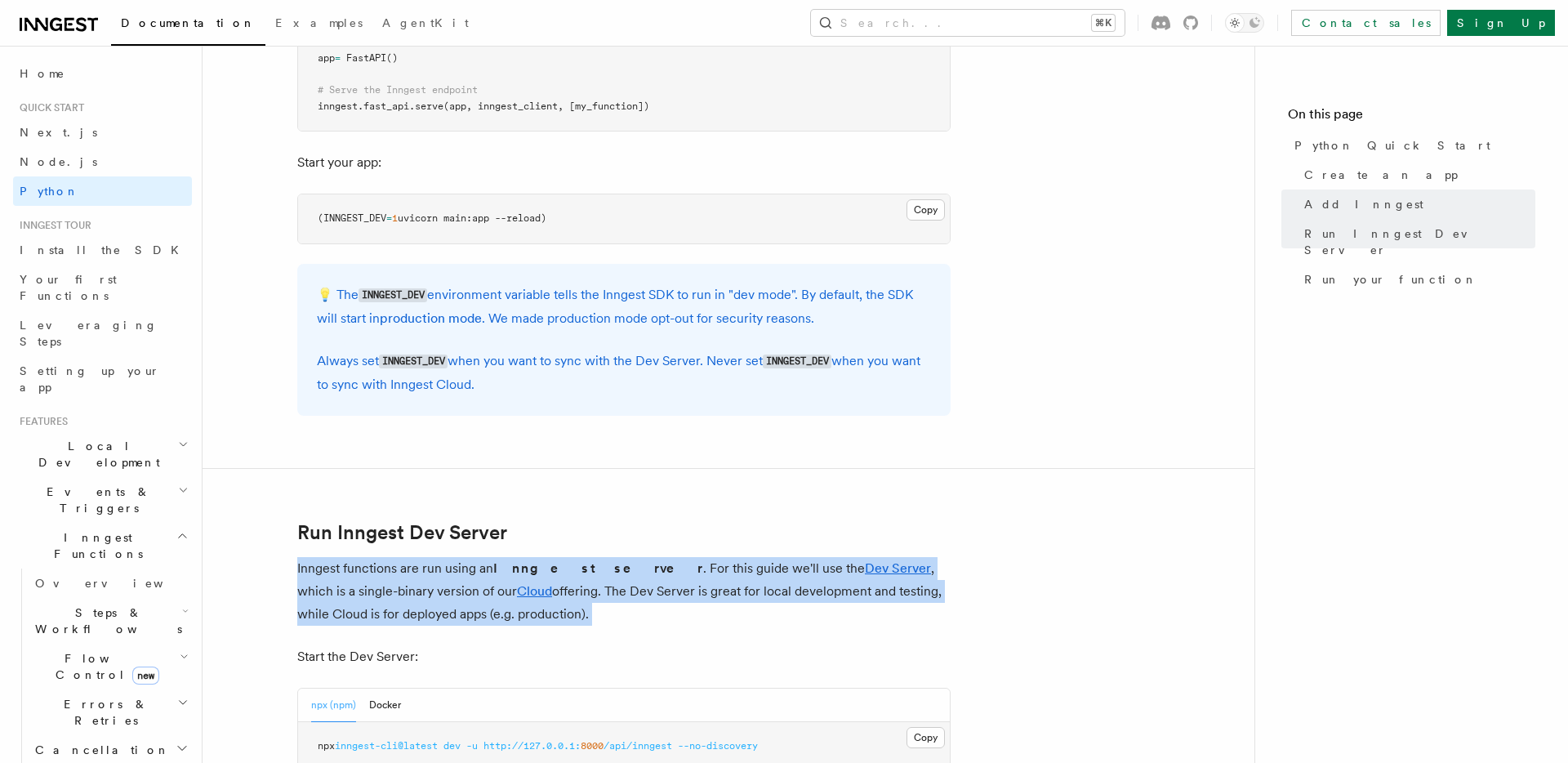 click on "Inngest server" at bounding box center (598, 568) 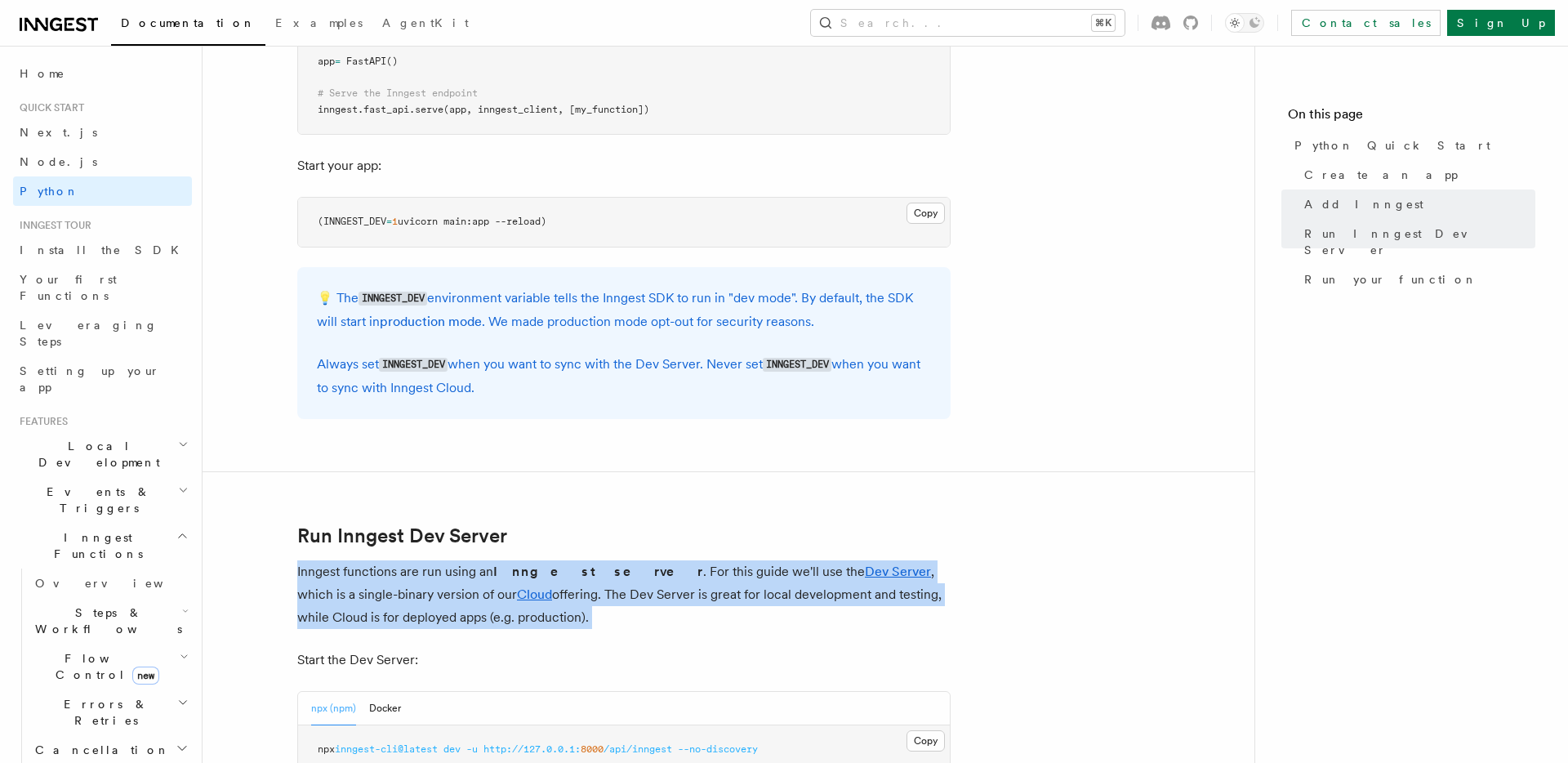scroll, scrollTop: 1555, scrollLeft: 0, axis: vertical 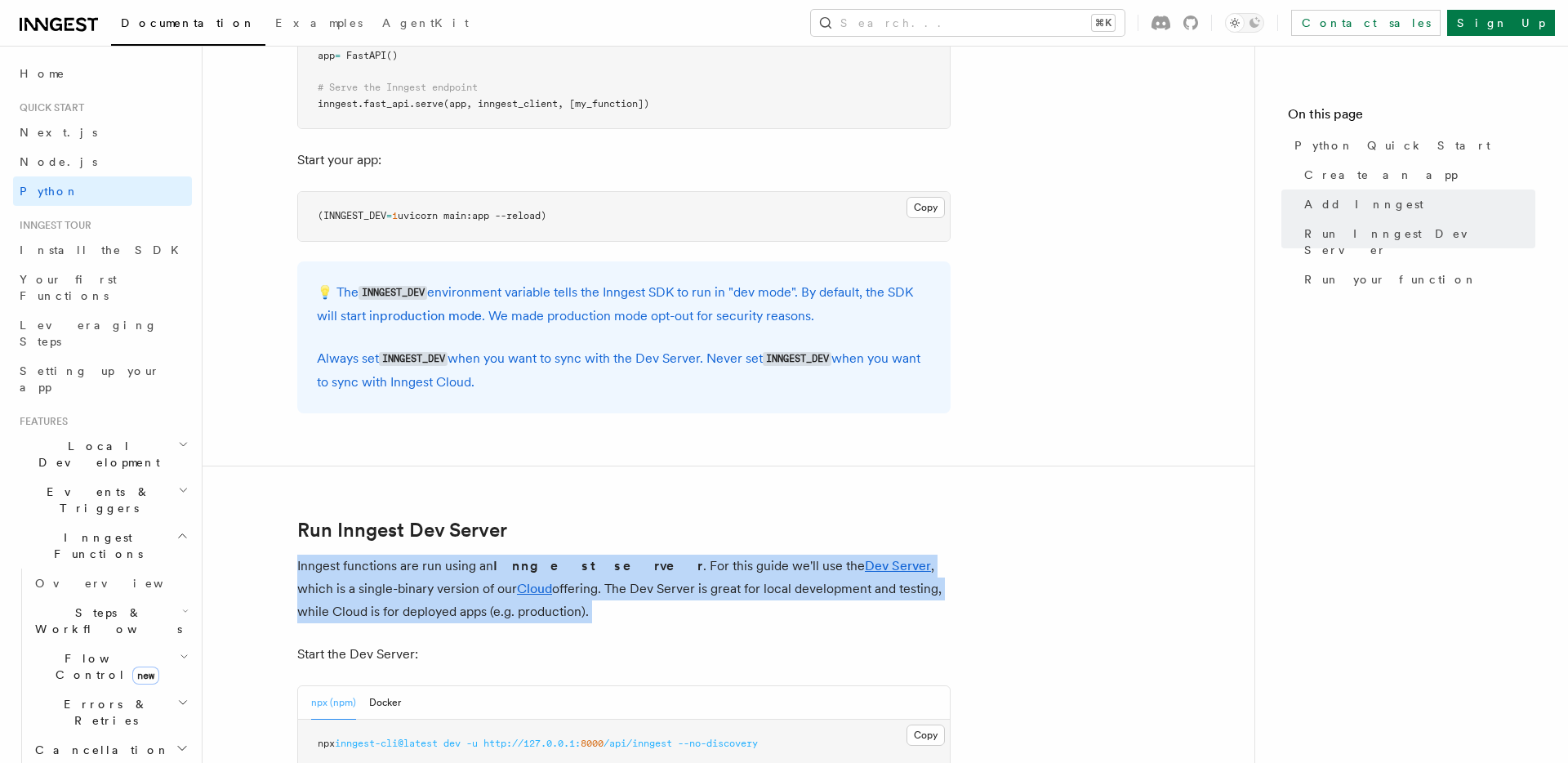 click on "Inngest server" at bounding box center (598, 565) 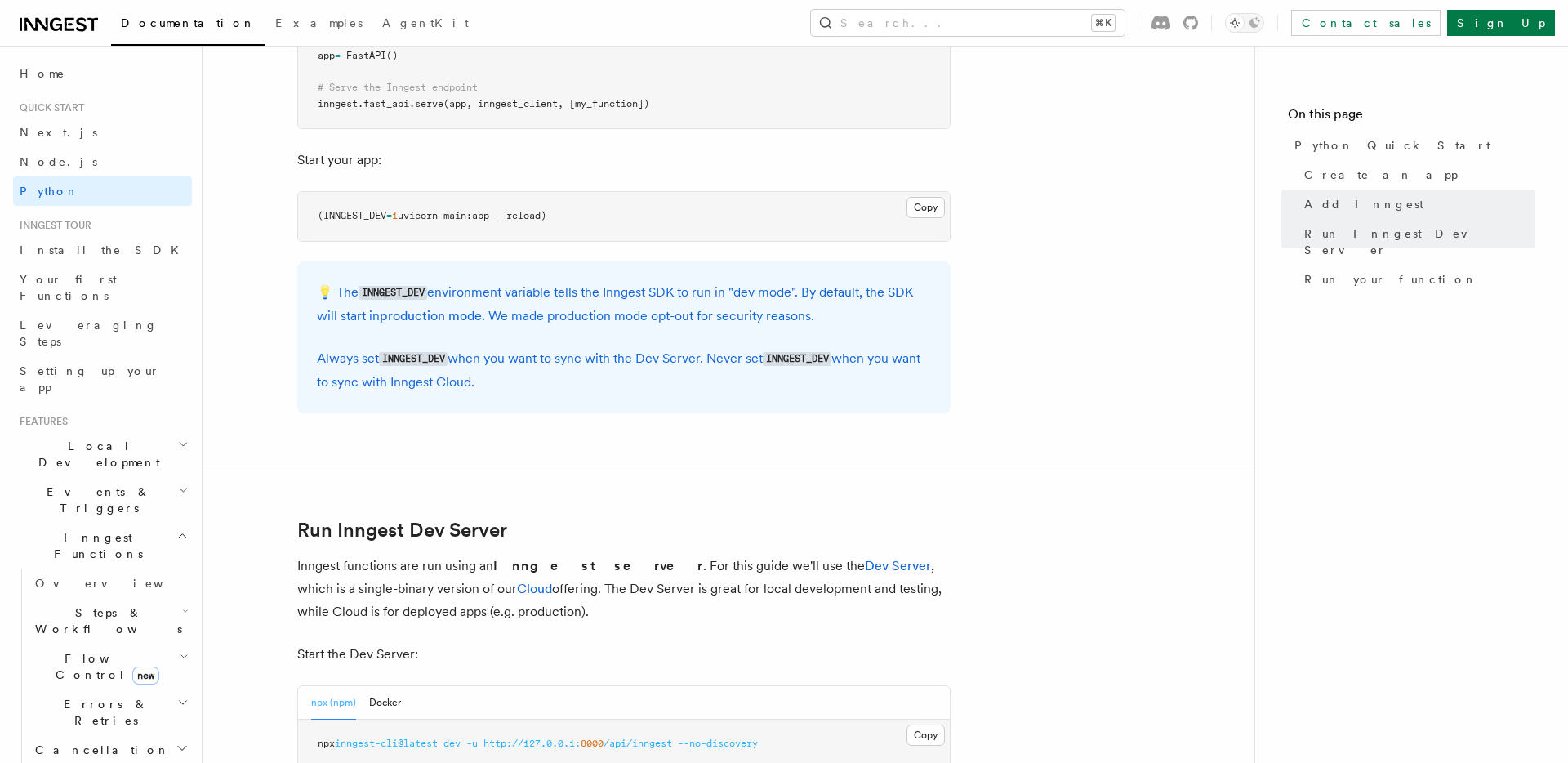 scroll, scrollTop: 1557, scrollLeft: 0, axis: vertical 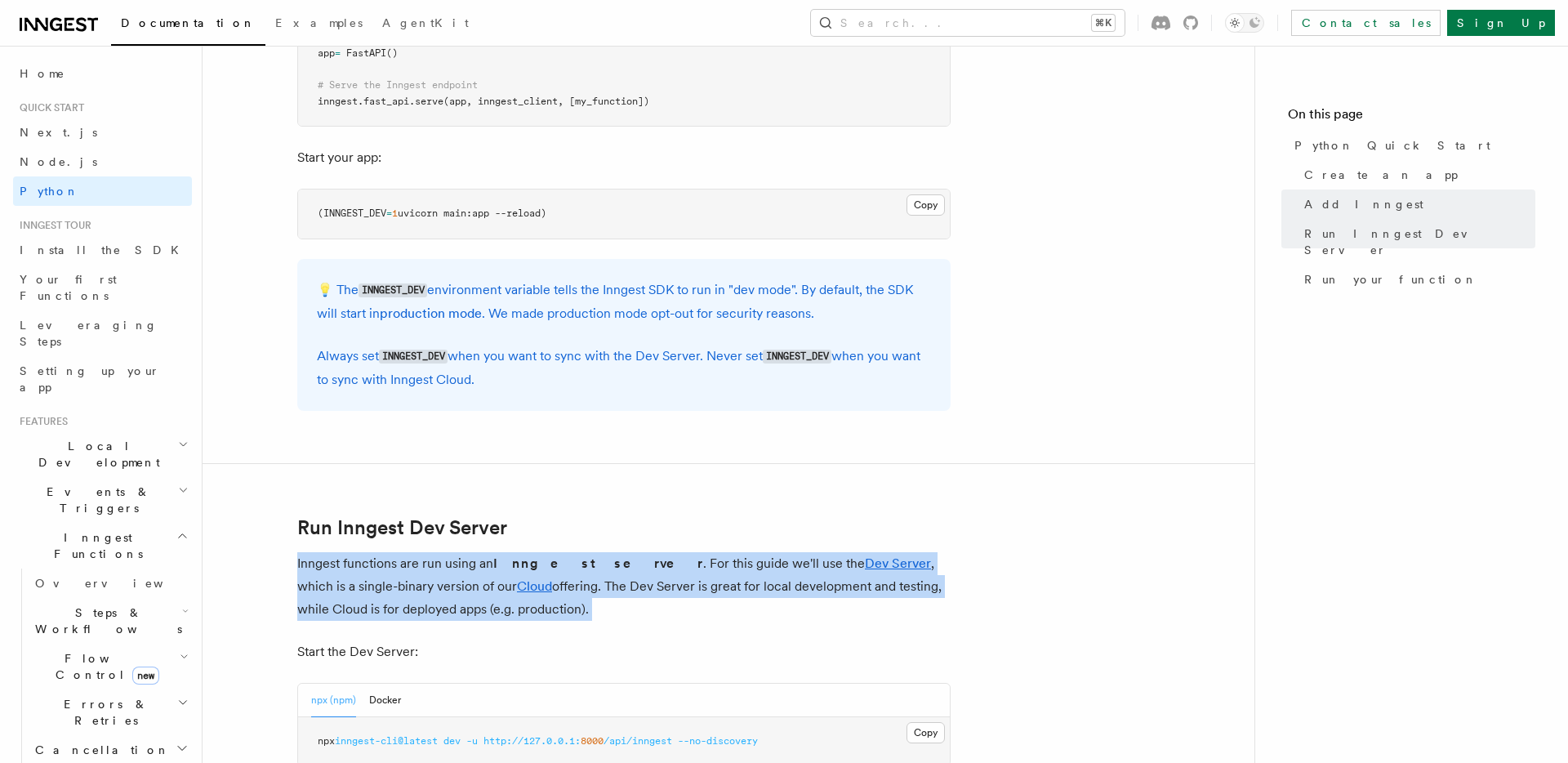 drag, startPoint x: 543, startPoint y: 547, endPoint x: 572, endPoint y: 632, distance: 89.810912 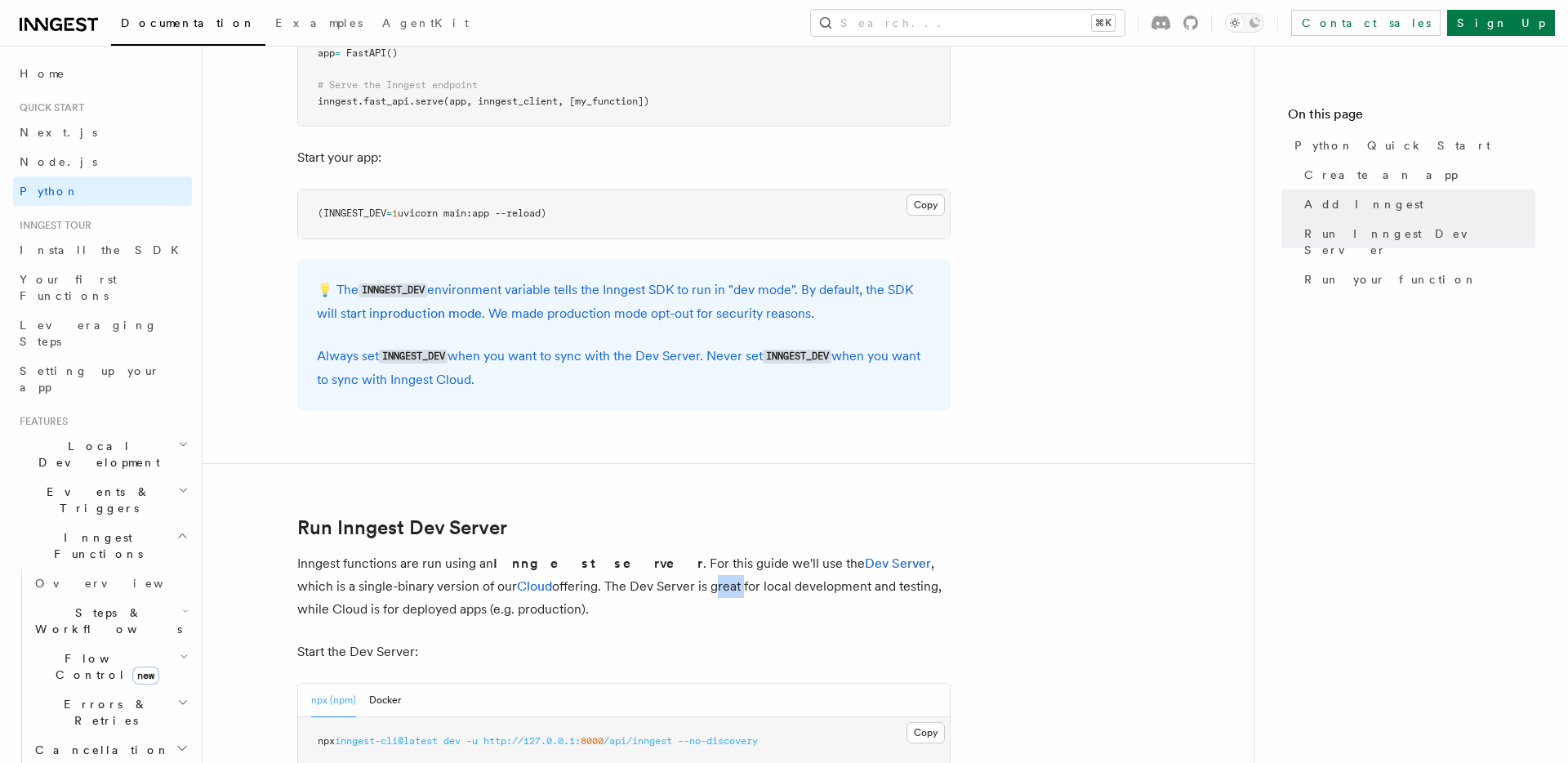 click on "Inngest functions are run using an  Inngest server . For this guide we'll use the  Dev Server , which is a single-binary version of our  Cloud  offering. The Dev Server is great for local development and testing, while Cloud is for deployed apps (e.g. production)." at bounding box center (624, 587) 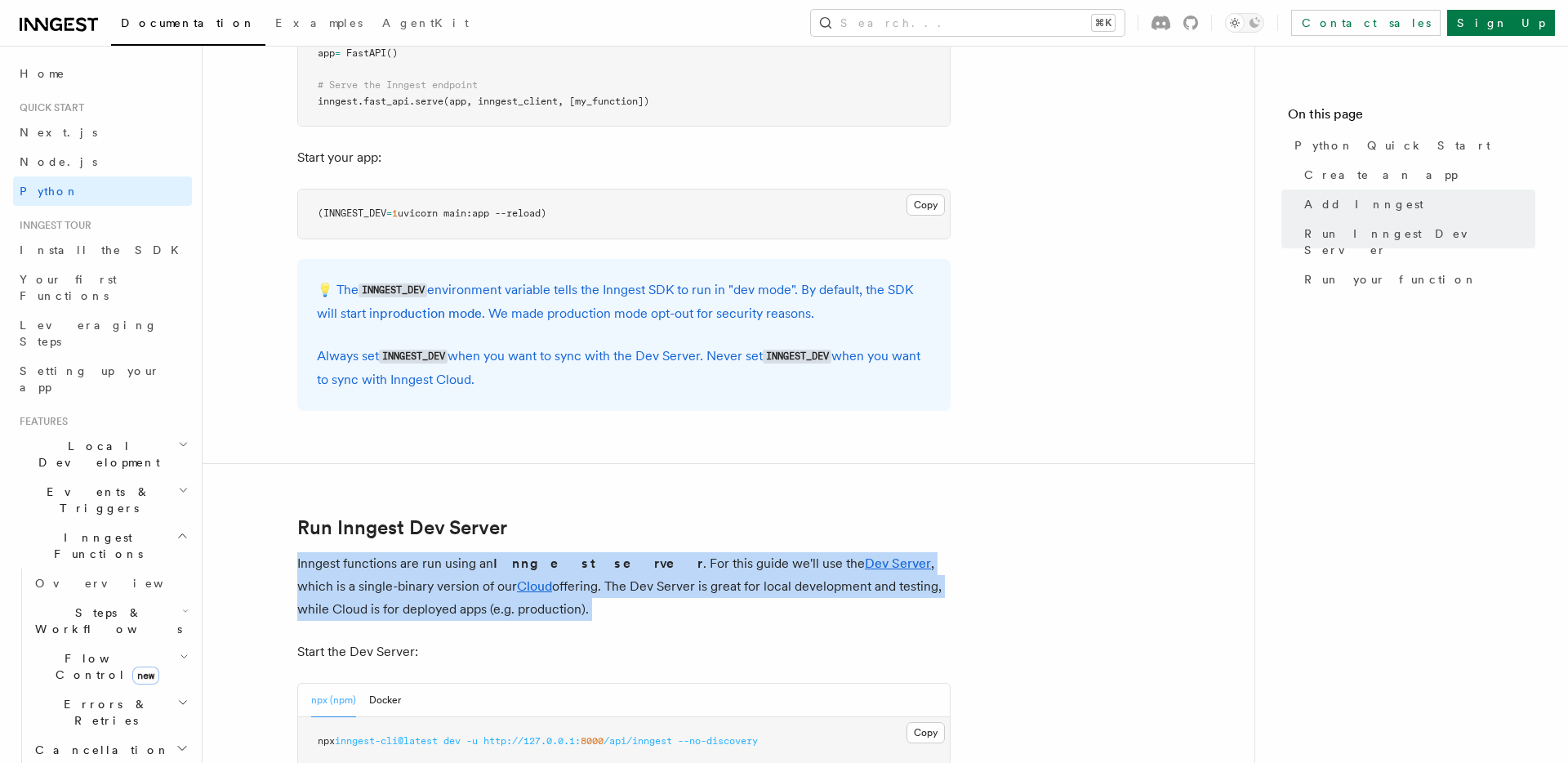 click on "Inngest functions are run using an  Inngest server . For this guide we'll use the  Dev Server , which is a single-binary version of our  Cloud  offering. The Dev Server is great for local development and testing, while Cloud is for deployed apps (e.g. production)." at bounding box center [624, 587] 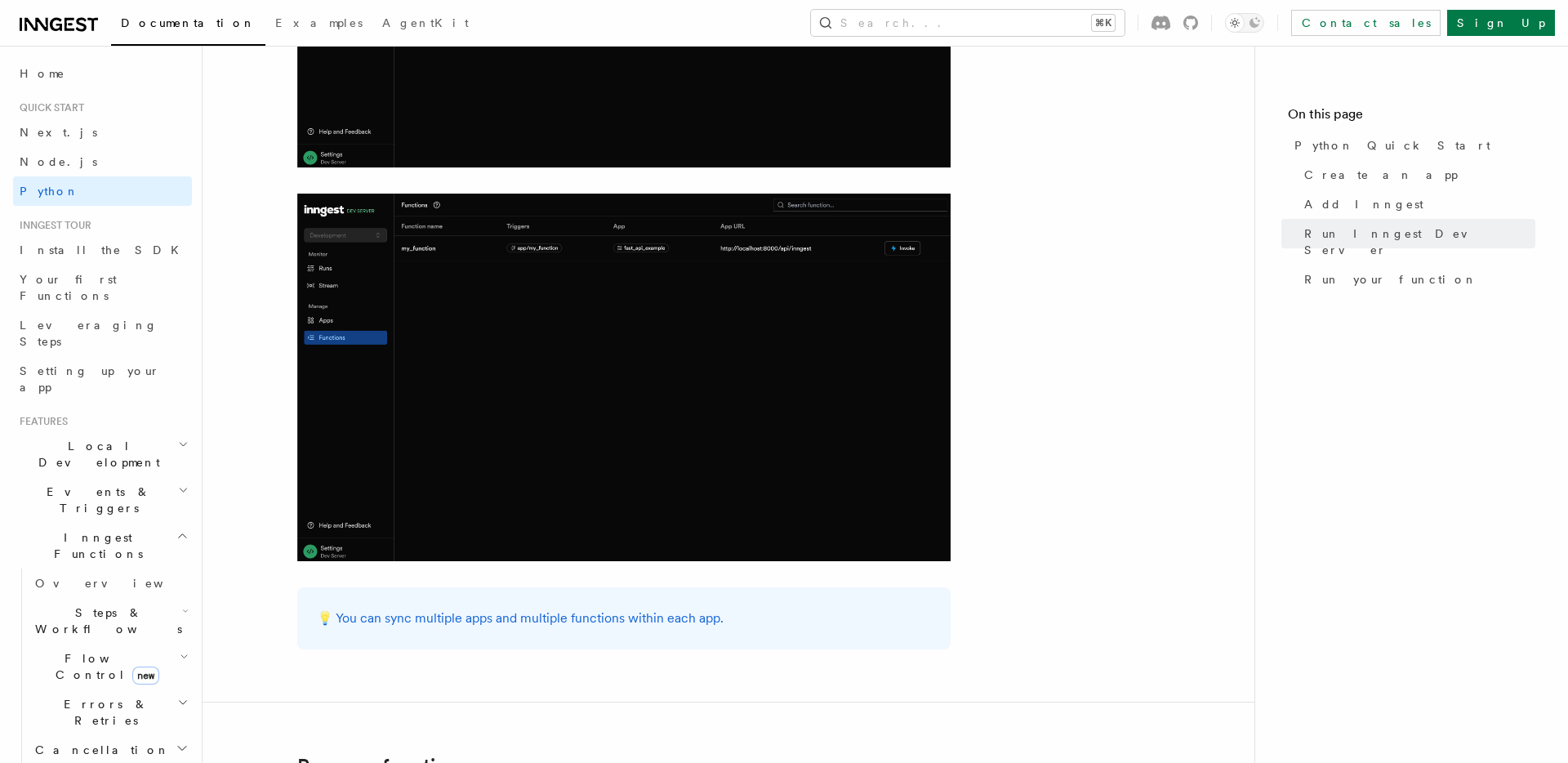 scroll, scrollTop: 2728, scrollLeft: 0, axis: vertical 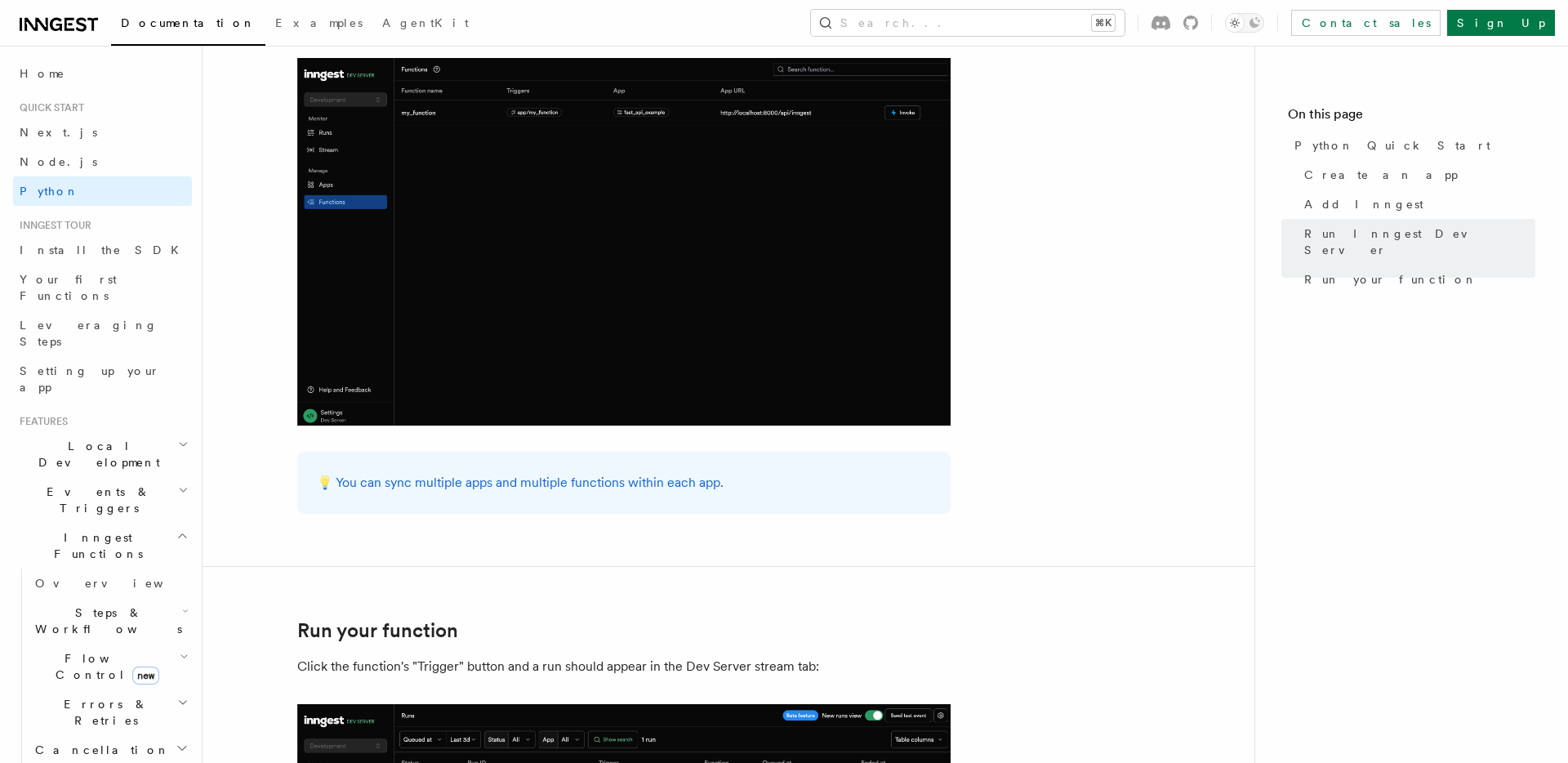 click on "Click the function's "Trigger" button and a run should appear in the Dev Server stream tab:" at bounding box center (624, 667) 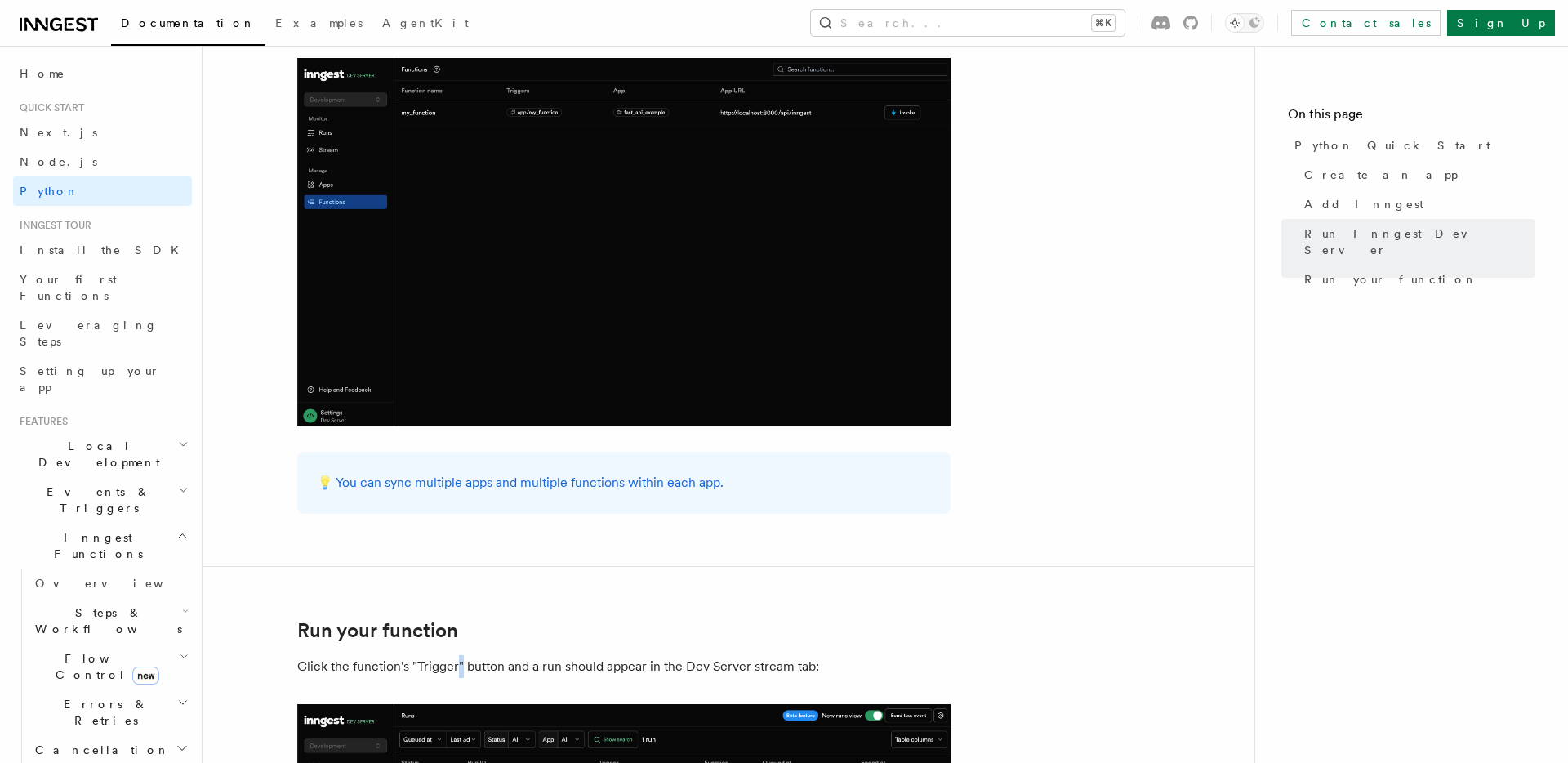 click on "Click the function's "Trigger" button and a run should appear in the Dev Server stream tab:" at bounding box center [624, 667] 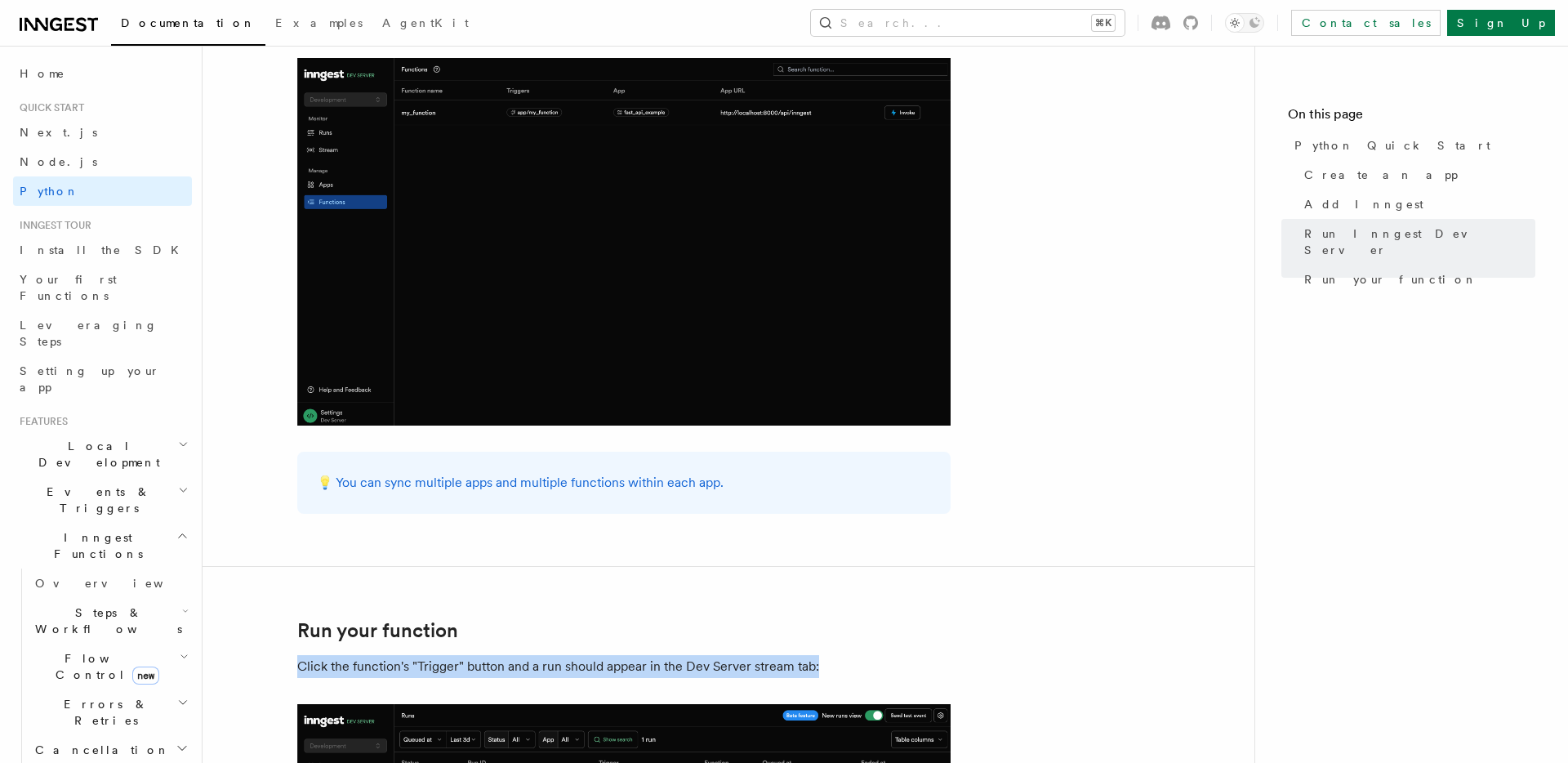 click on "Click the function's "Trigger" button and a run should appear in the Dev Server stream tab:" at bounding box center (624, 667) 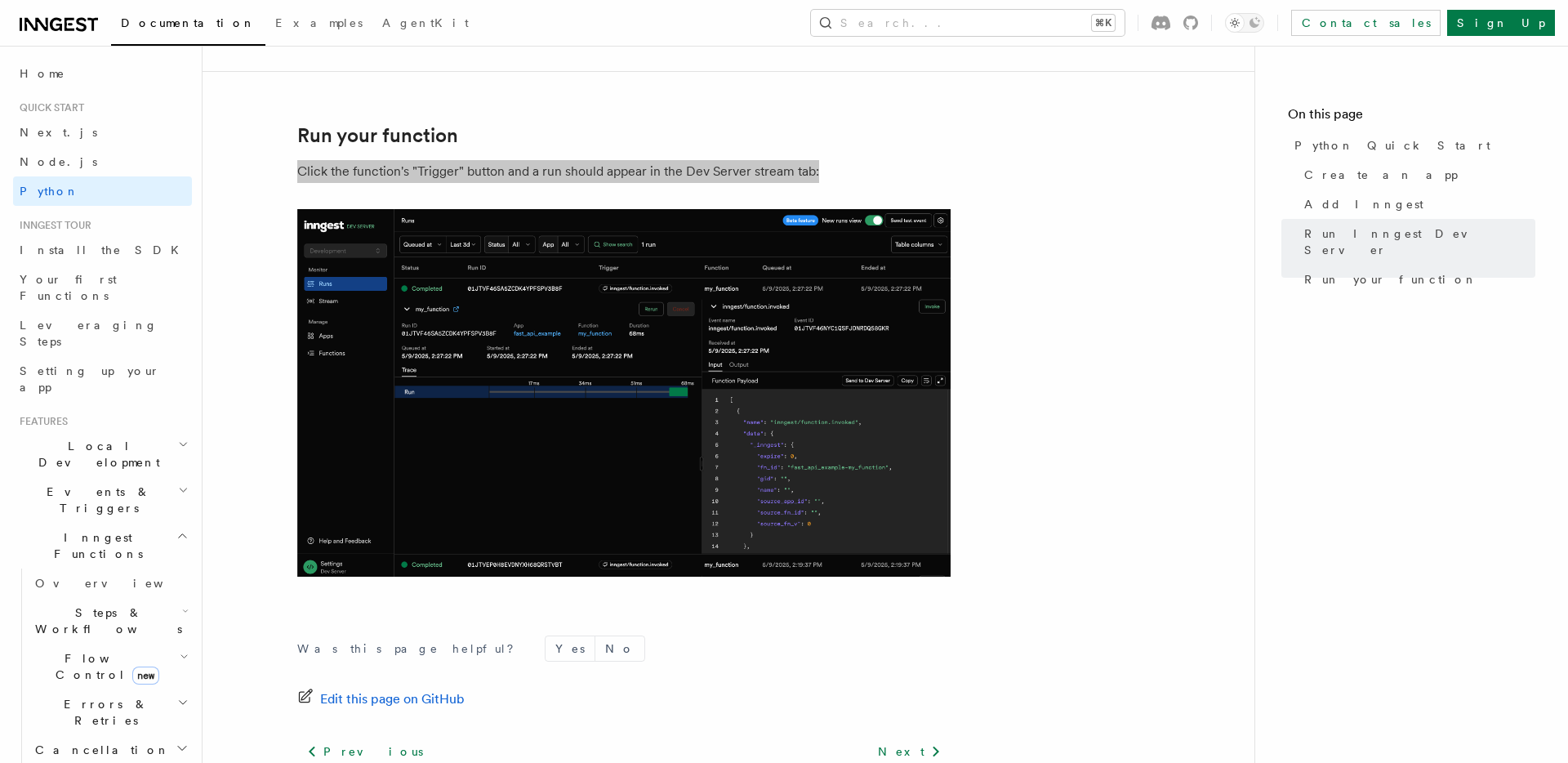 scroll, scrollTop: 3367, scrollLeft: 0, axis: vertical 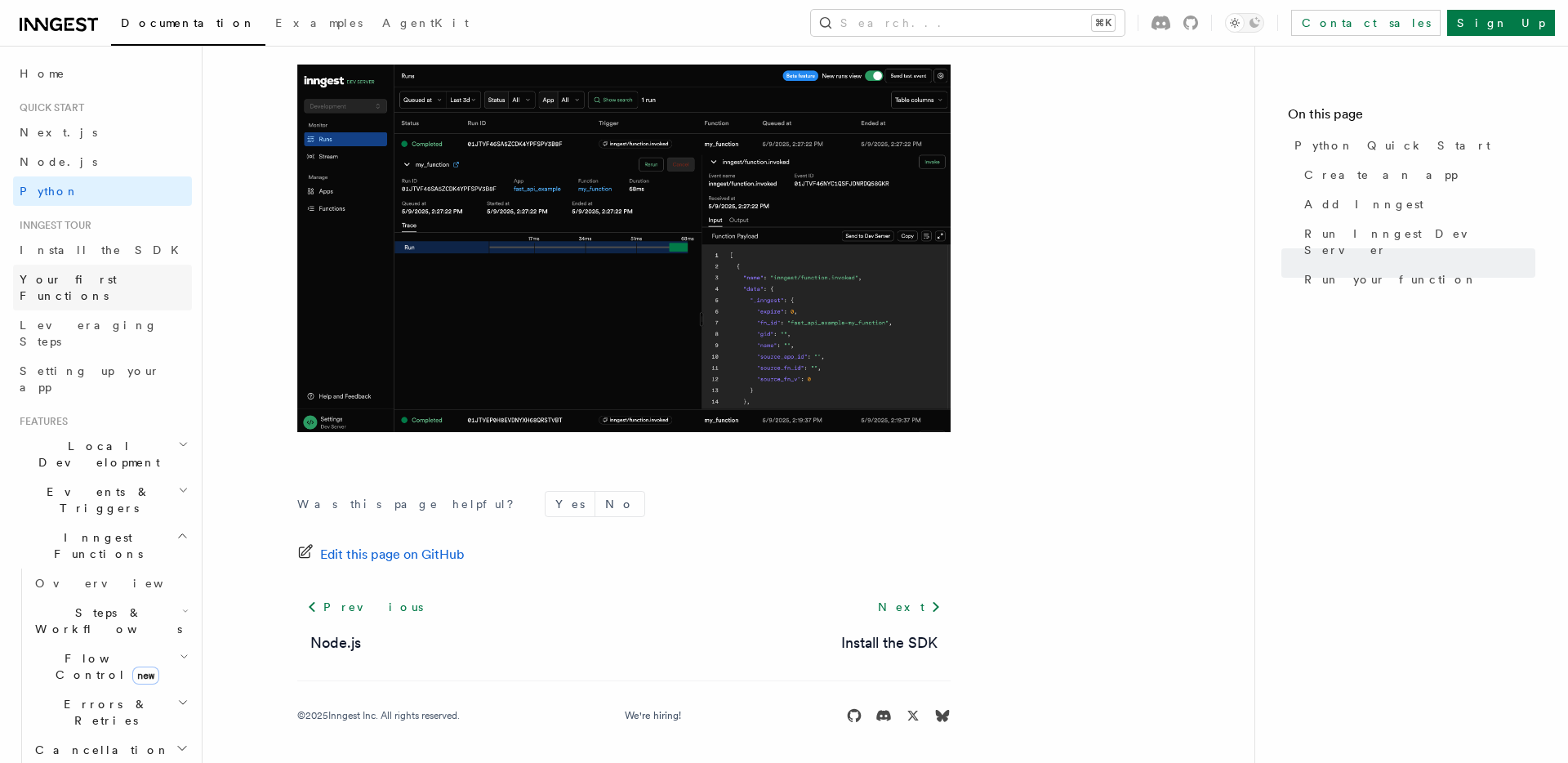 click on "Your first Functions" at bounding box center [68, 288] 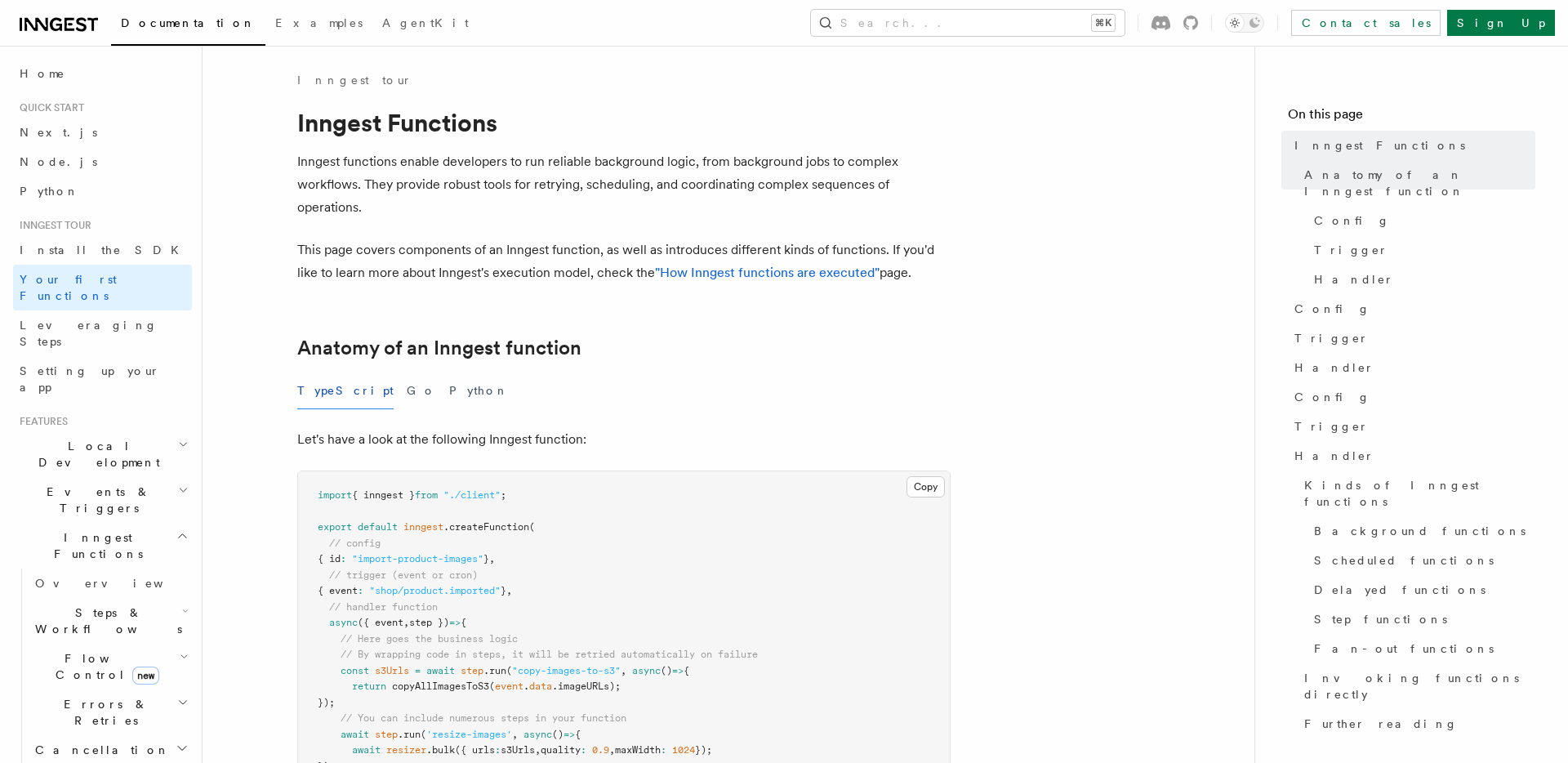 click on "Anatomy of an Inngest function" at bounding box center (624, 348) 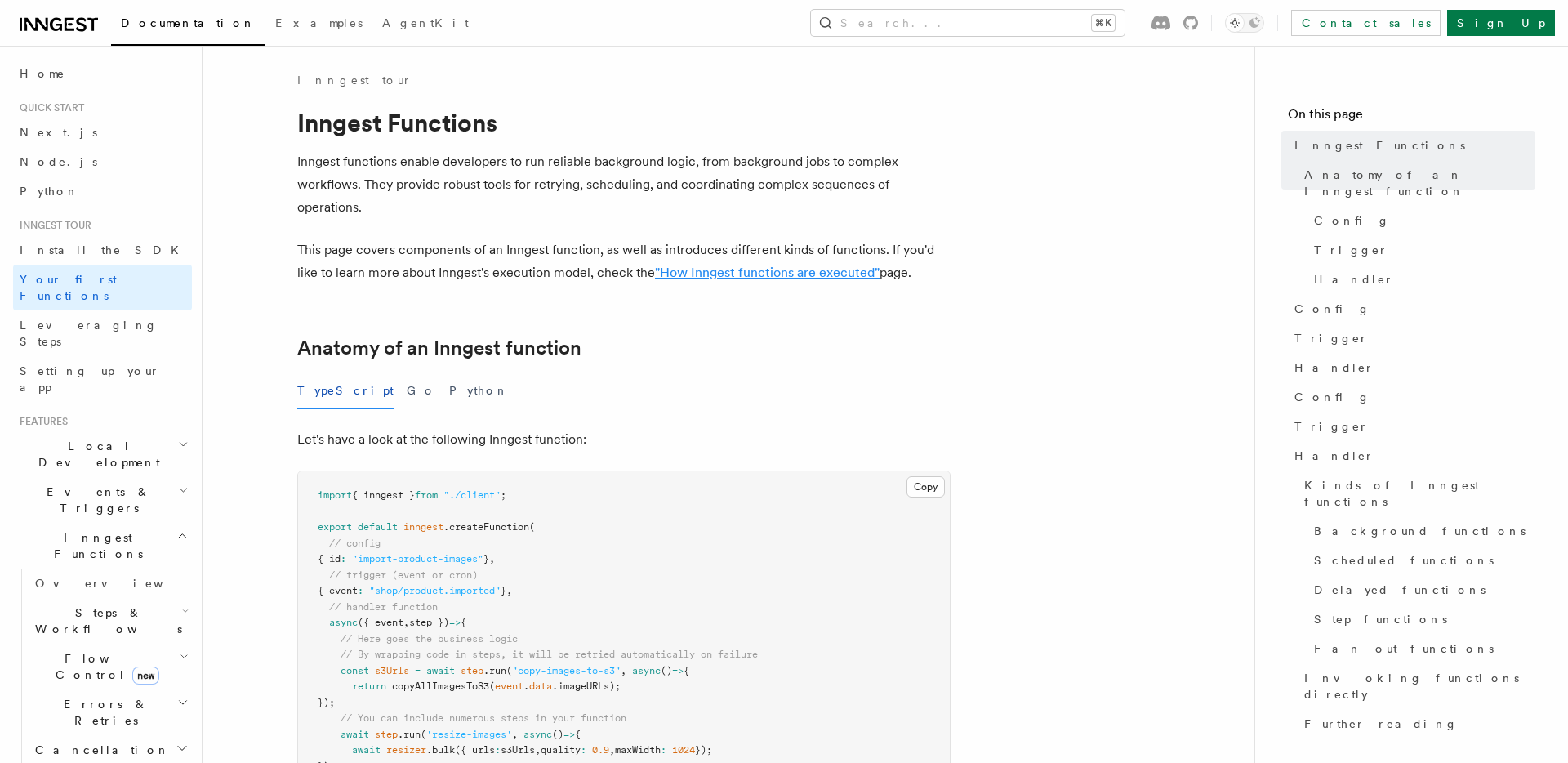 click on ""How Inngest functions are executed"" at bounding box center (767, 272) 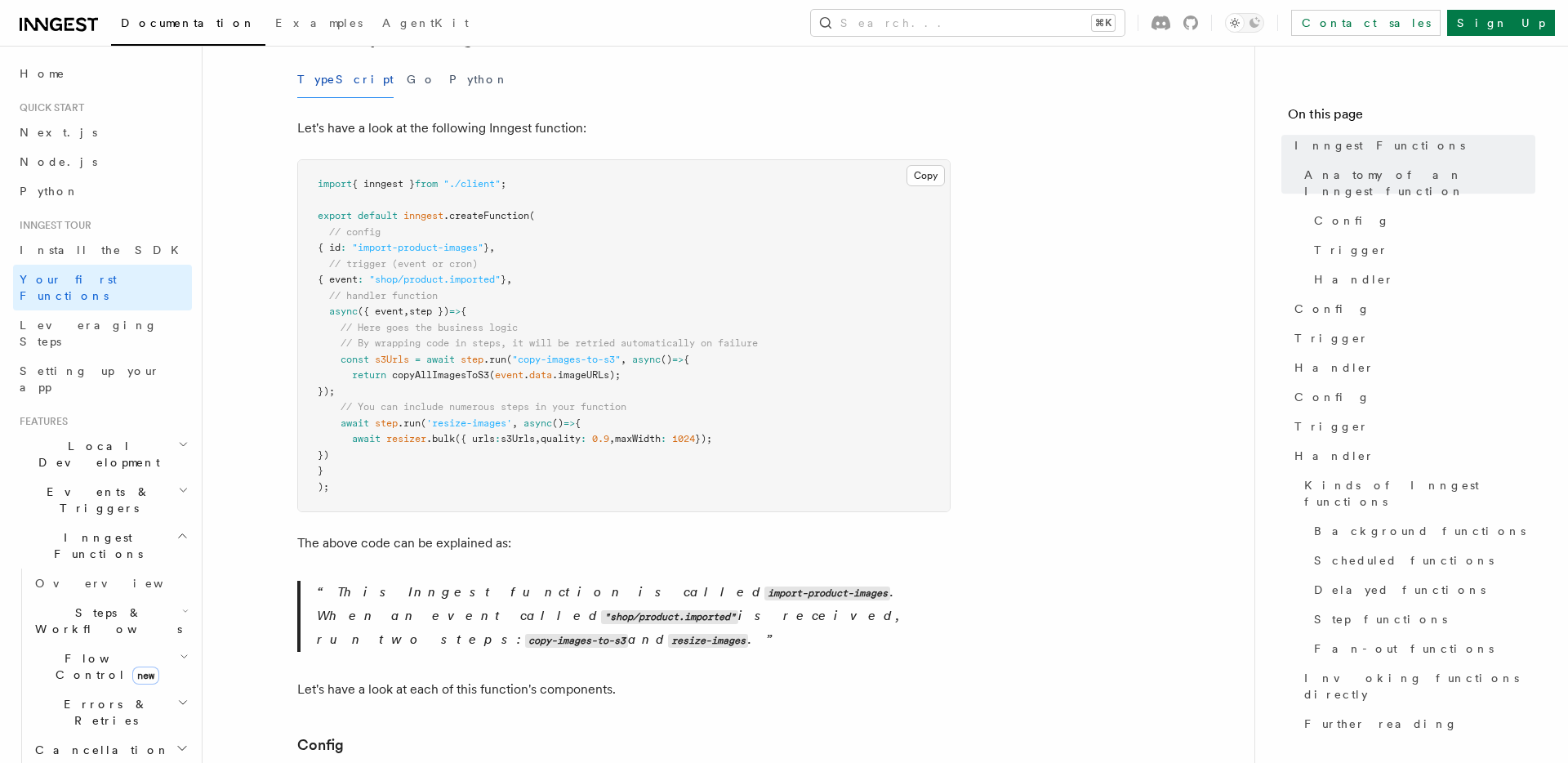 scroll, scrollTop: 324, scrollLeft: 0, axis: vertical 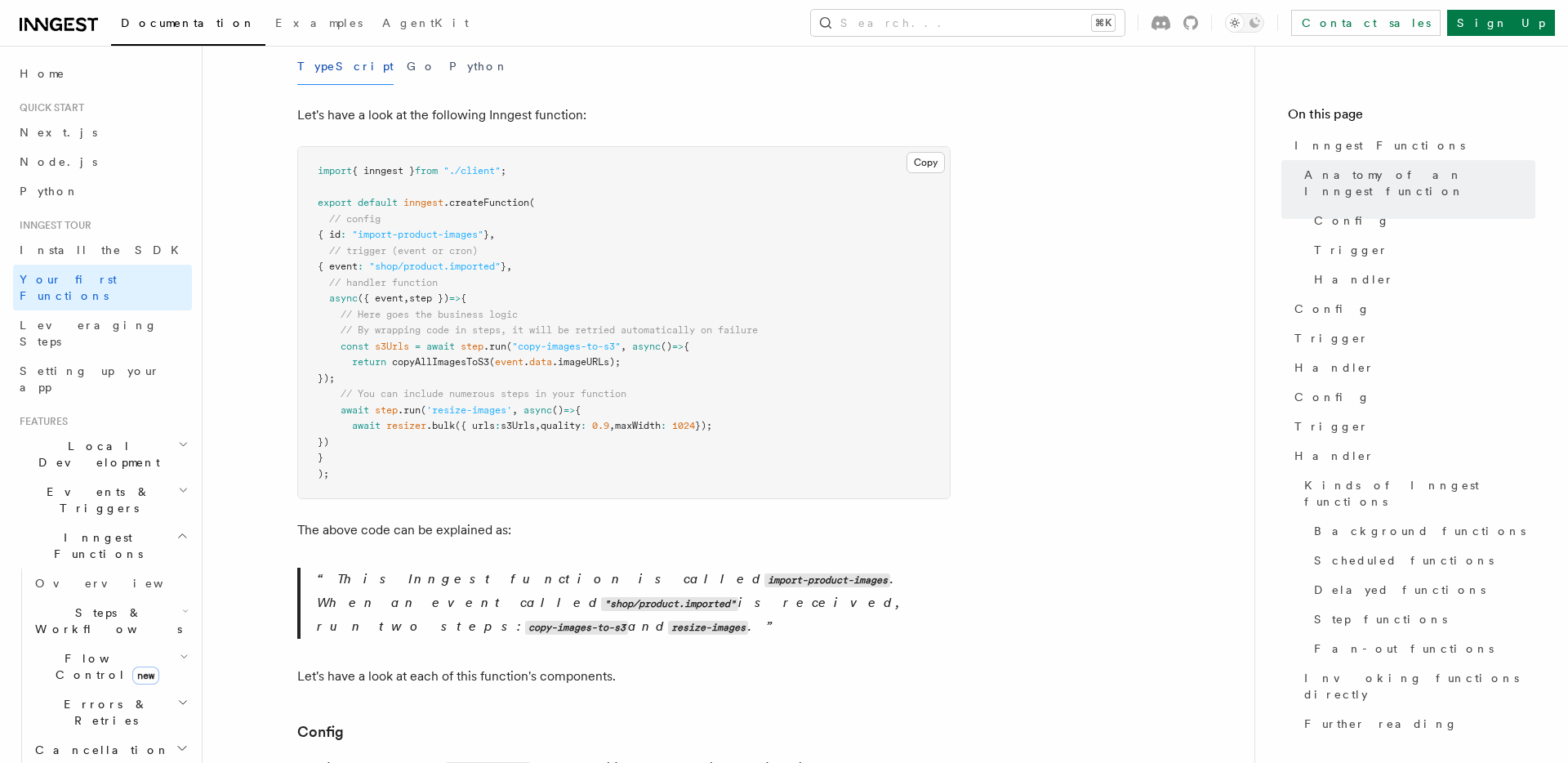 click on "This Inngest function is called  import-product-images . When an event called  shop/product.imported  is received, run two steps:  copy-images-to-s3  and  resize-images ." at bounding box center [634, 603] 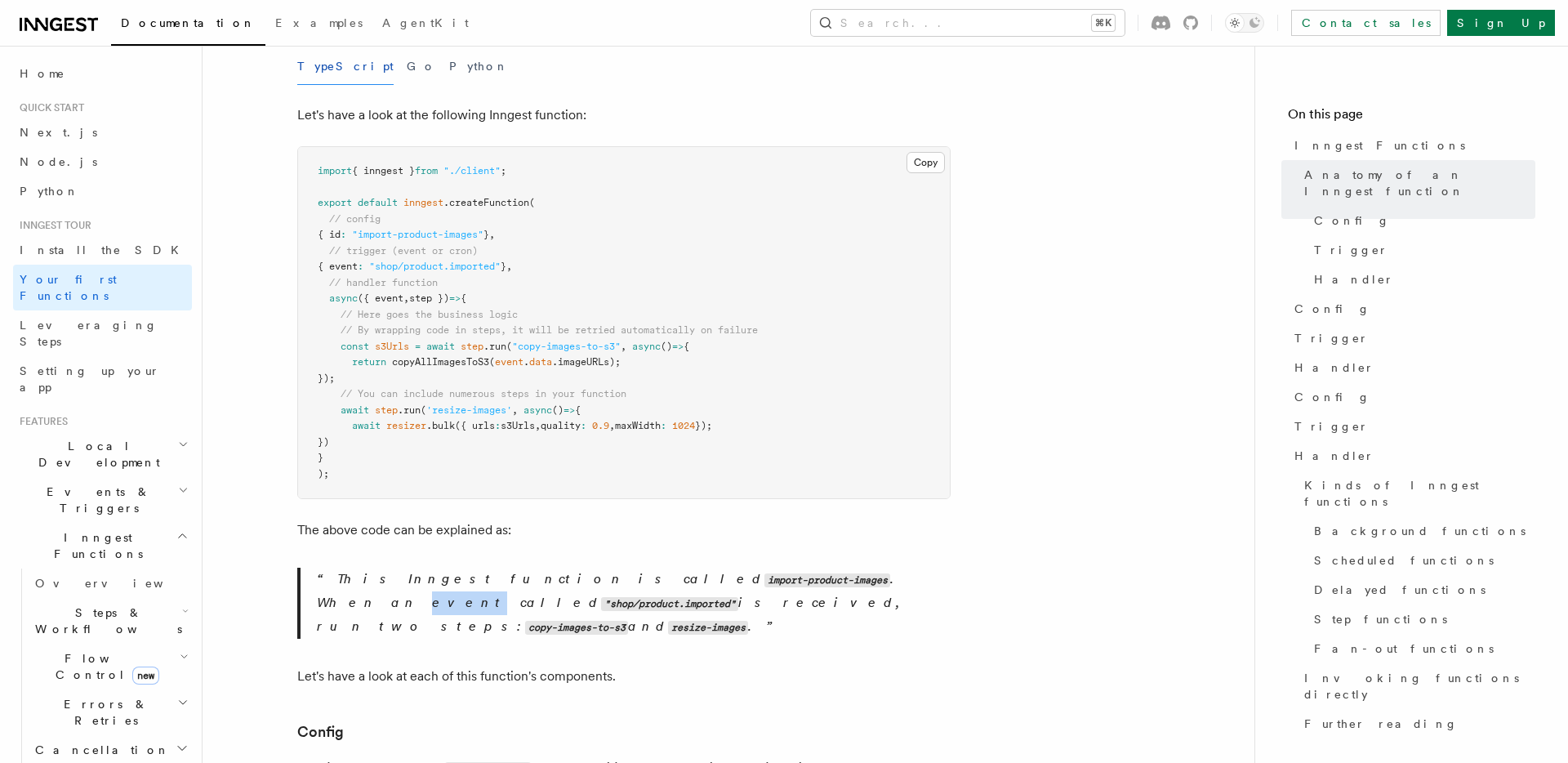 click on "This Inngest function is called  import-product-images . When an event called  shop/product.imported  is received, run two steps:  copy-images-to-s3  and  resize-images ." at bounding box center [634, 603] 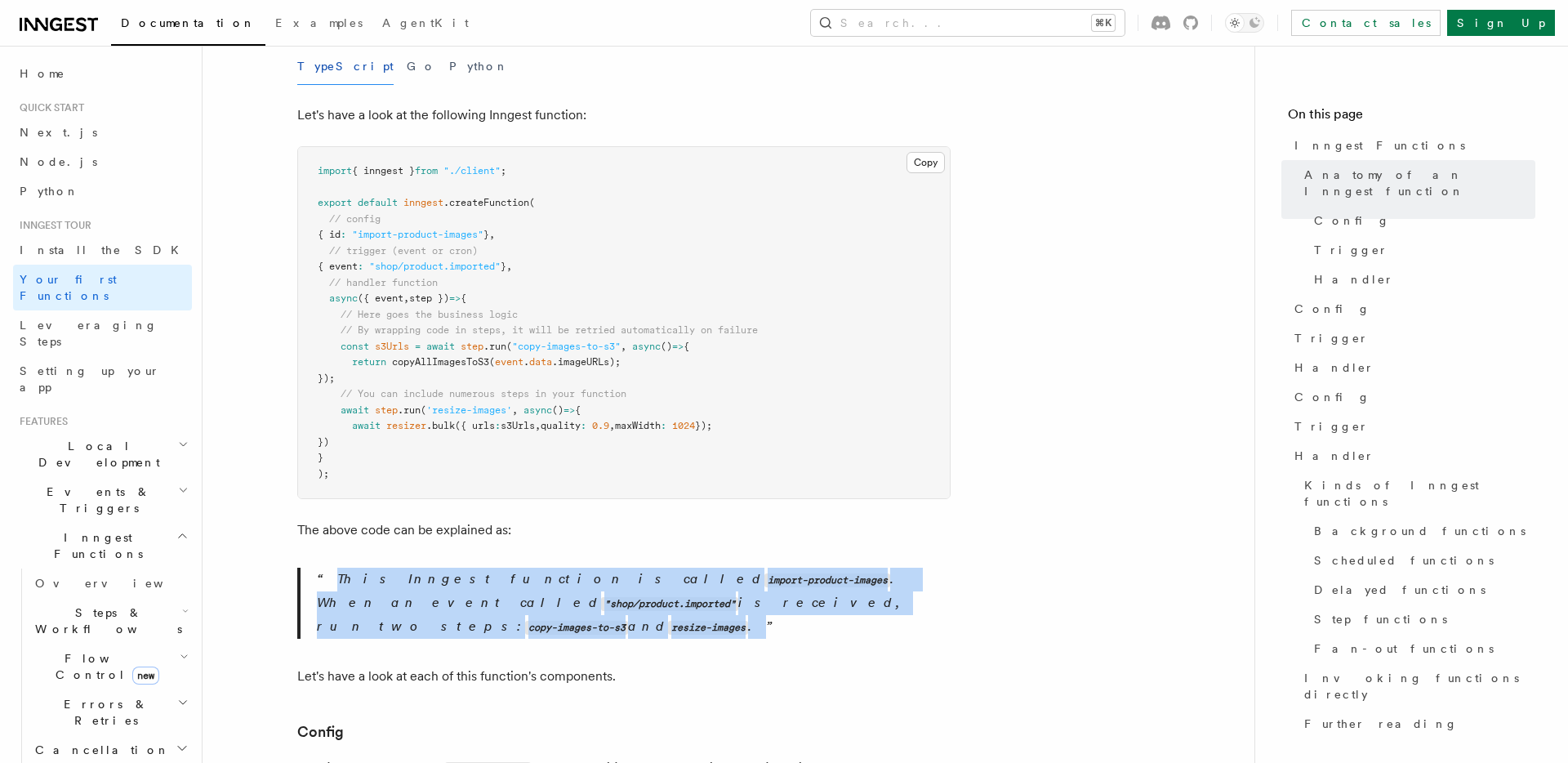 drag, startPoint x: 706, startPoint y: 584, endPoint x: 650, endPoint y: 596, distance: 57.271284 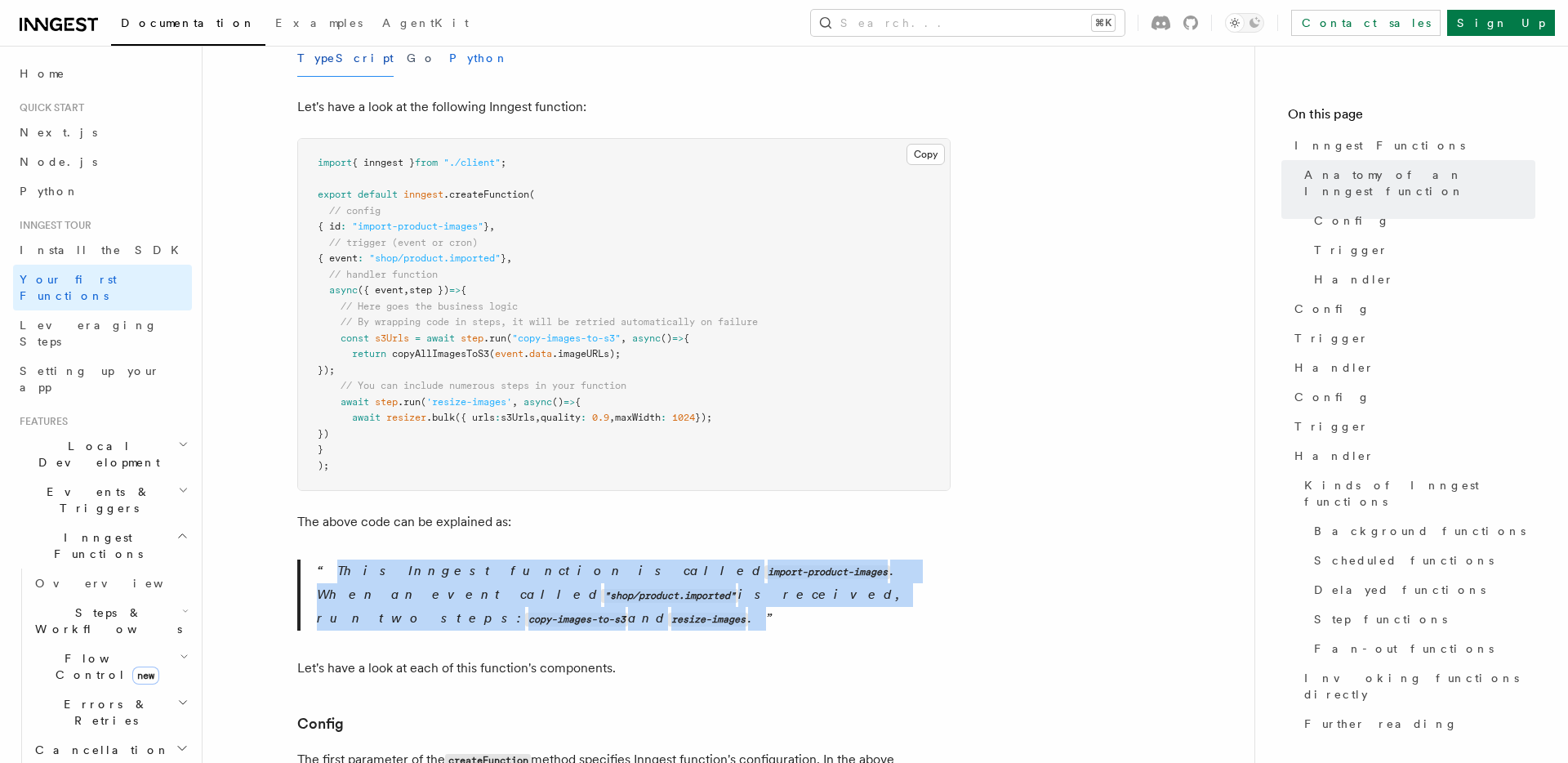 click on "Python" at bounding box center (479, 58) 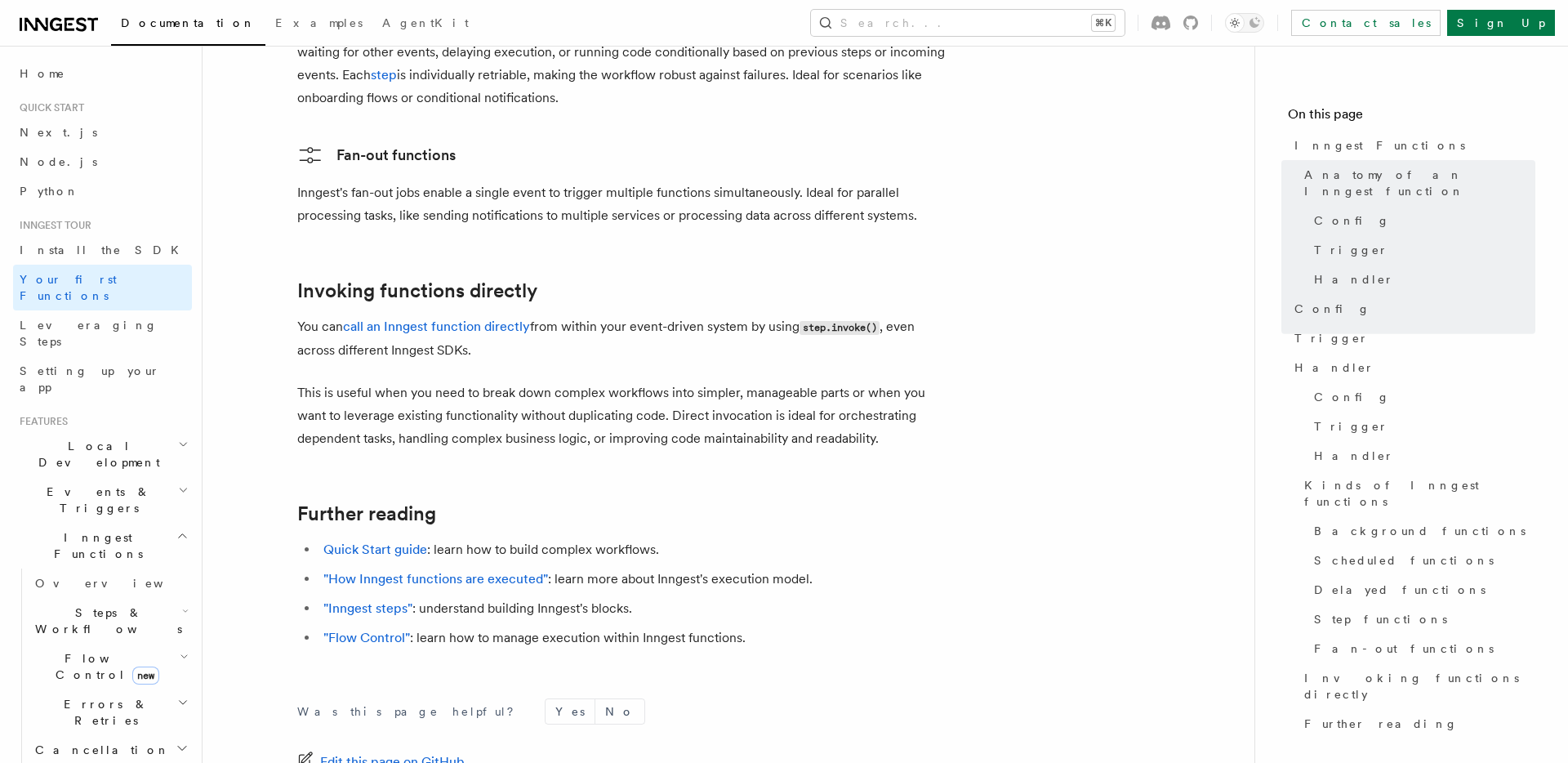 scroll, scrollTop: 3336, scrollLeft: 0, axis: vertical 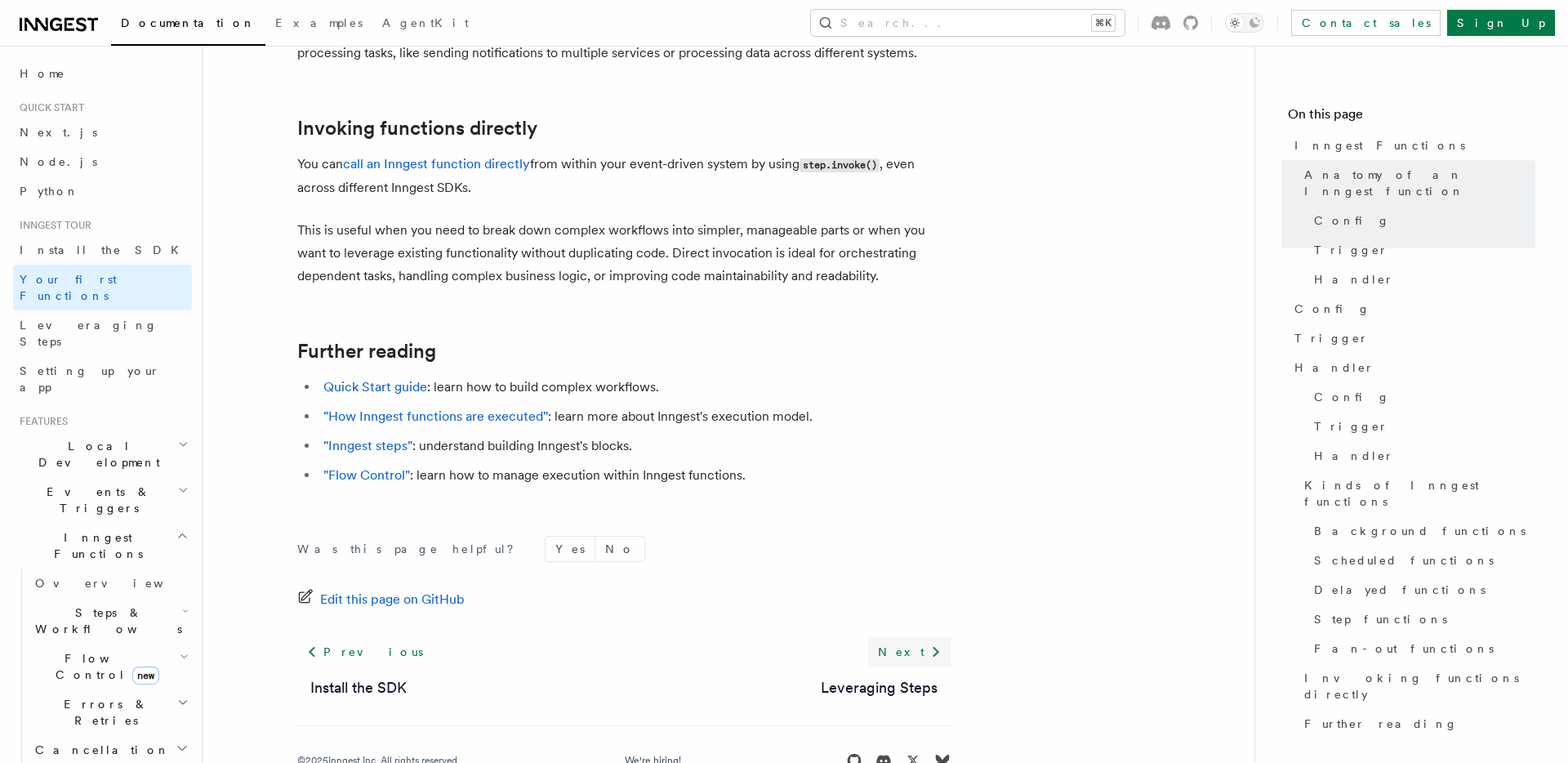 click on "Next" at bounding box center [909, 652] 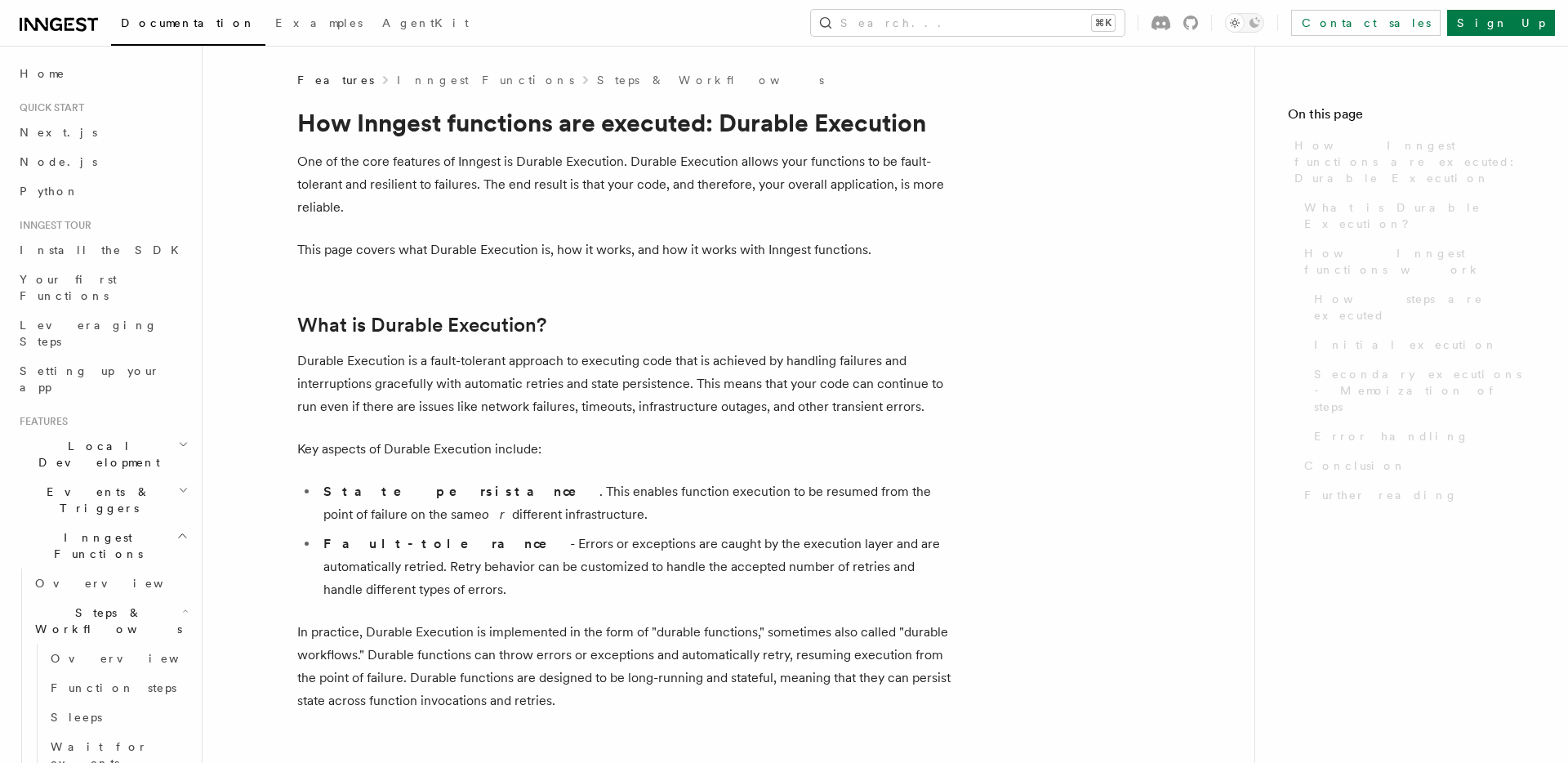 scroll, scrollTop: 0, scrollLeft: 0, axis: both 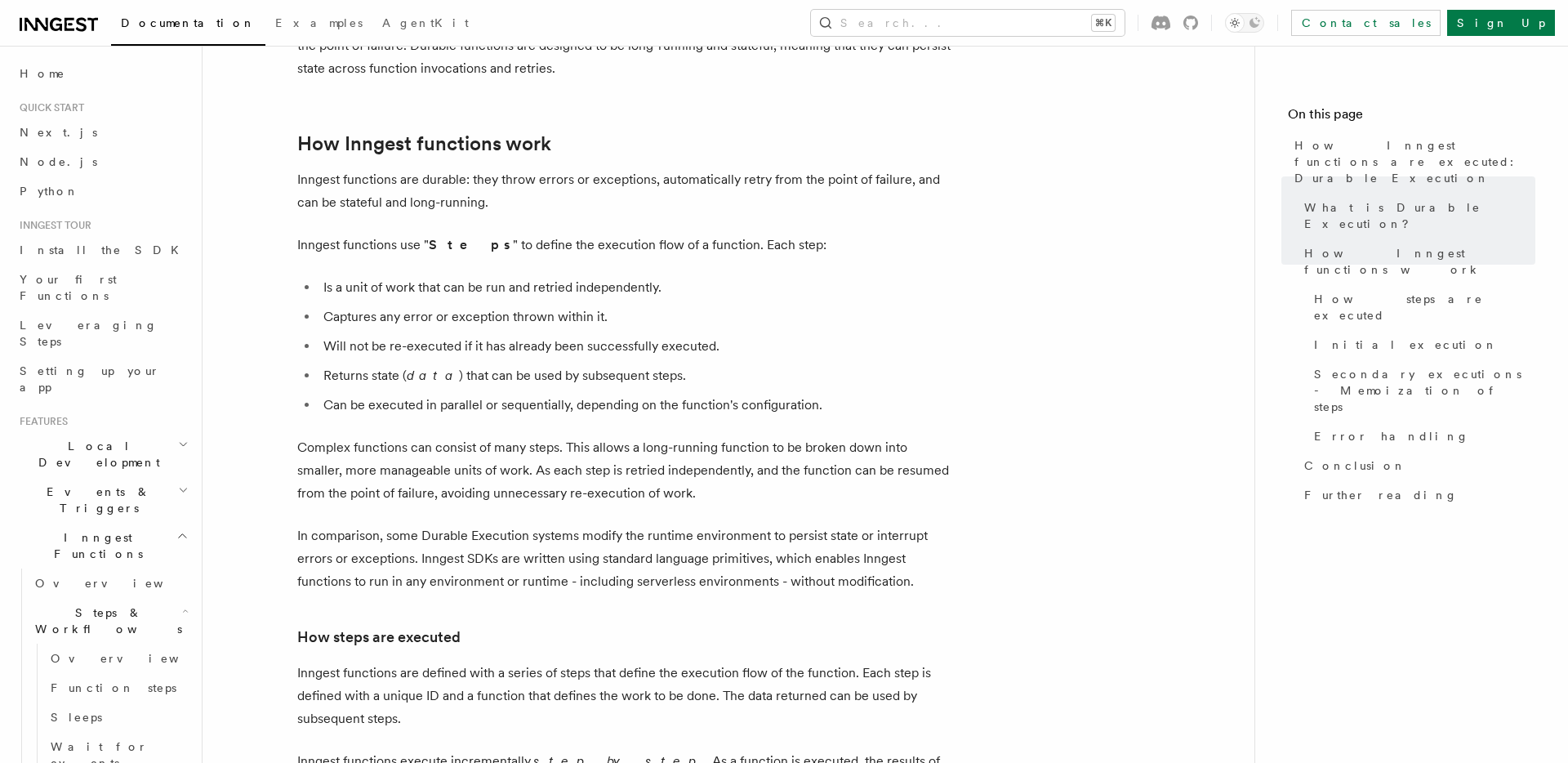 click on "Inngest functions are defined with a series of steps that define the execution flow of the function. Each step is defined with a unique ID and a function that defines the work to be done. The data returned can be used by subsequent steps." at bounding box center [624, 696] 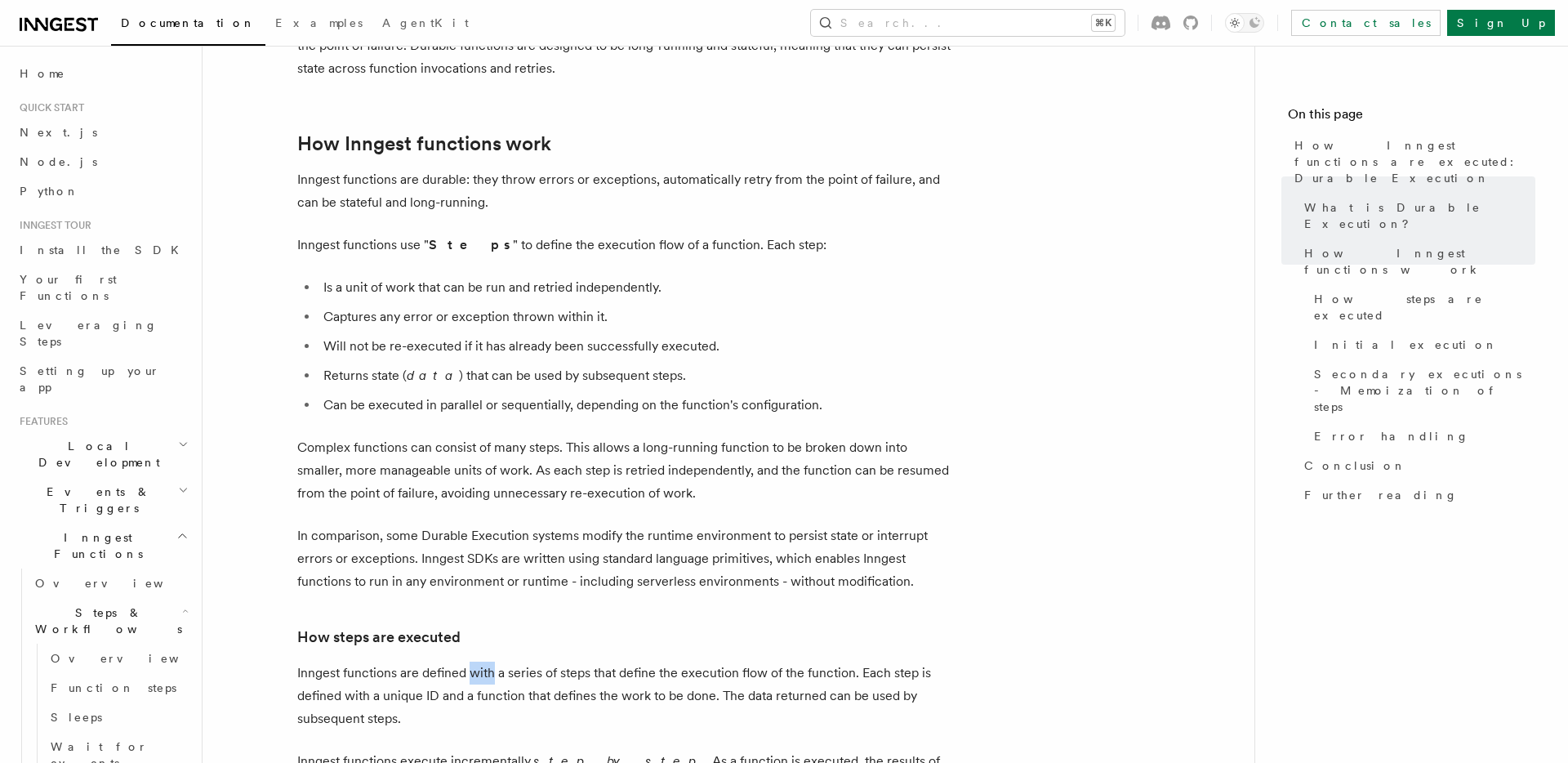 click on "Inngest functions are defined with a series of steps that define the execution flow of the function. Each step is defined with a unique ID and a function that defines the work to be done. The data returned can be used by subsequent steps." at bounding box center (624, 696) 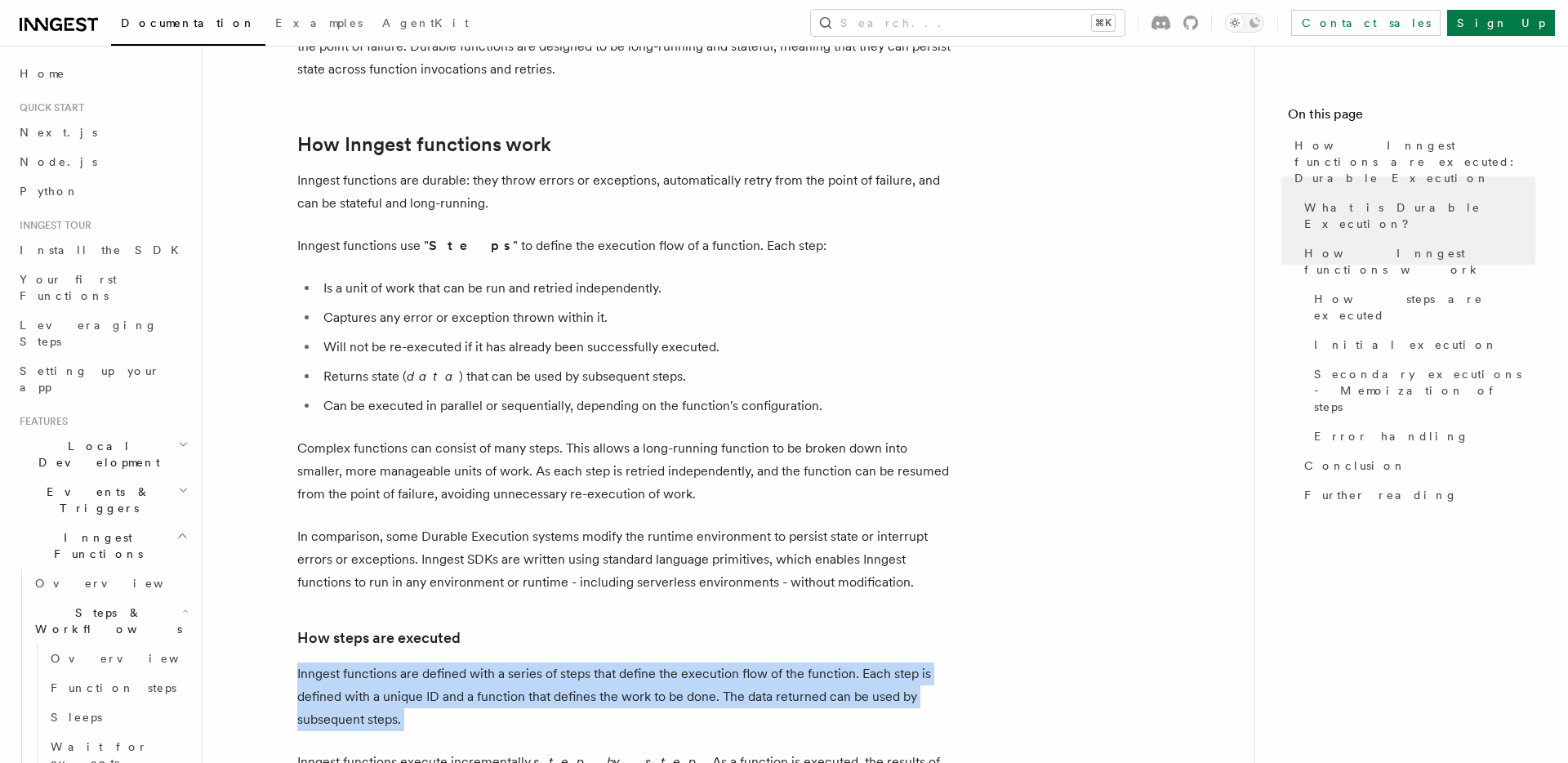 click on "Inngest functions are defined with a series of steps that define the execution flow of the function. Each step is defined with a unique ID and a function that defines the work to be done. The data returned can be used by subsequent steps." at bounding box center (624, 697) 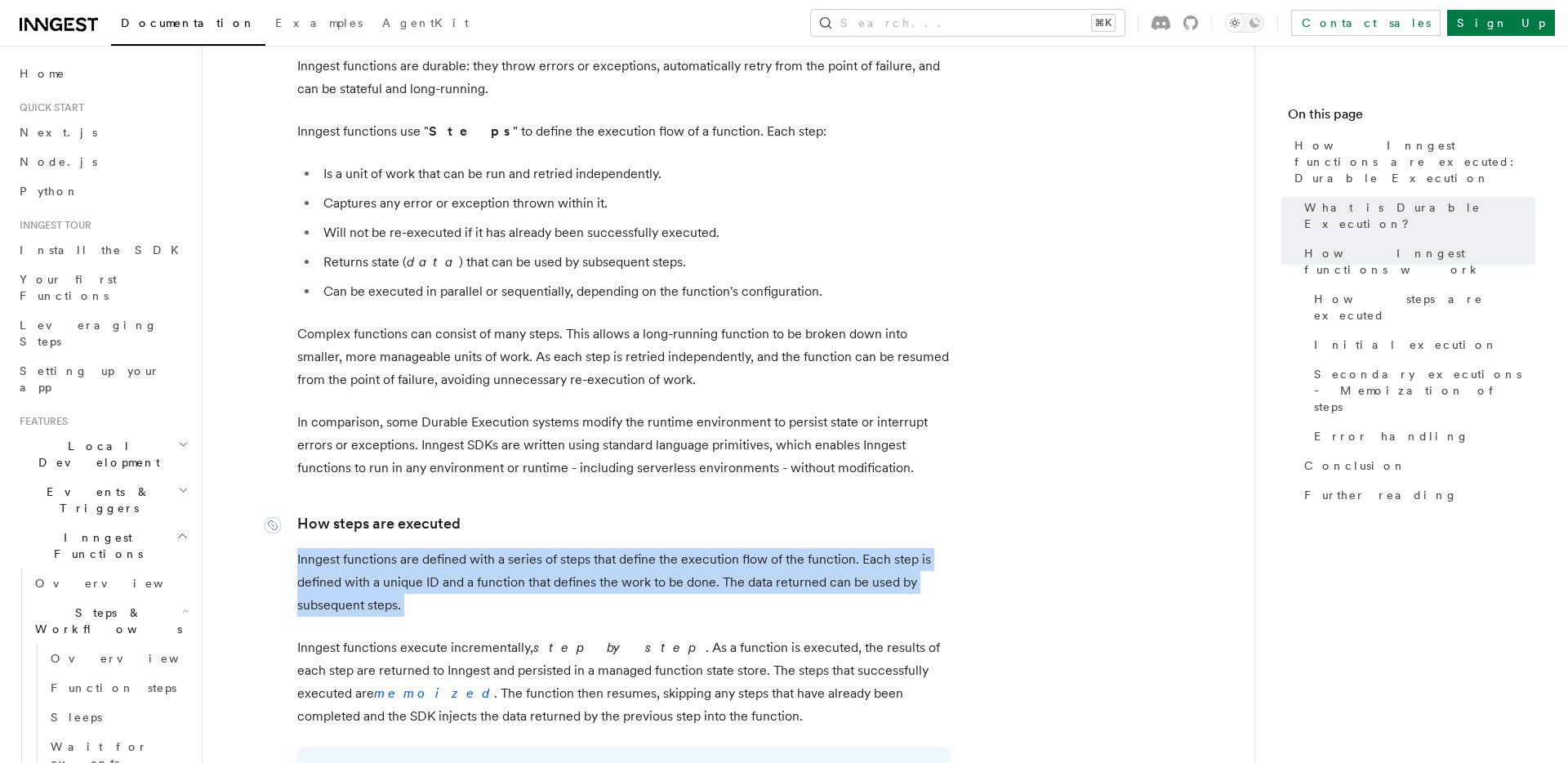 scroll, scrollTop: 750, scrollLeft: 0, axis: vertical 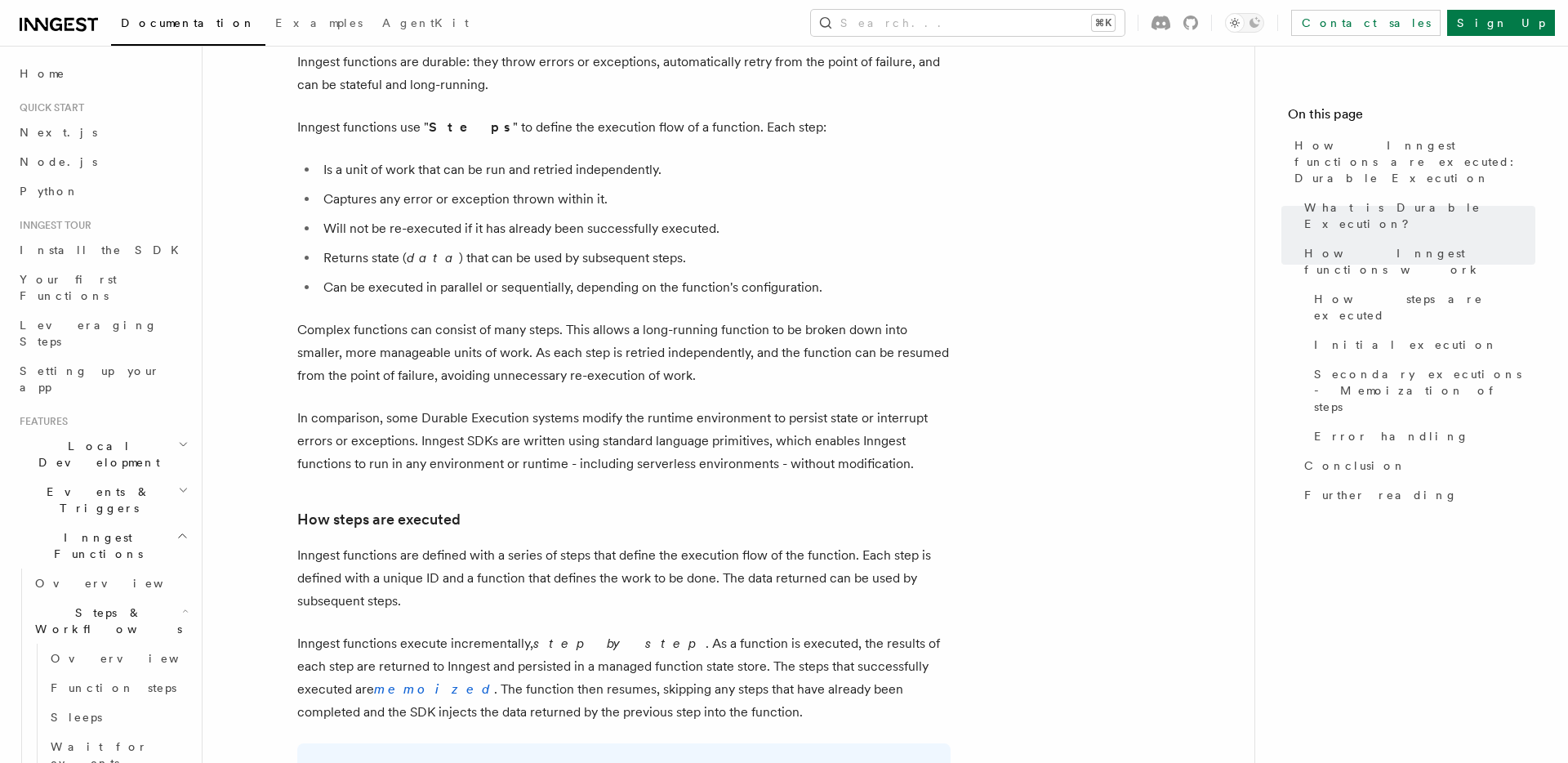click on "Inngest functions execute incrementally,  step by step . As a function is executed, the results of each step are returned to Inngest and persisted in a managed function state store. The steps that successfully executed are  memoized . The function then resumes, skipping any steps that have already been completed and the SDK injects the data returned by the previous step into the function." at bounding box center (624, 678) 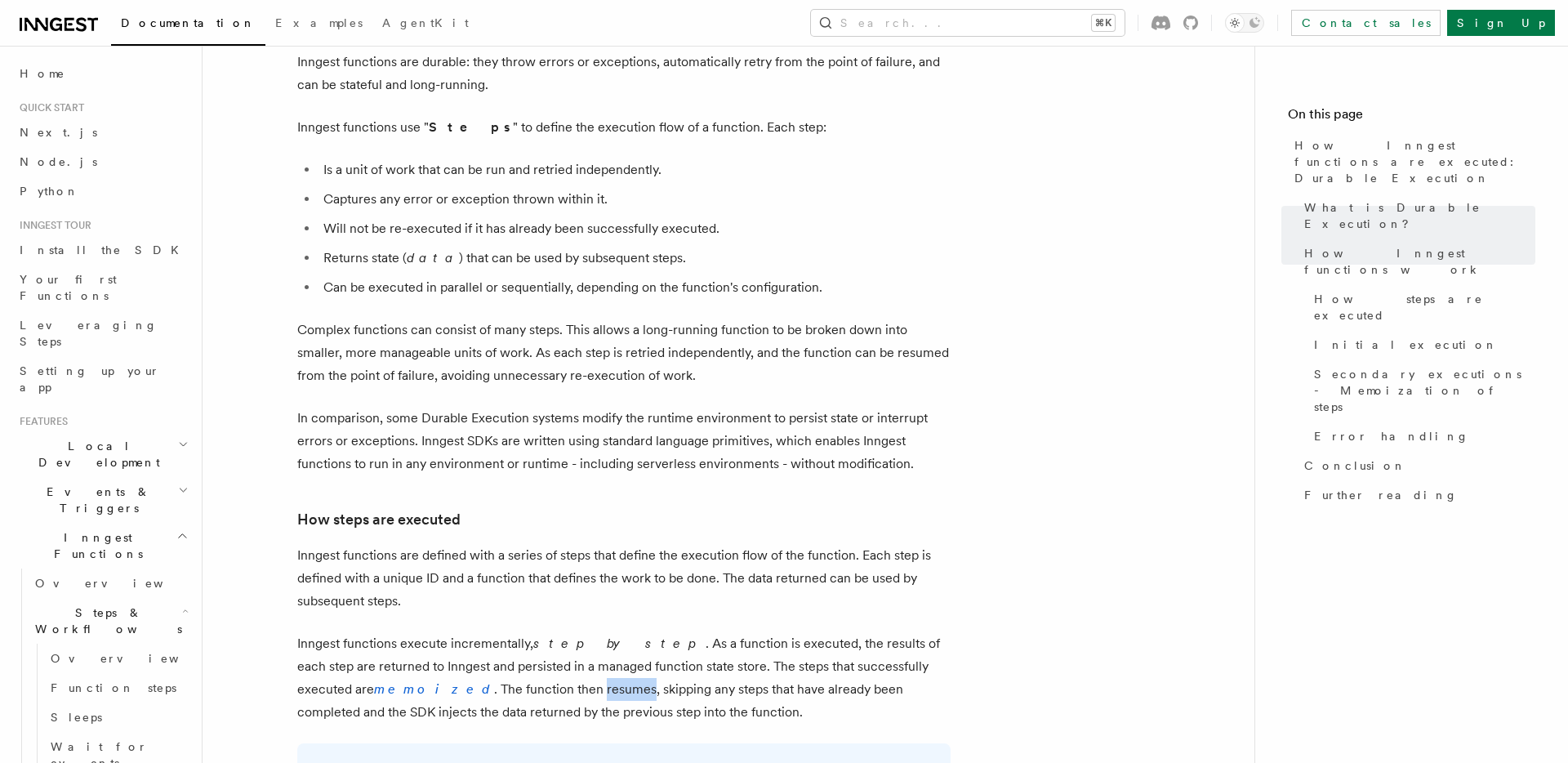click on "Inngest functions execute incrementally,  step by step . As a function is executed, the results of each step are returned to Inngest and persisted in a managed function state store. The steps that successfully executed are  memoized . The function then resumes, skipping any steps that have already been completed and the SDK injects the data returned by the previous step into the function." at bounding box center [624, 678] 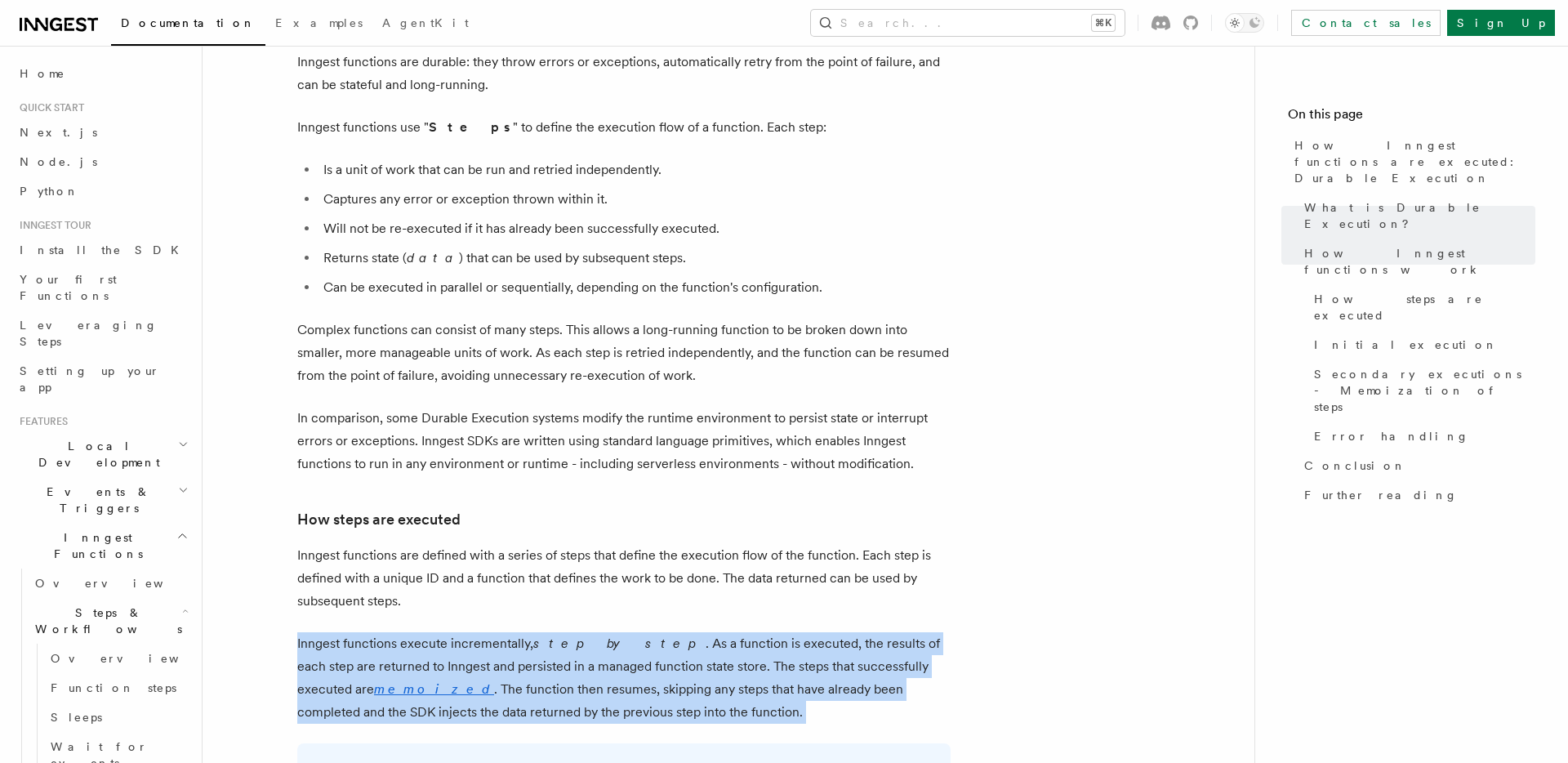 click on "Inngest functions execute incrementally,  step by step . As a function is executed, the results of each step are returned to Inngest and persisted in a managed function state store. The steps that successfully executed are  memoized . The function then resumes, skipping any steps that have already been completed and the SDK injects the data returned by the previous step into the function." at bounding box center [624, 678] 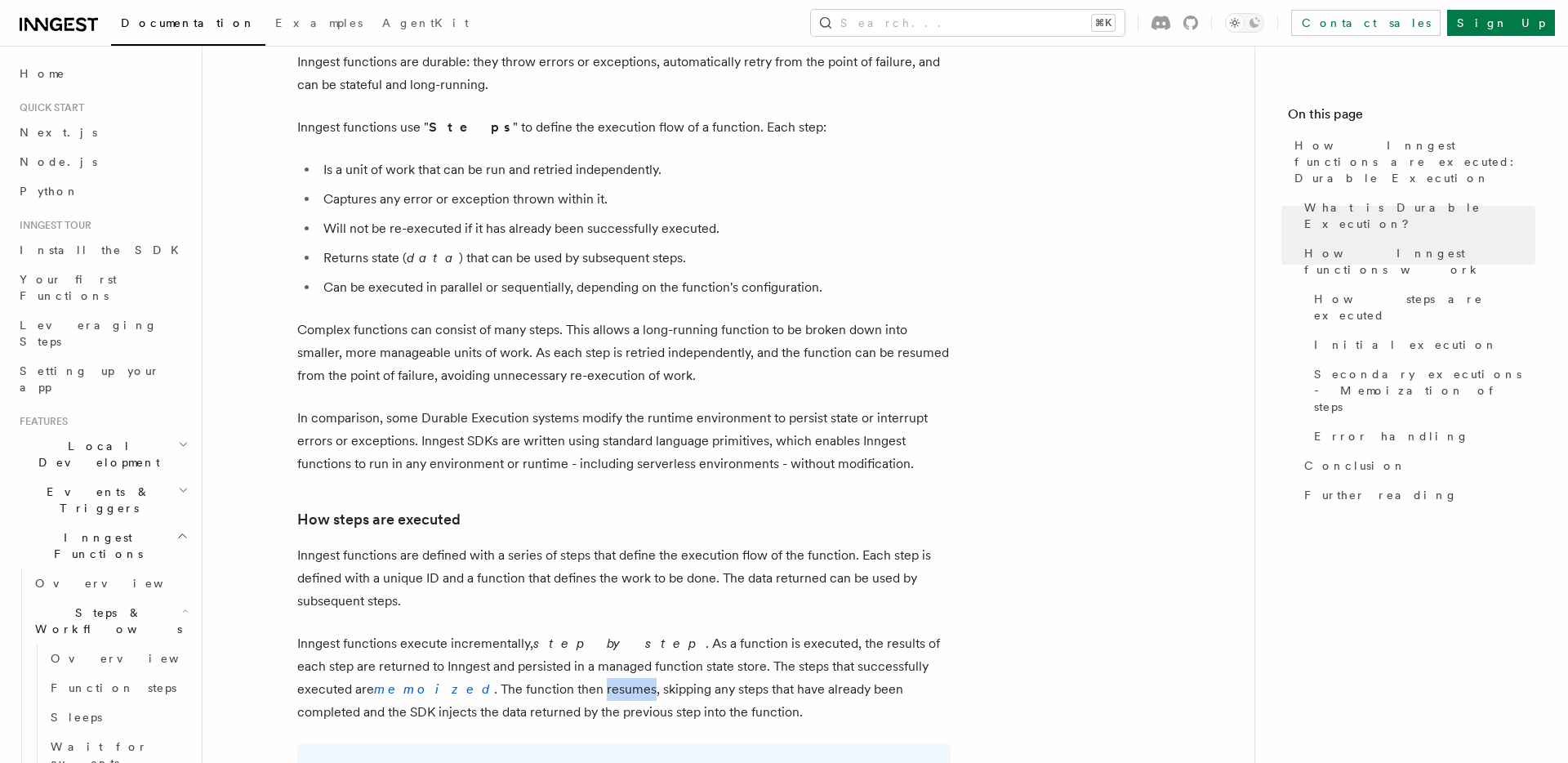click on "Inngest functions execute incrementally,  step by step . As a function is executed, the results of each step are returned to Inngest and persisted in a managed function state store. The steps that successfully executed are  memoized . The function then resumes, skipping any steps that have already been completed and the SDK injects the data returned by the previous step into the function." at bounding box center [624, 678] 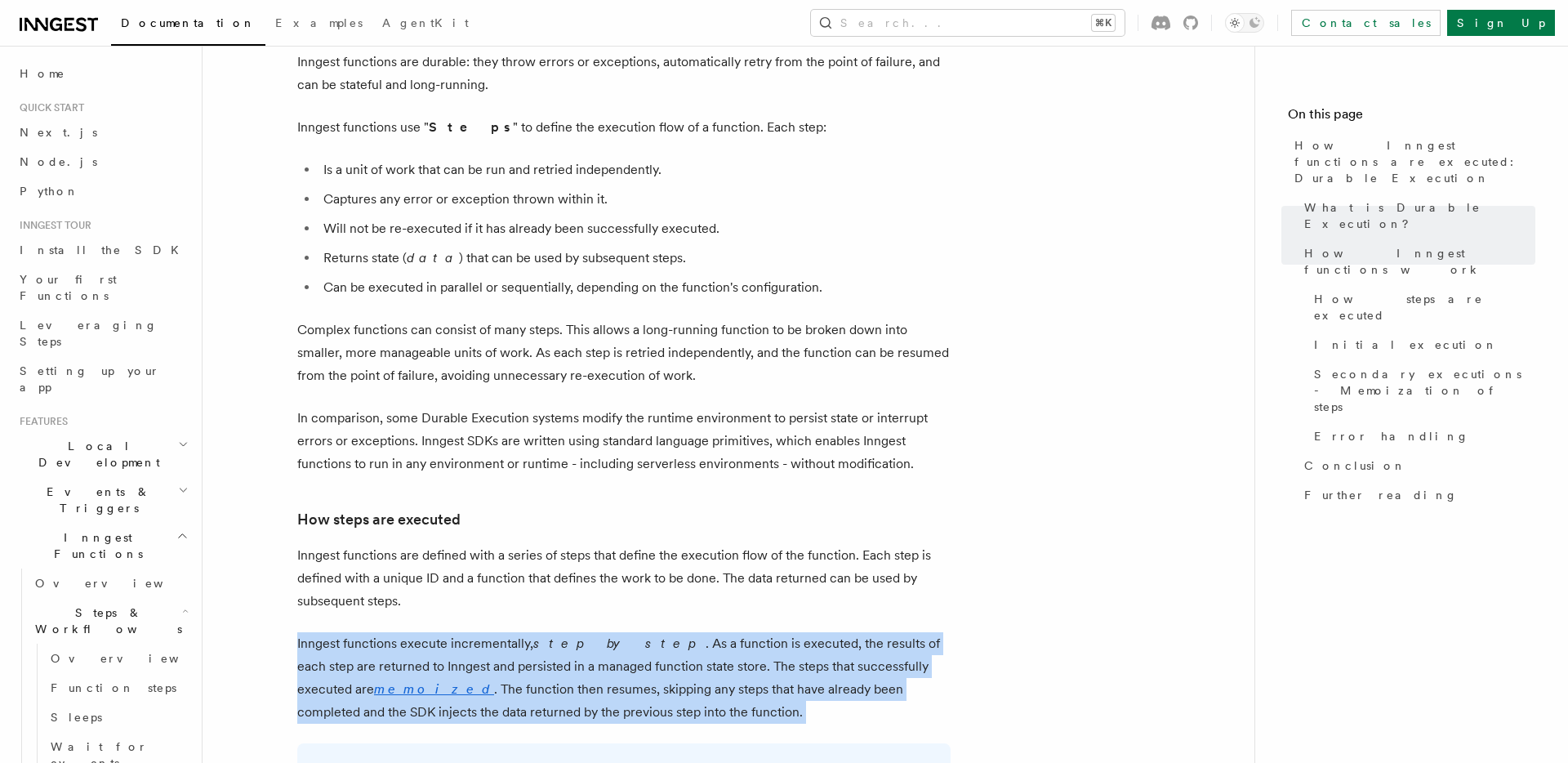 click on "Inngest functions execute incrementally,  step by step . As a function is executed, the results of each step are returned to Inngest and persisted in a managed function state store. The steps that successfully executed are  memoized . The function then resumes, skipping any steps that have already been completed and the SDK injects the data returned by the previous step into the function." at bounding box center [624, 678] 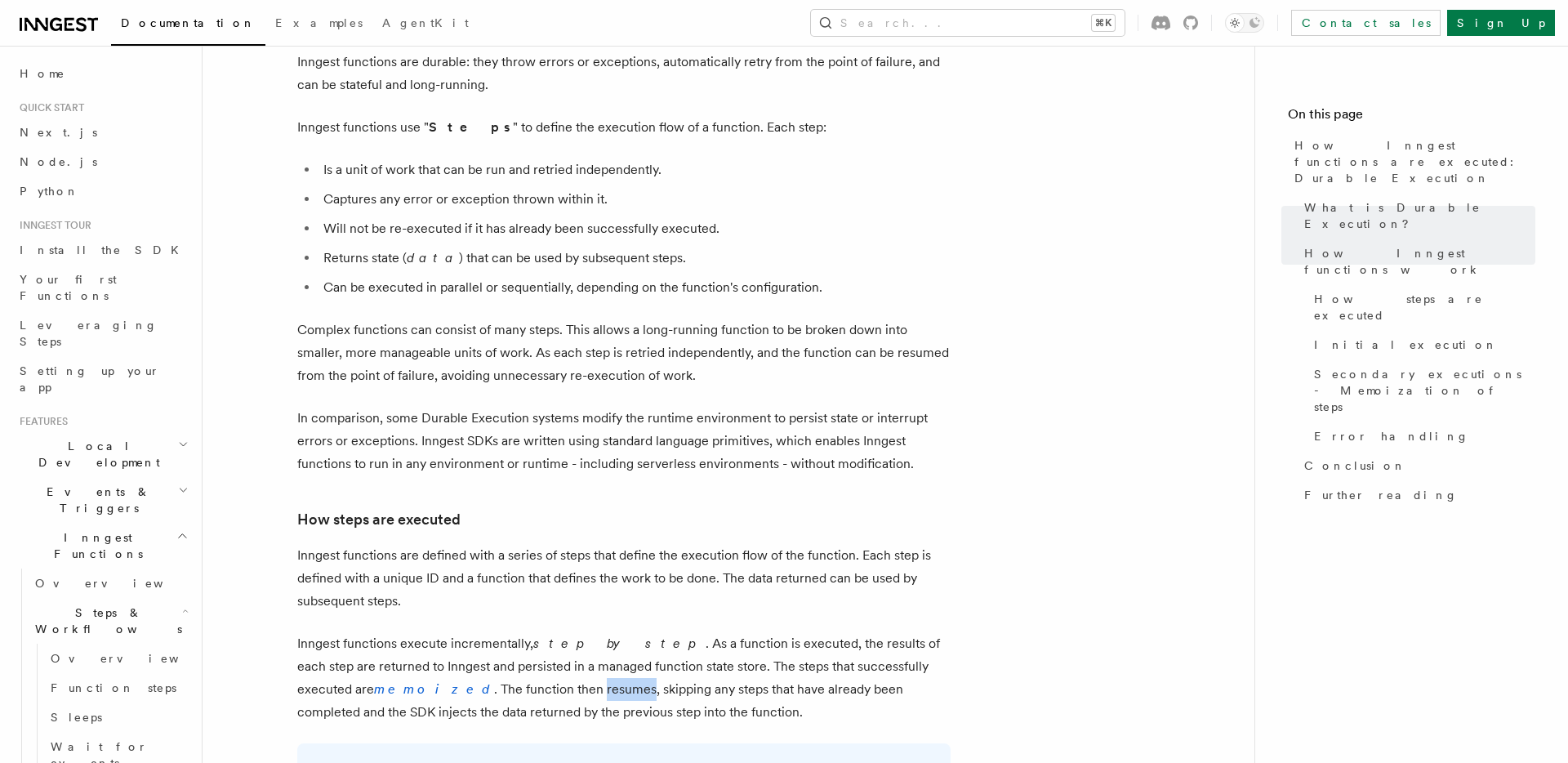 click on "Inngest functions execute incrementally,  step by step . As a function is executed, the results of each step are returned to Inngest and persisted in a managed function state store. The steps that successfully executed are  memoized . The function then resumes, skipping any steps that have already been completed and the SDK injects the data returned by the previous step into the function." at bounding box center (624, 678) 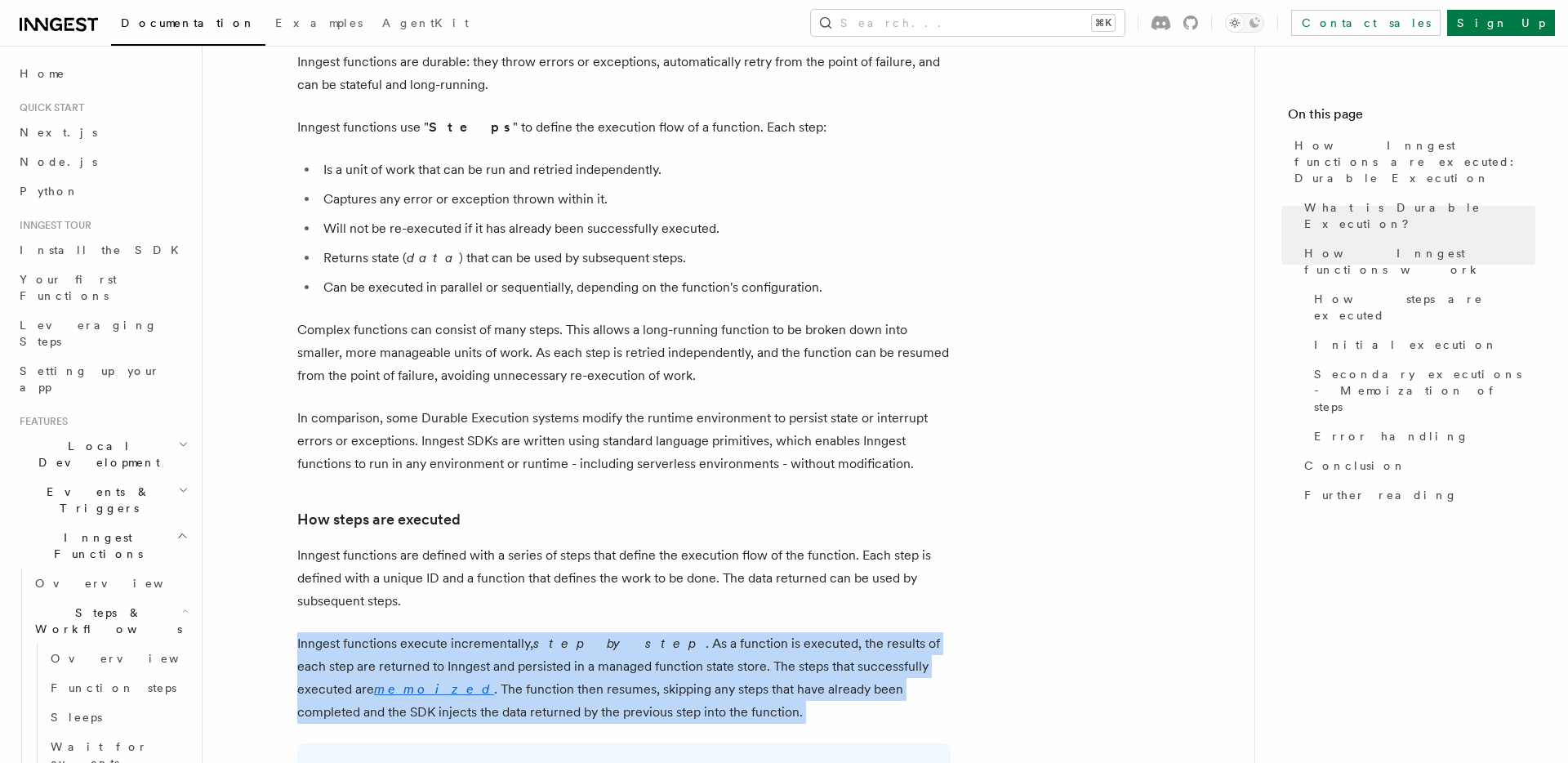 click on "Inngest functions execute incrementally,  step by step . As a function is executed, the results of each step are returned to Inngest and persisted in a managed function state store. The steps that successfully executed are  memoized . The function then resumes, skipping any steps that have already been completed and the SDK injects the data returned by the previous step into the function." at bounding box center [624, 678] 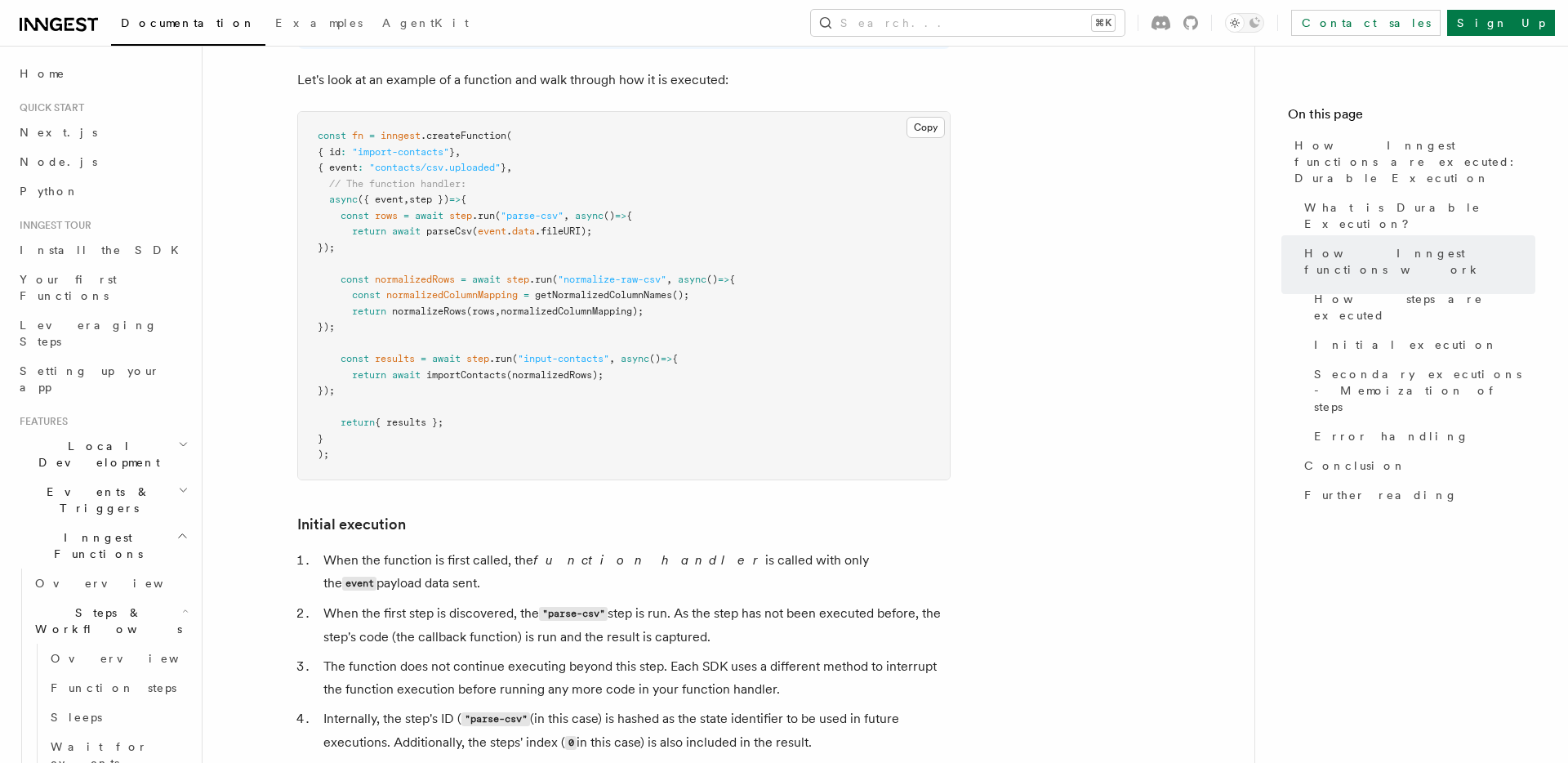 scroll, scrollTop: 1566, scrollLeft: 0, axis: vertical 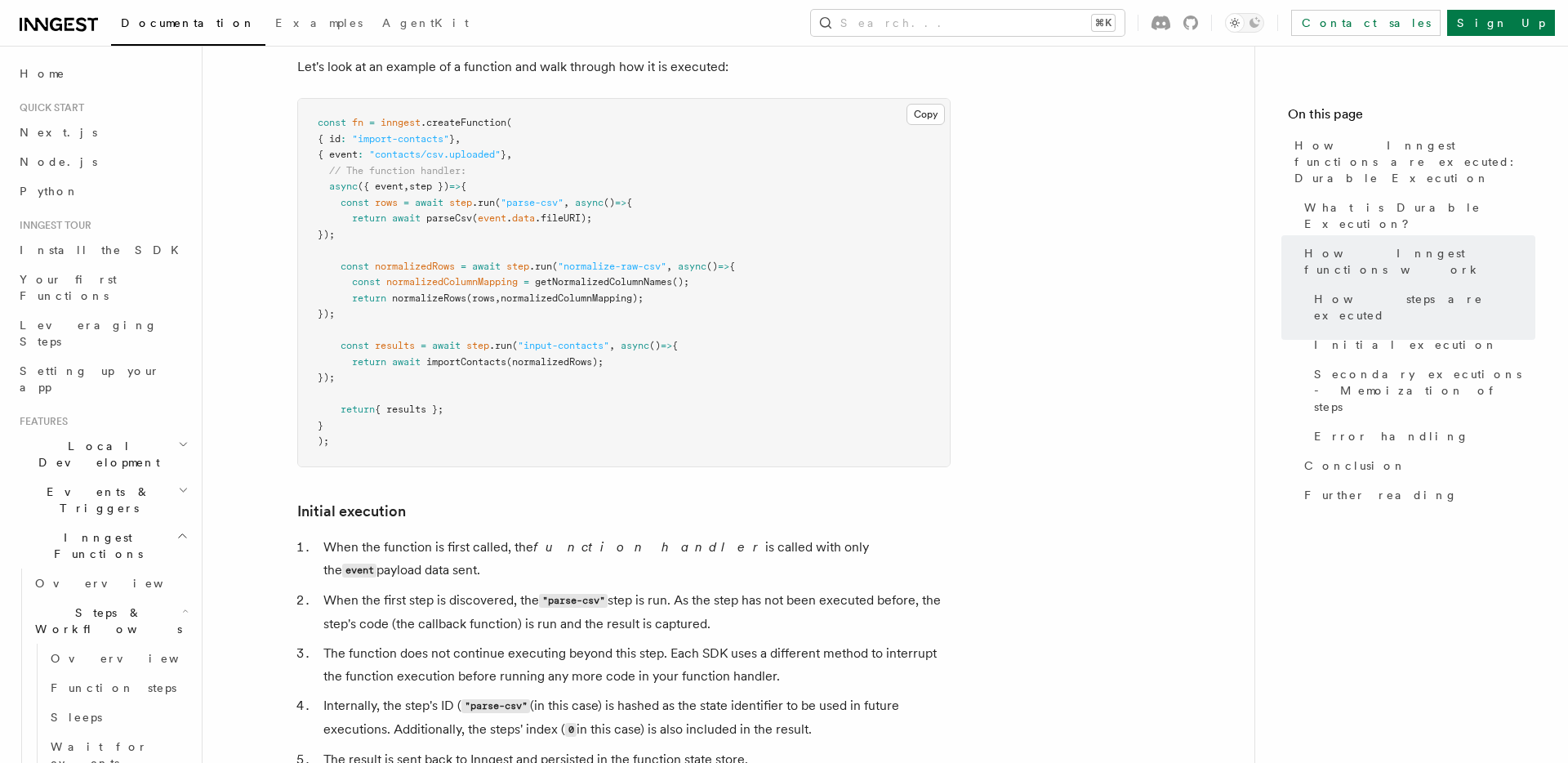 click on "When the first step is discovered, the  "parse-csv"  step is run. As the step has not been executed before, the step's code (the callback function) is run and the result is captured." at bounding box center (635, 612) 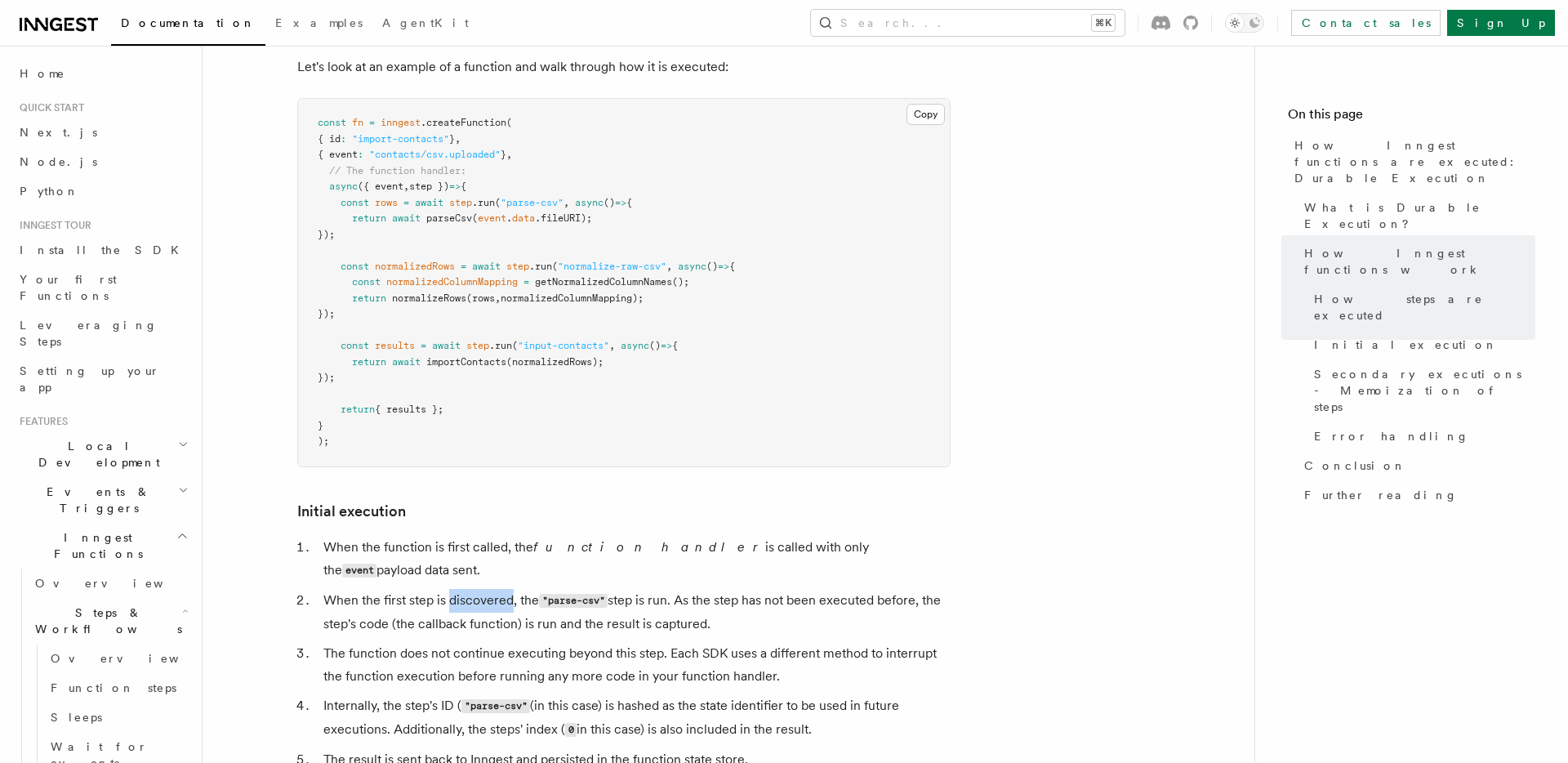 click on "When the first step is discovered, the  "parse-csv"  step is run. As the step has not been executed before, the step's code (the callback function) is run and the result is captured." at bounding box center (635, 612) 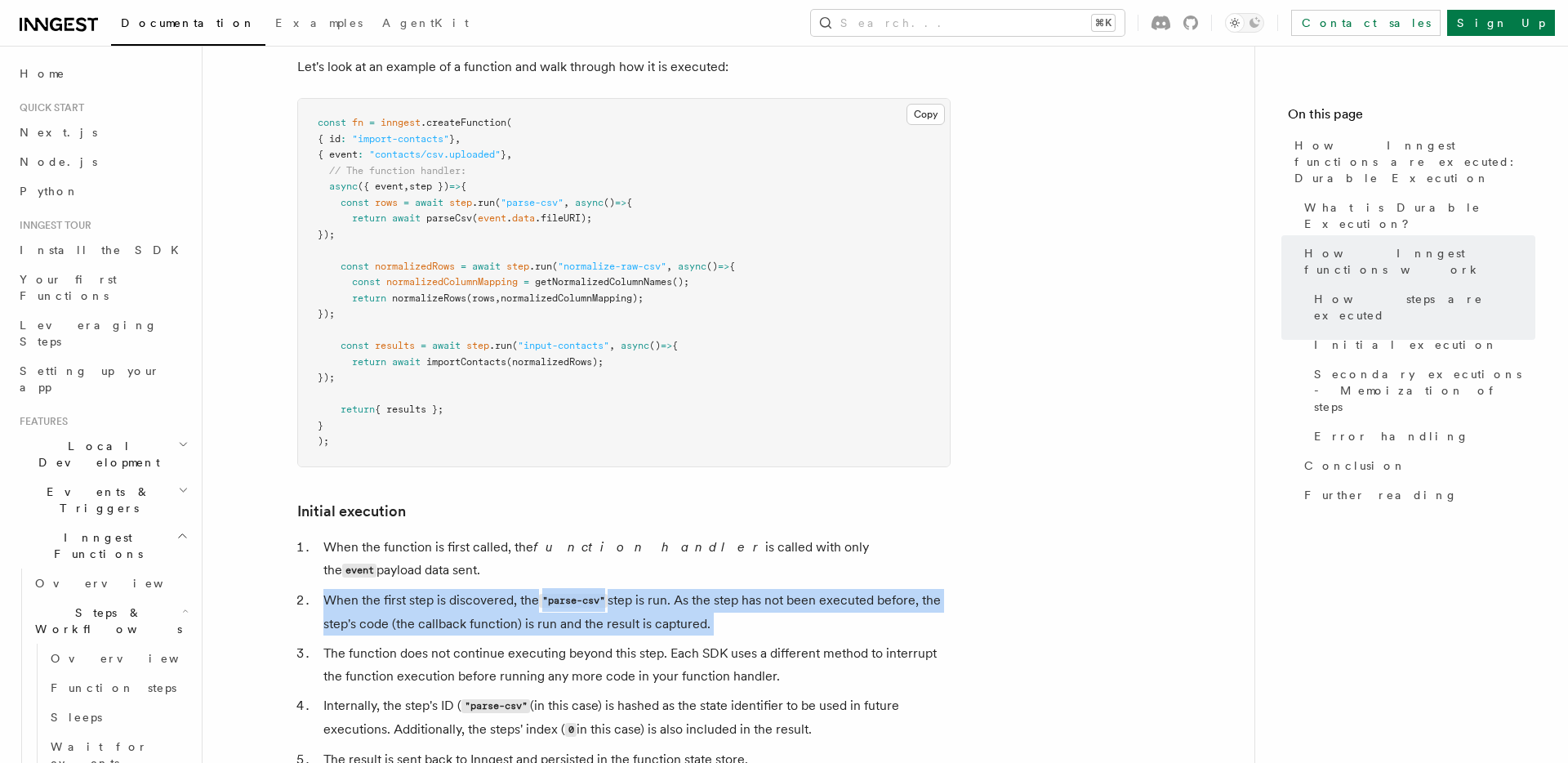 click on "When the first step is discovered, the  "parse-csv"  step is run. As the step has not been executed before, the step's code (the callback function) is run and the result is captured." at bounding box center (635, 612) 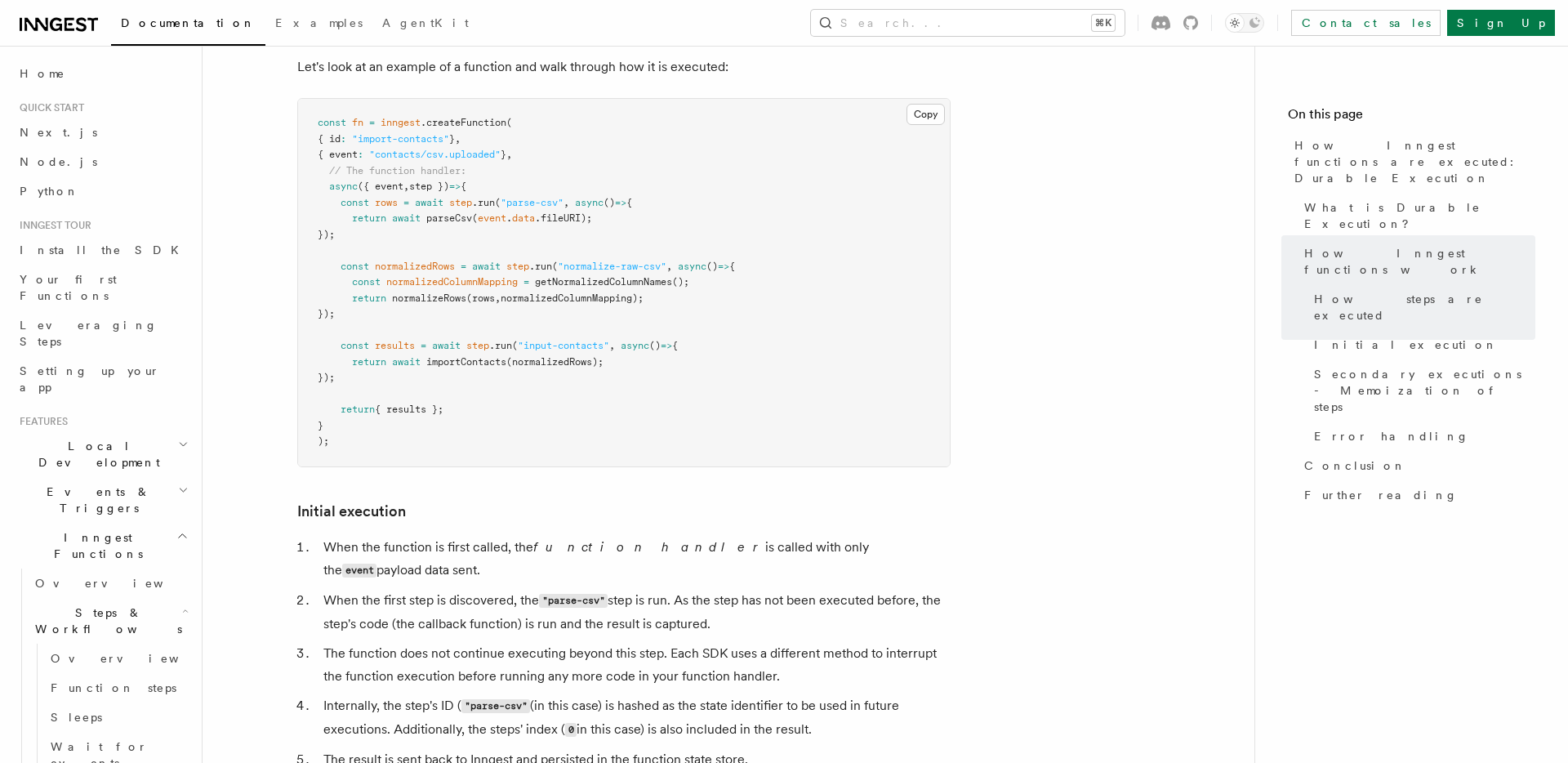 click on "The function does not continue executing beyond this step. Each SDK uses a different method to interrupt the function execution before running any more code in your function handler." at bounding box center (635, 665) 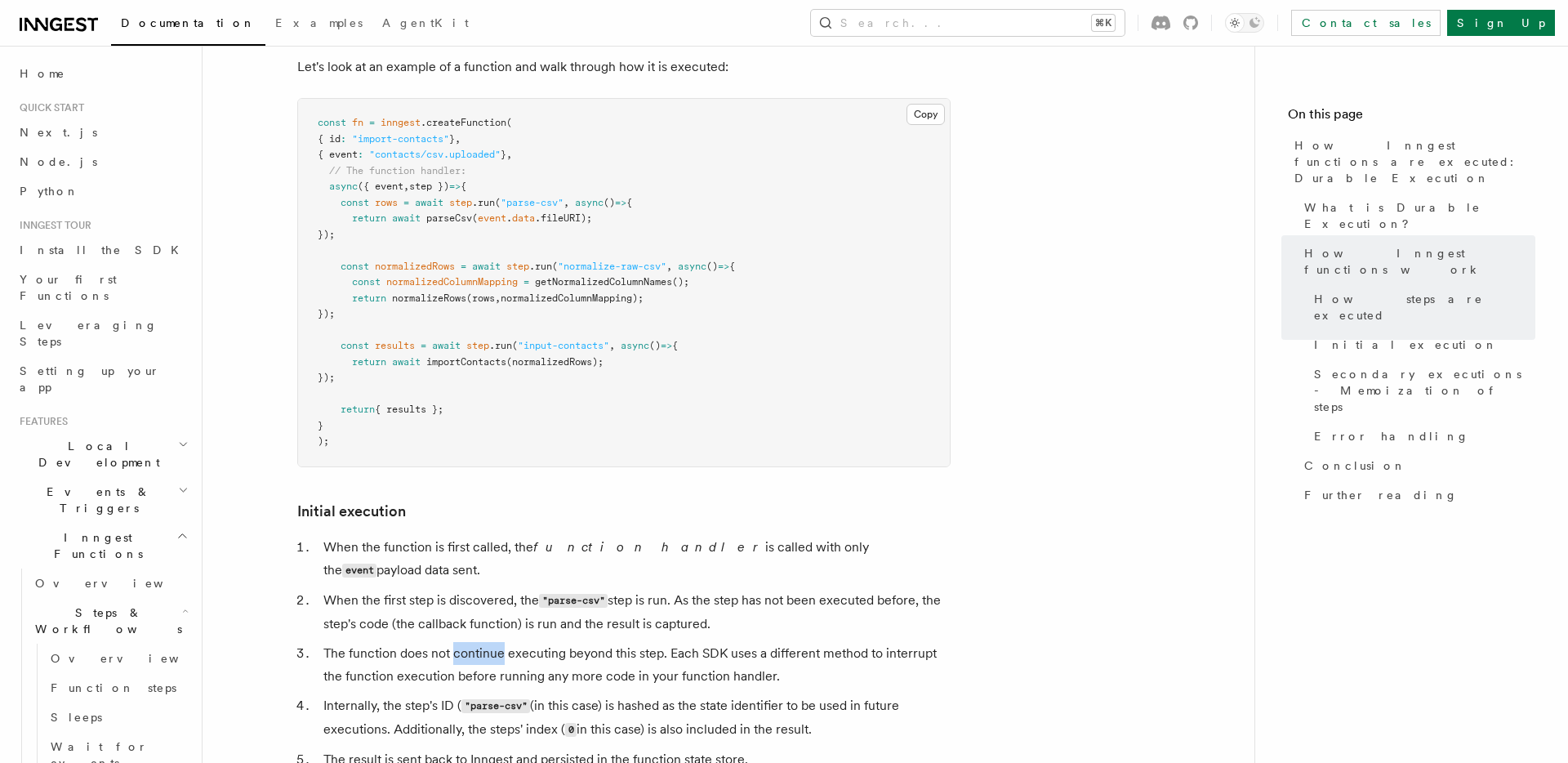 click on "The function does not continue executing beyond this step. Each SDK uses a different method to interrupt the function execution before running any more code in your function handler." at bounding box center (635, 665) 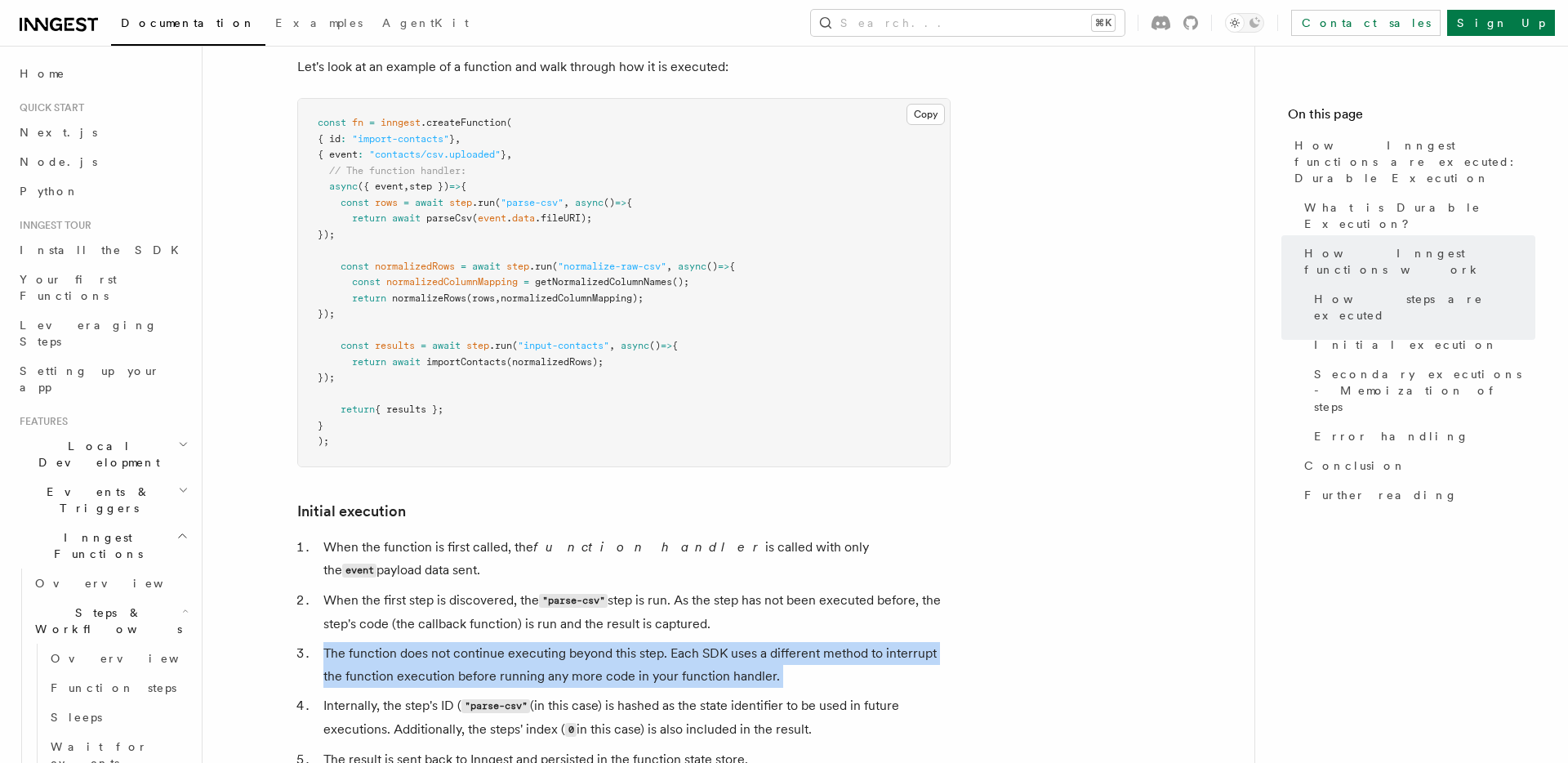 click on "The function does not continue executing beyond this step. Each SDK uses a different method to interrupt the function execution before running any more code in your function handler." at bounding box center [635, 665] 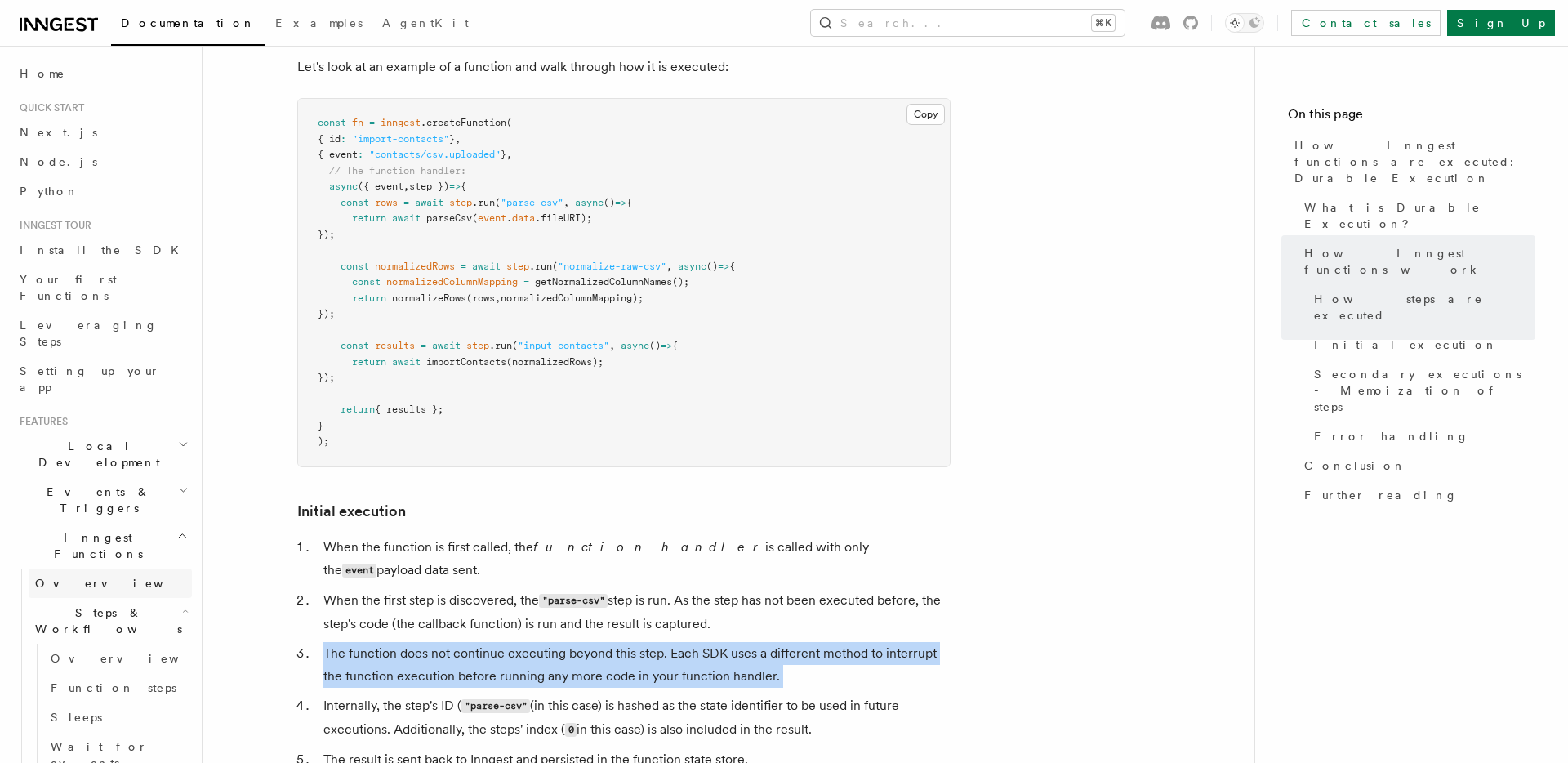 click on "When the first step is discovered, the  "parse-csv"  step is run. As the step has not been executed before, the step's code (the callback function) is run and the result is captured." at bounding box center [635, 612] 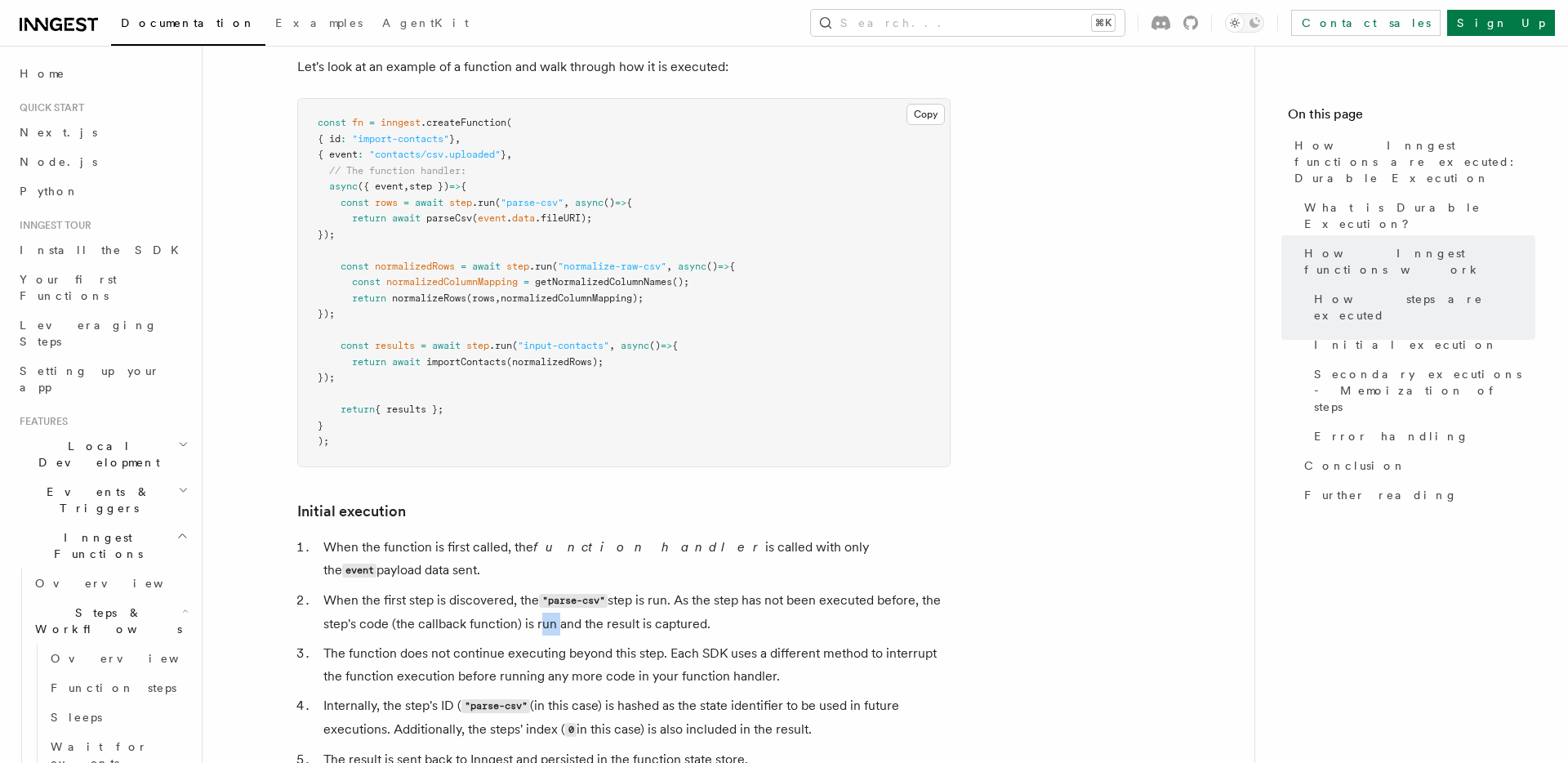 click on "When the first step is discovered, the  "parse-csv"  step is run. As the step has not been executed before, the step's code (the callback function) is run and the result is captured." at bounding box center [635, 612] 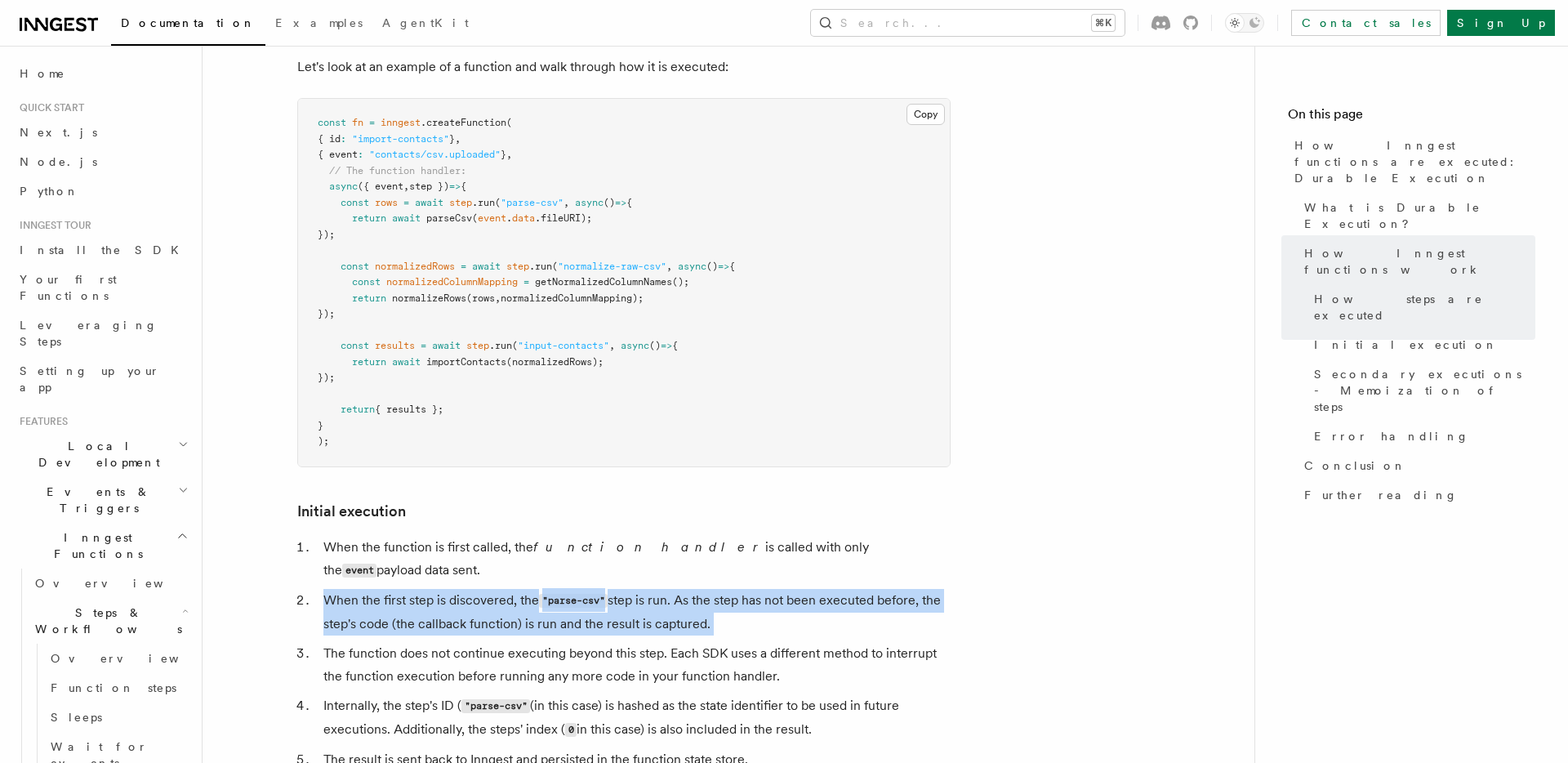 click on "When the first step is discovered, the  "parse-csv"  step is run. As the step has not been executed before, the step's code (the callback function) is run and the result is captured." at bounding box center [635, 612] 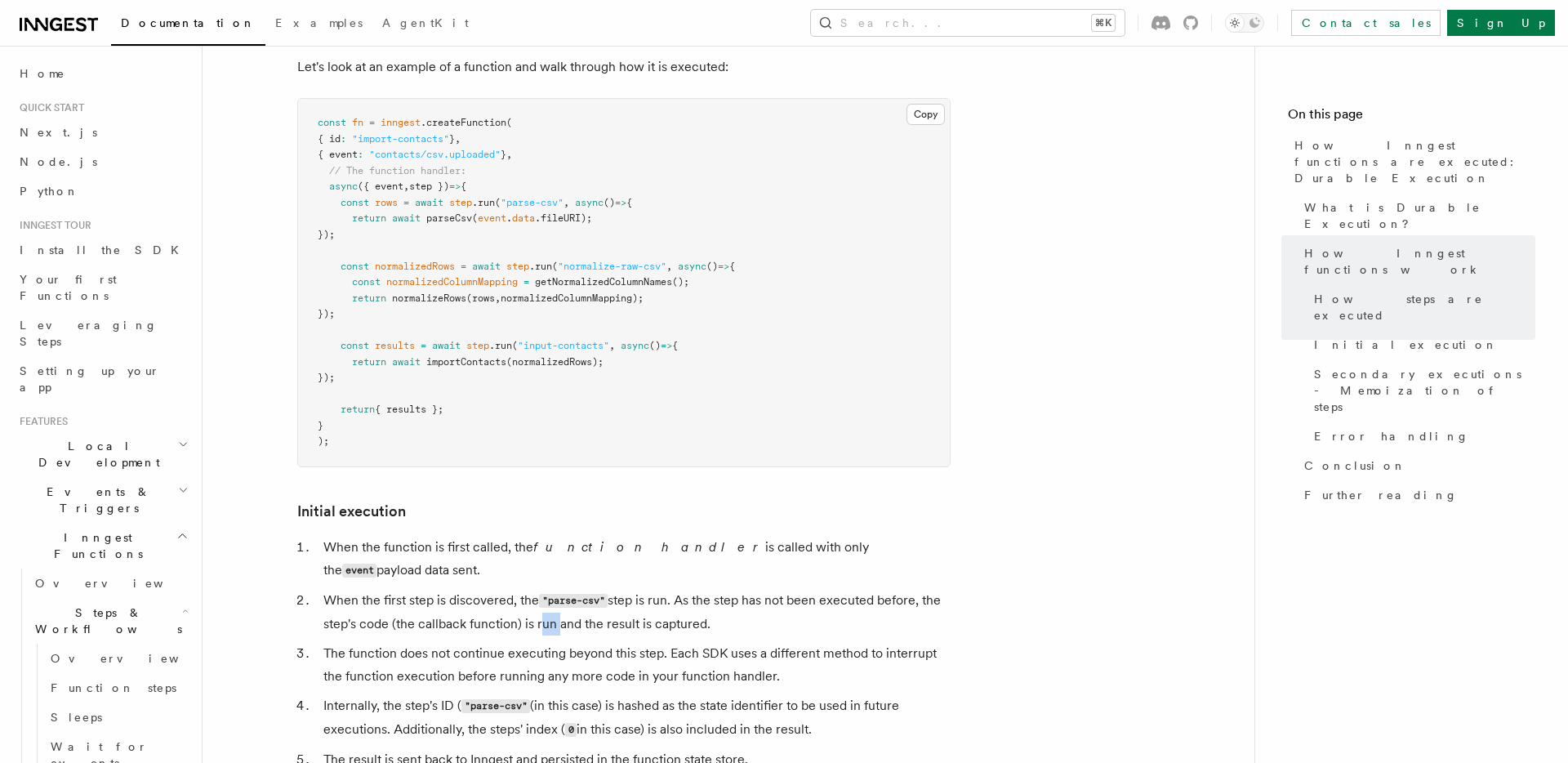 click on "When the first step is discovered, the  "parse-csv"  step is run. As the step has not been executed before, the step's code (the callback function) is run and the result is captured." at bounding box center [635, 612] 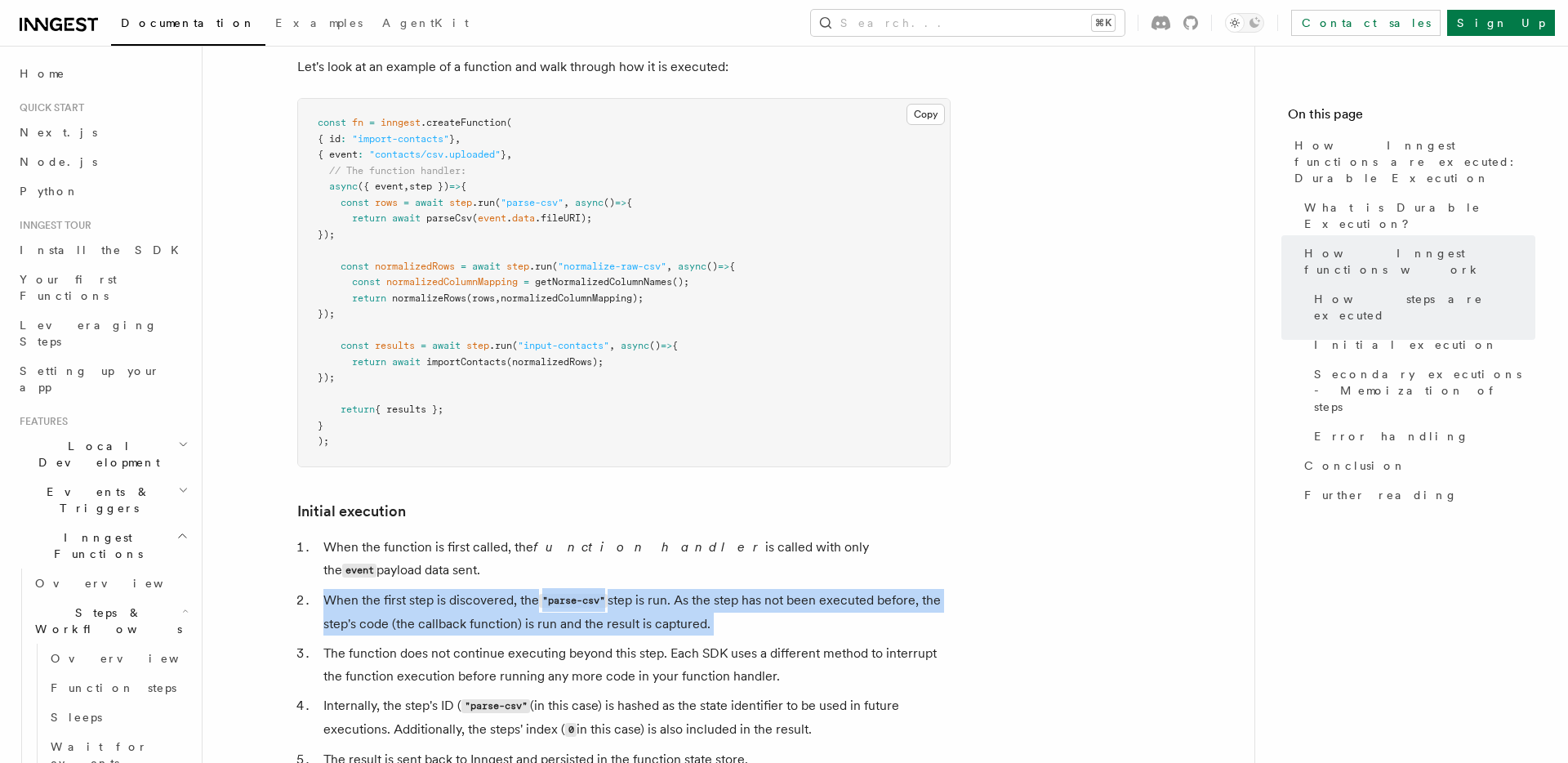click on "When the first step is discovered, the  "parse-csv"  step is run. As the step has not been executed before, the step's code (the callback function) is run and the result is captured." at bounding box center [635, 612] 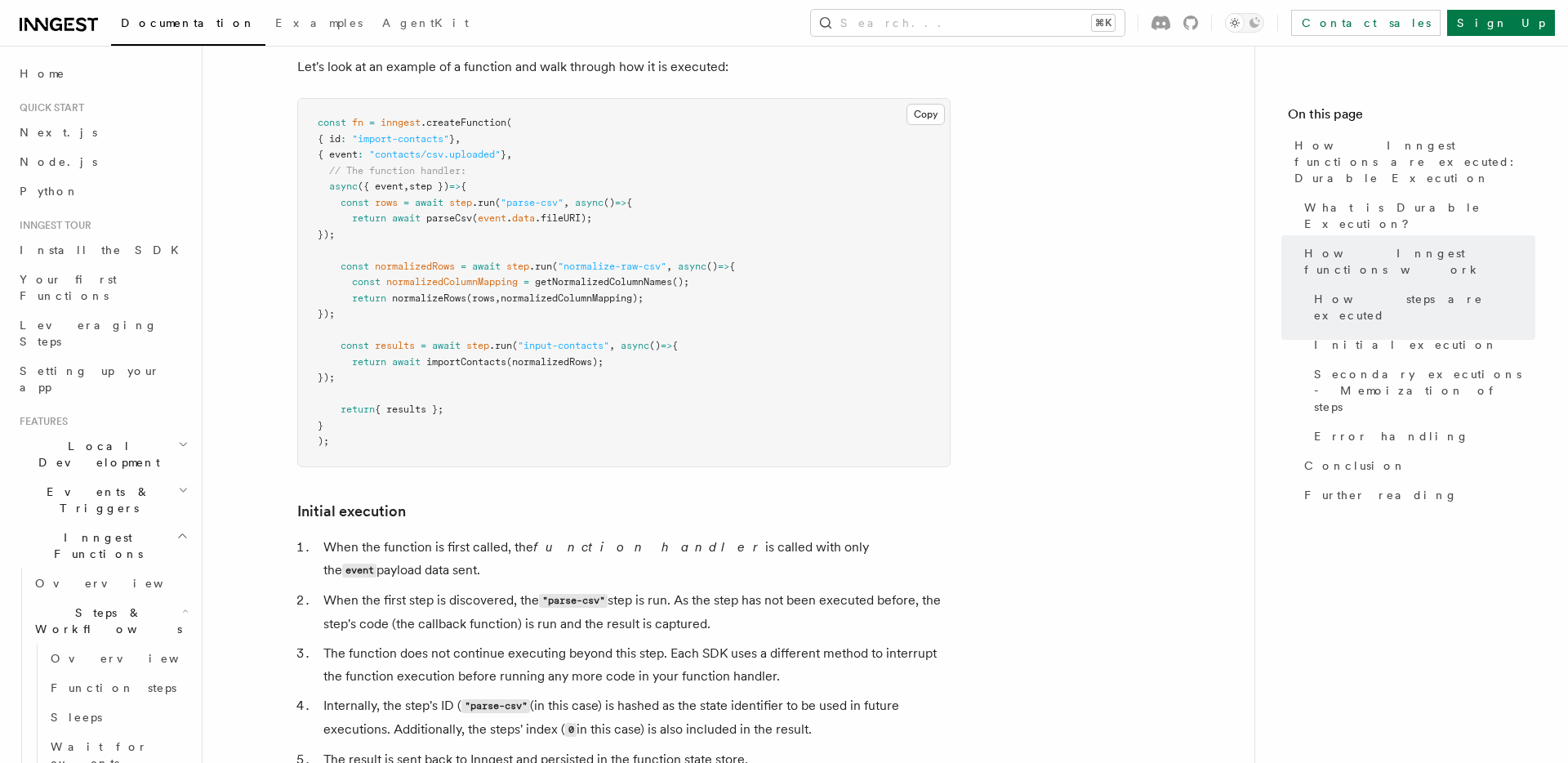 click on "The function does not continue executing beyond this step. Each SDK uses a different method to interrupt the function execution before running any more code in your function handler." at bounding box center (635, 665) 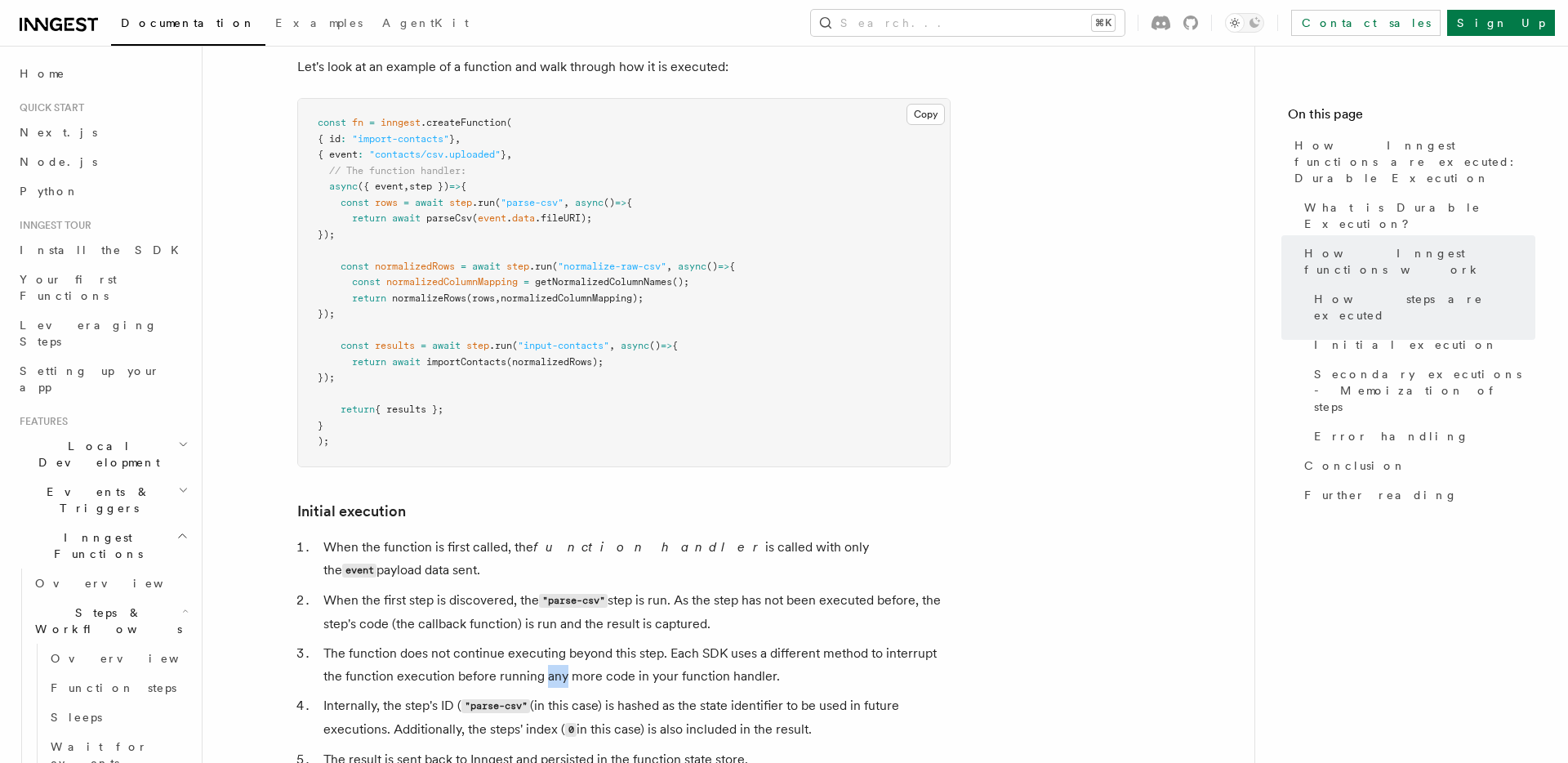 click on "The function does not continue executing beyond this step. Each SDK uses a different method to interrupt the function execution before running any more code in your function handler." at bounding box center [635, 665] 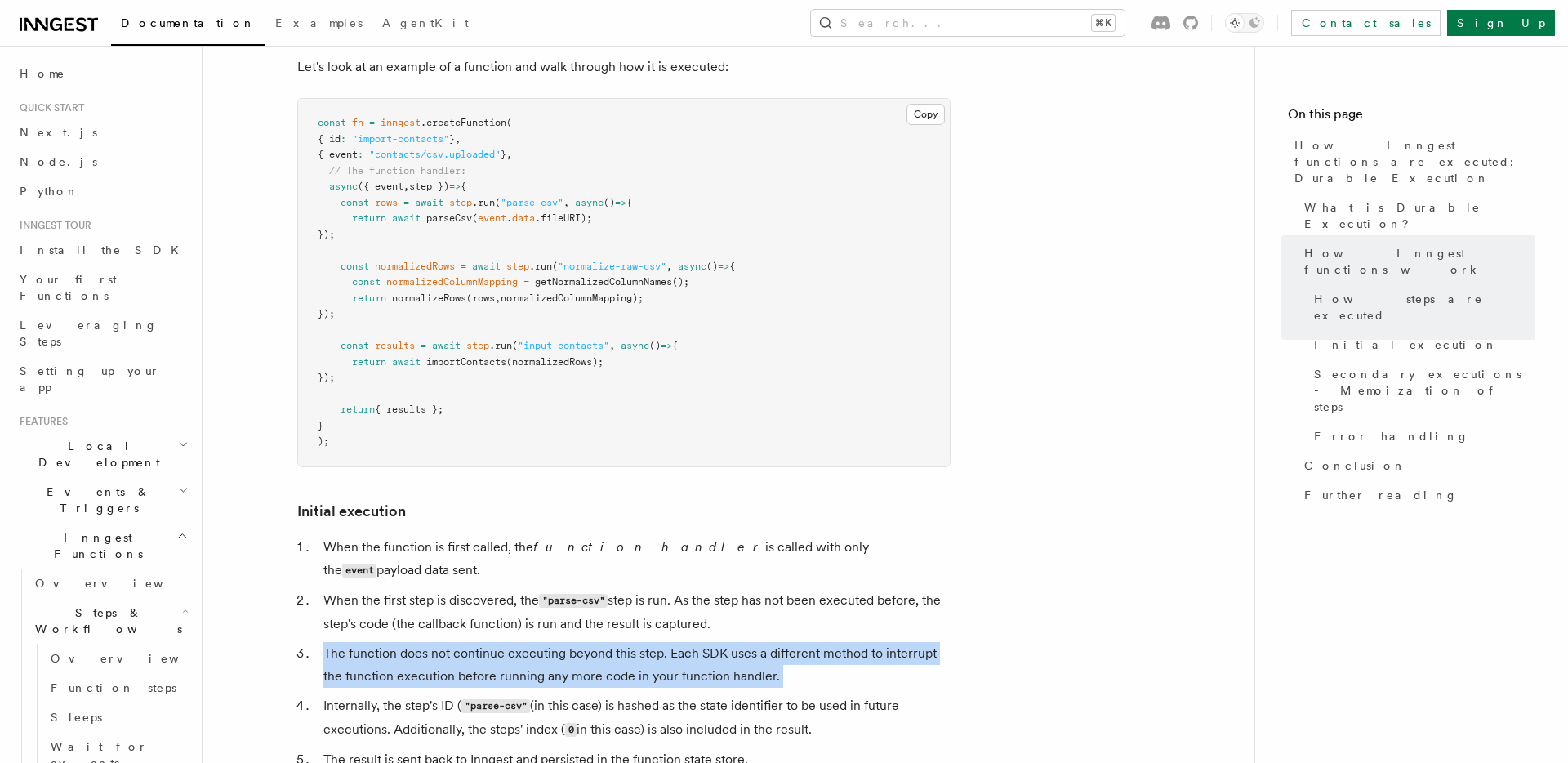 click on "The function does not continue executing beyond this step. Each SDK uses a different method to interrupt the function execution before running any more code in your function handler." at bounding box center [635, 665] 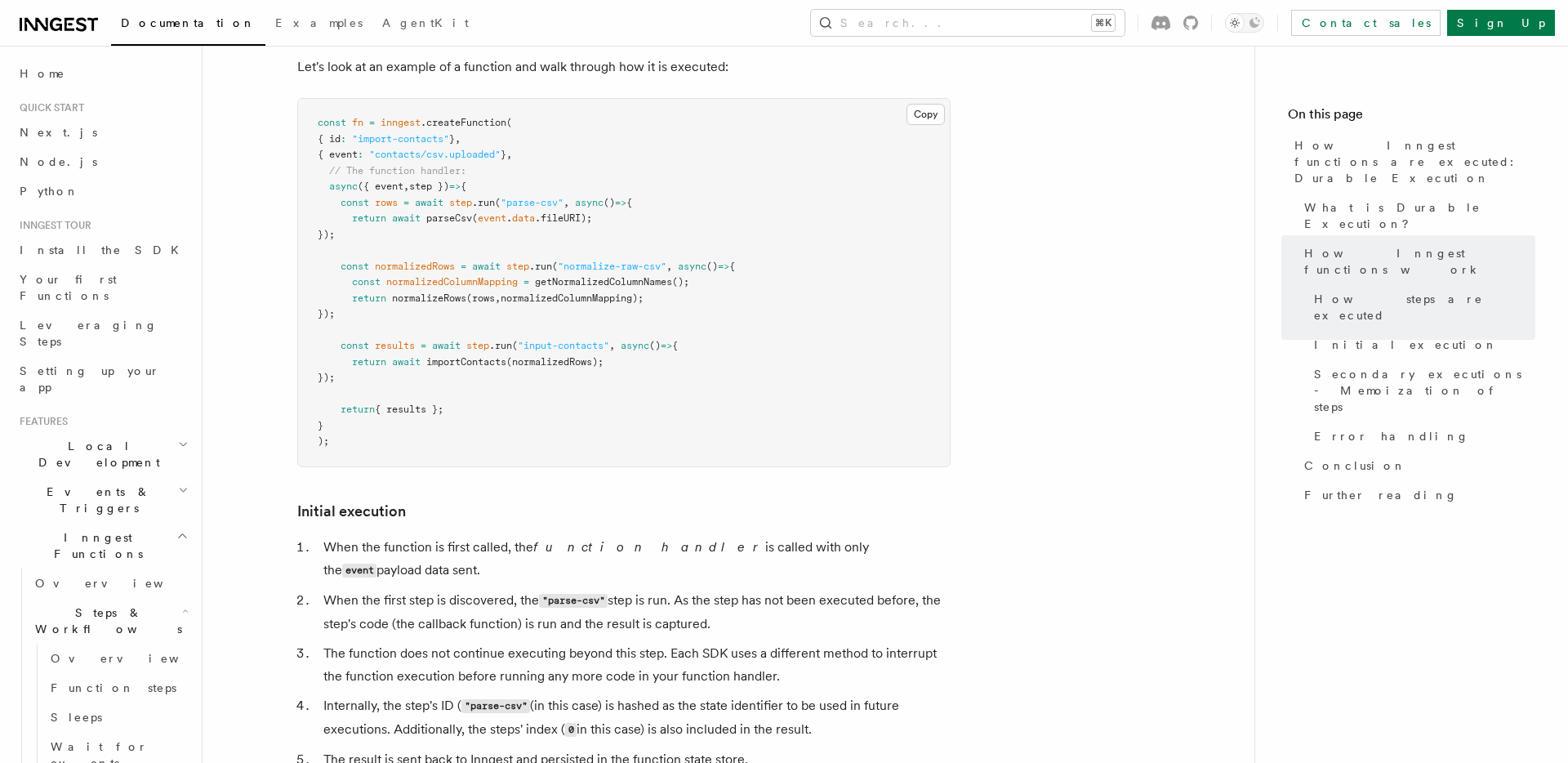 click on "Internally, the step's ID ( "parse-csv" ) is hashed as the state identifier to be used in future executions. Additionally, the steps' index ( 0  in this case) is also included in the result." at bounding box center (635, 718) 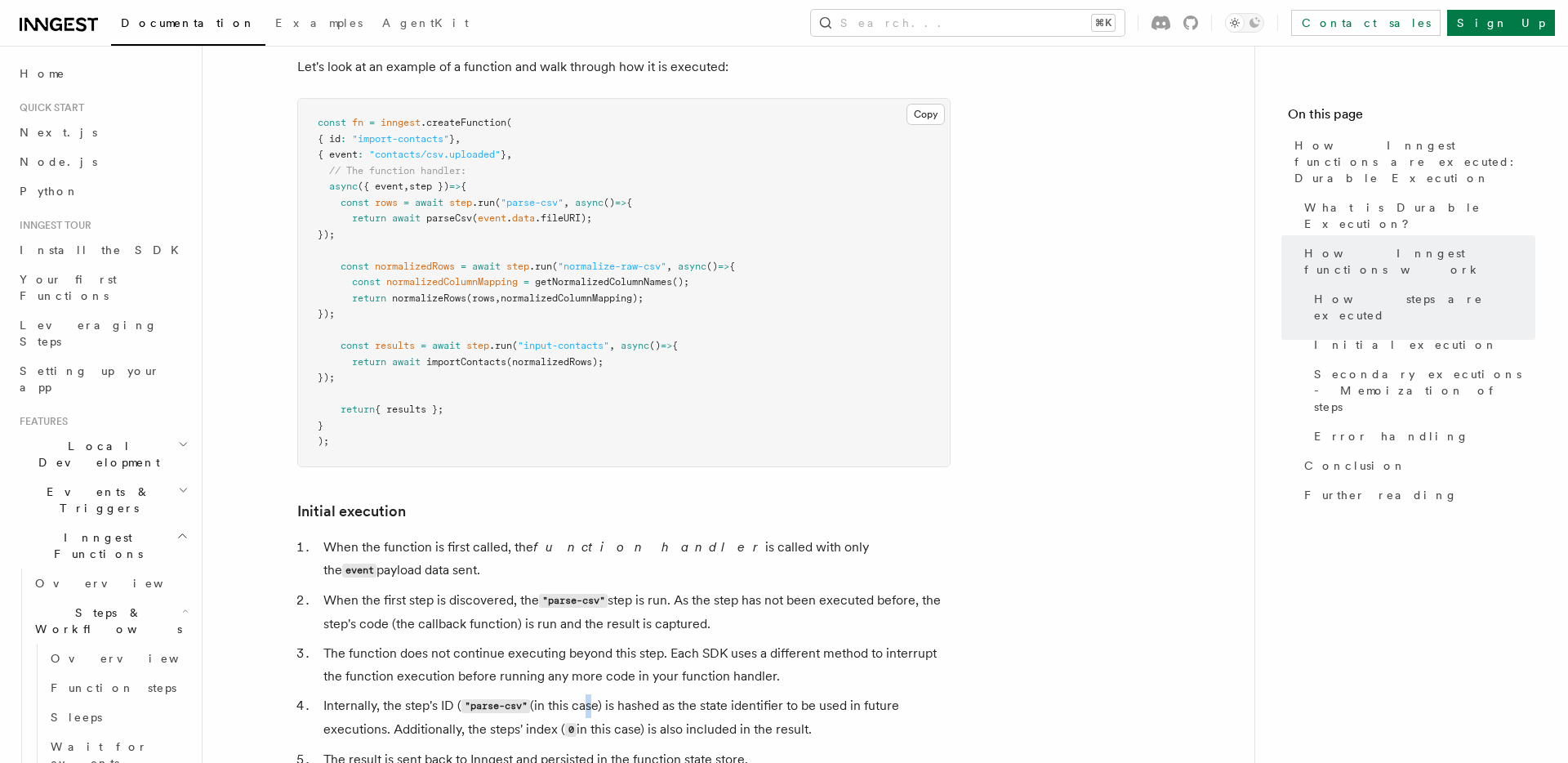 click on "Internally, the step's ID ( "parse-csv" ) is hashed as the state identifier to be used in future executions. Additionally, the steps' index ( 0  in this case) is also included in the result." at bounding box center (635, 718) 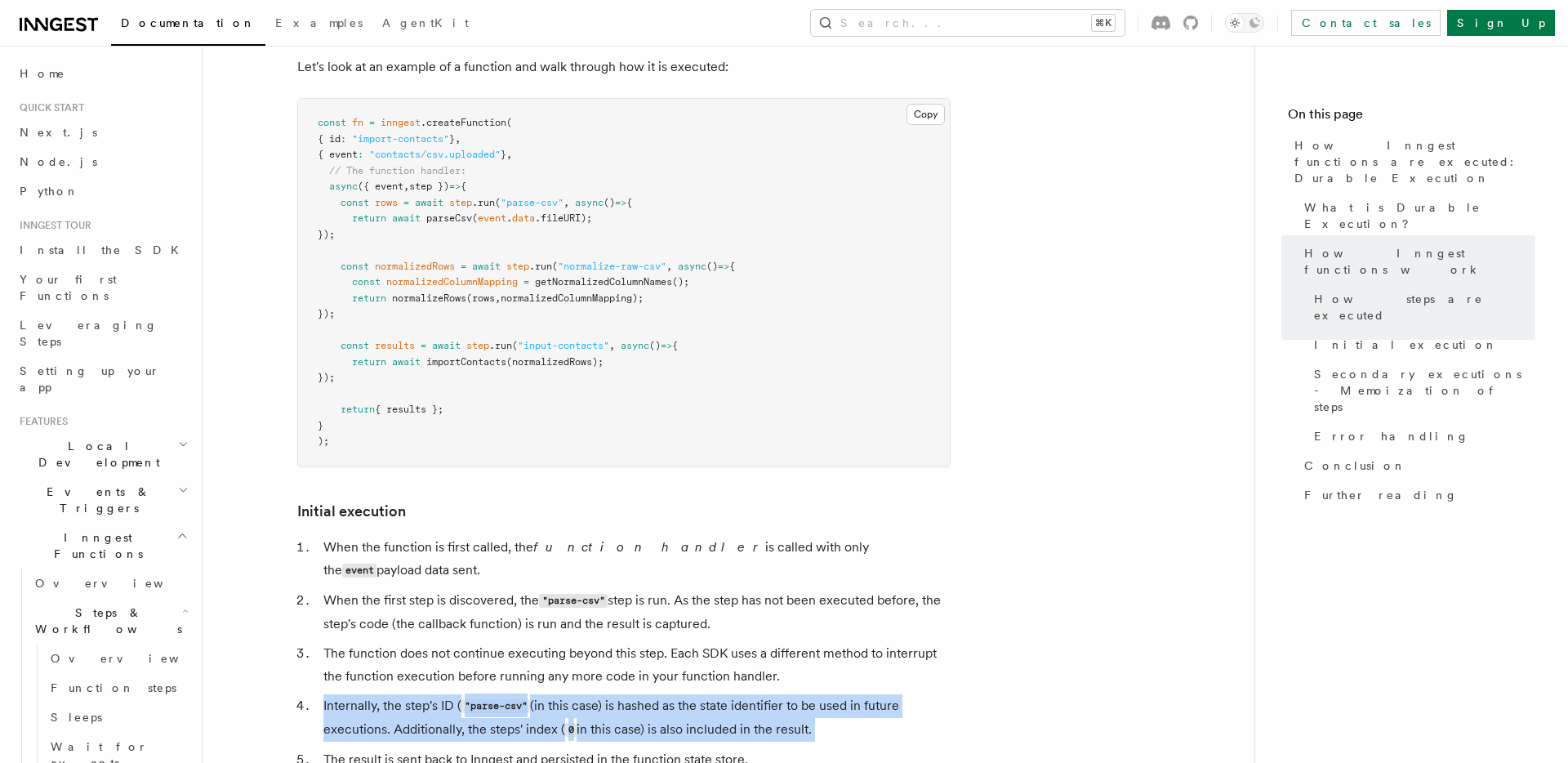 click on "Internally, the step's ID ( "parse-csv" ) is hashed as the state identifier to be used in future executions. Additionally, the steps' index ( 0  in this case) is also included in the result." at bounding box center (635, 718) 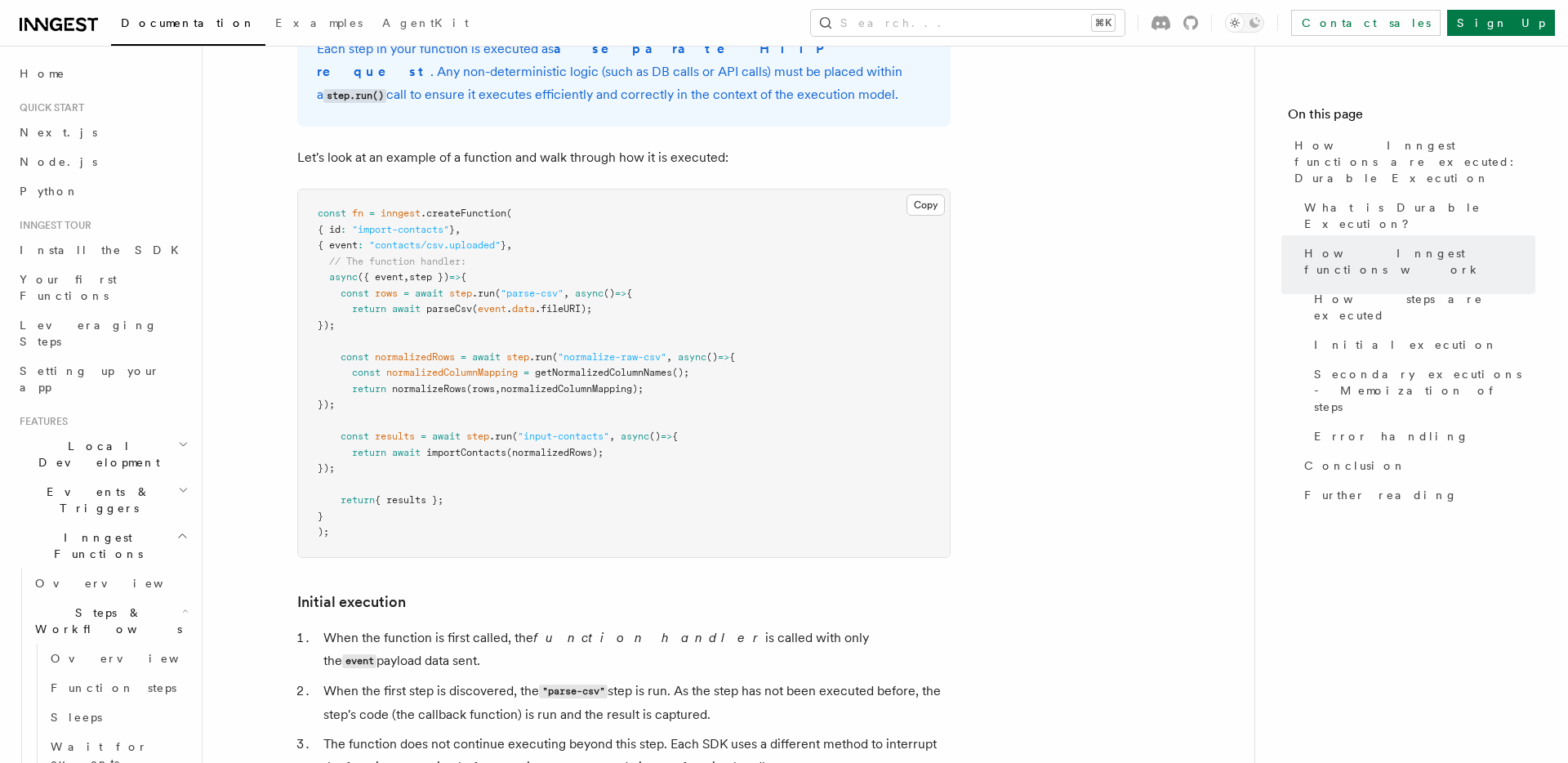 scroll, scrollTop: 1479, scrollLeft: 0, axis: vertical 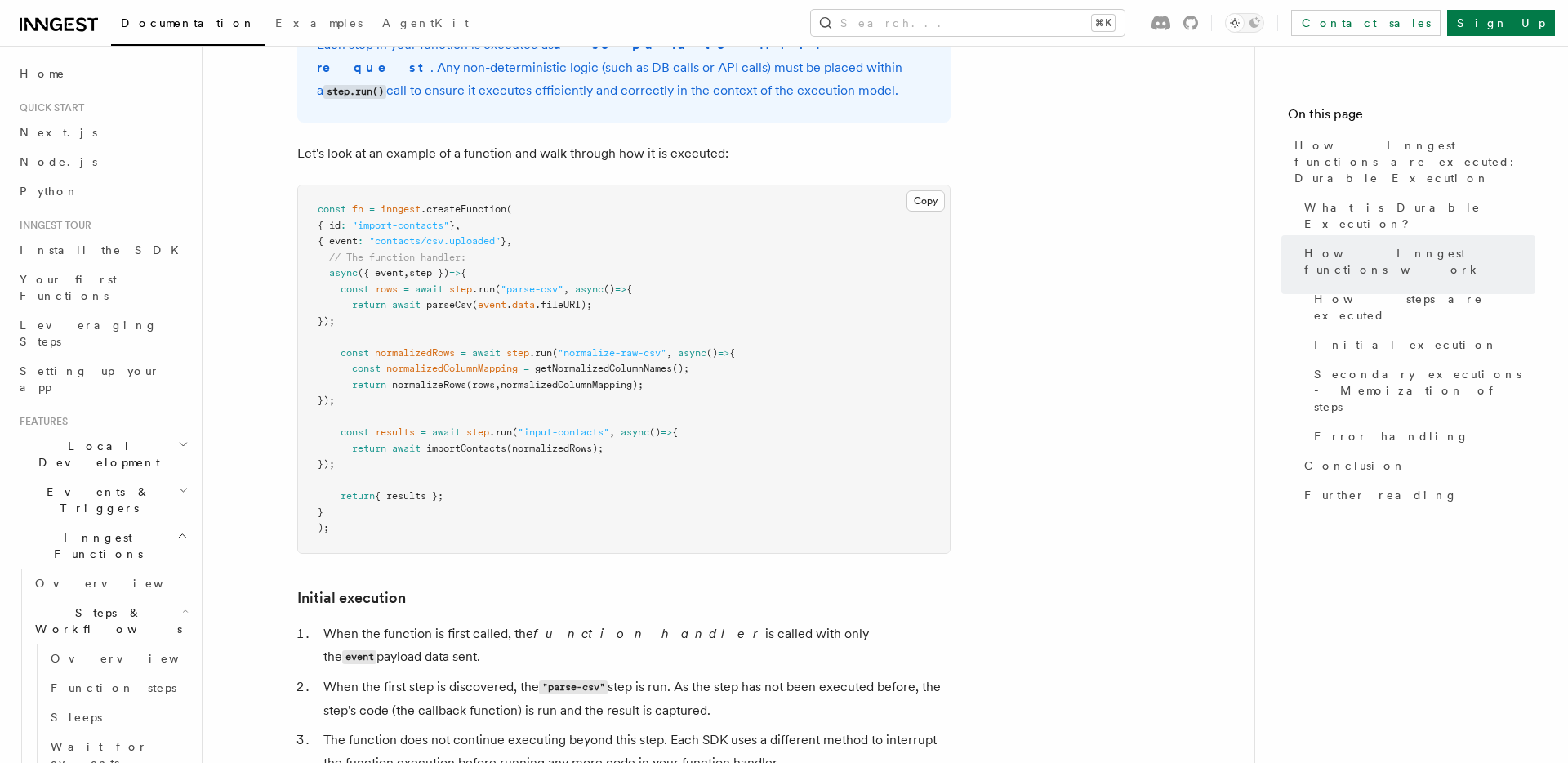 click on ""parse-csv"" at bounding box center [573, 687] 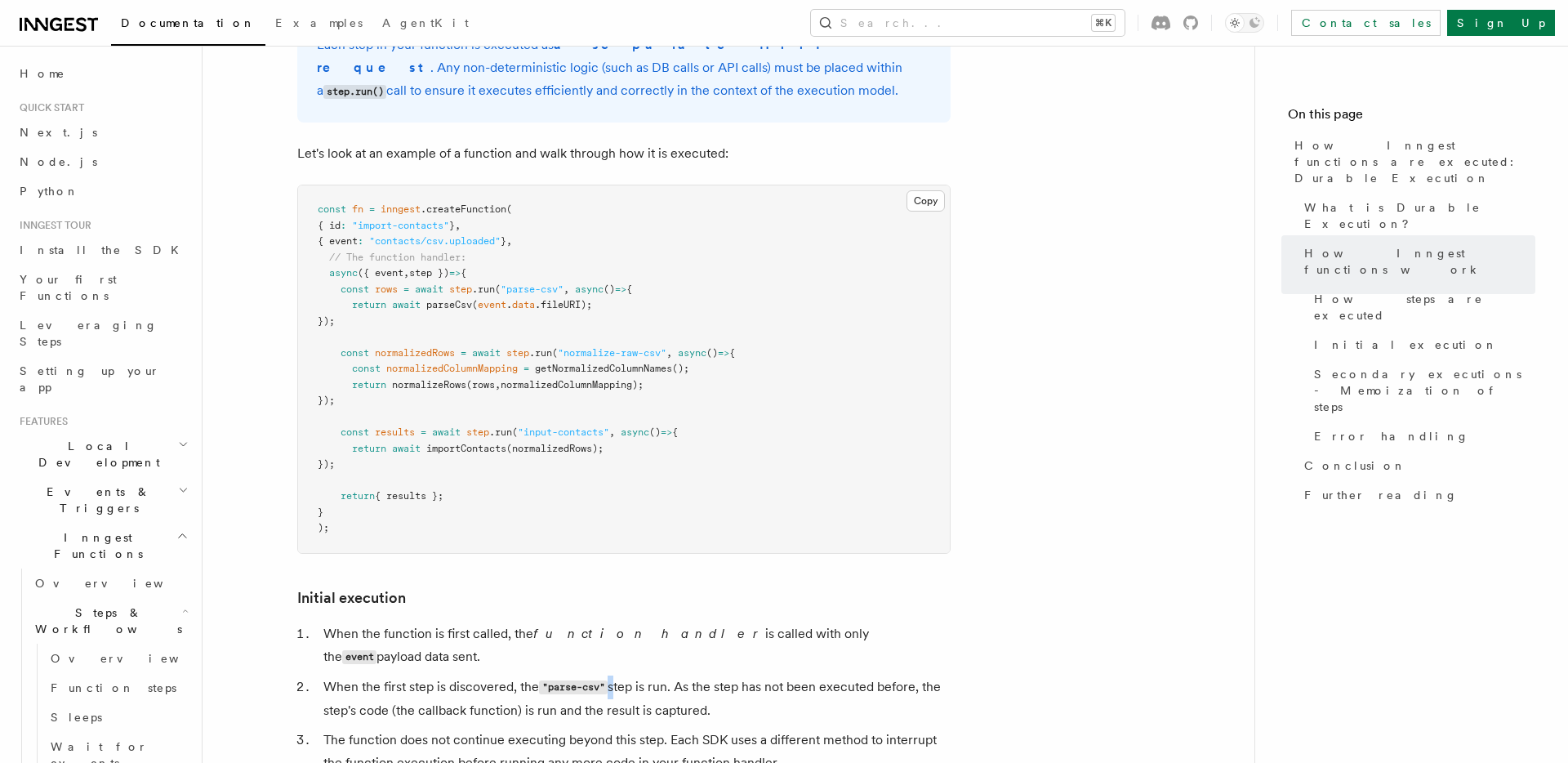 click on ""parse-csv"" at bounding box center (573, 687) 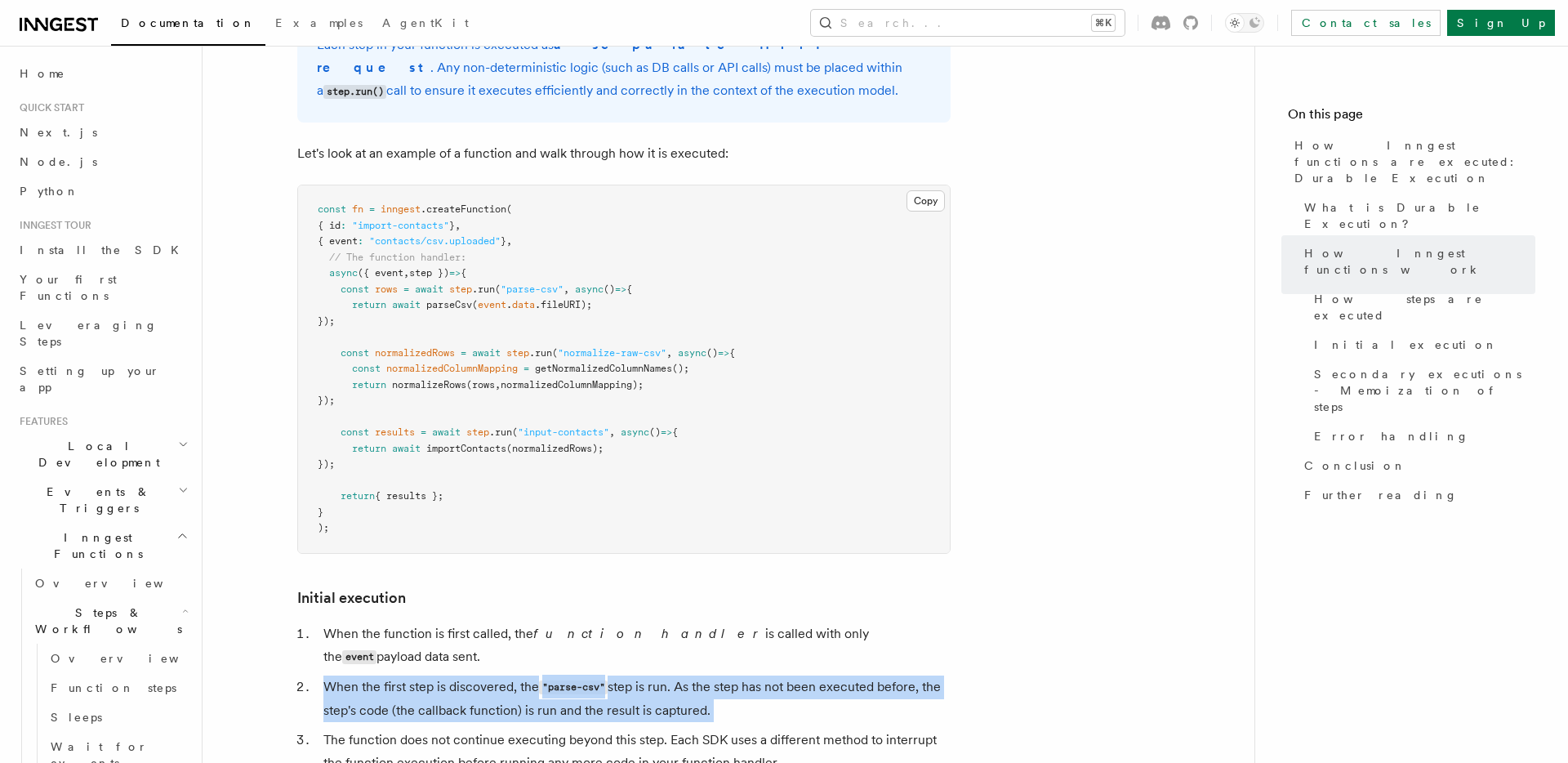 click on ""parse-csv"" at bounding box center (573, 687) 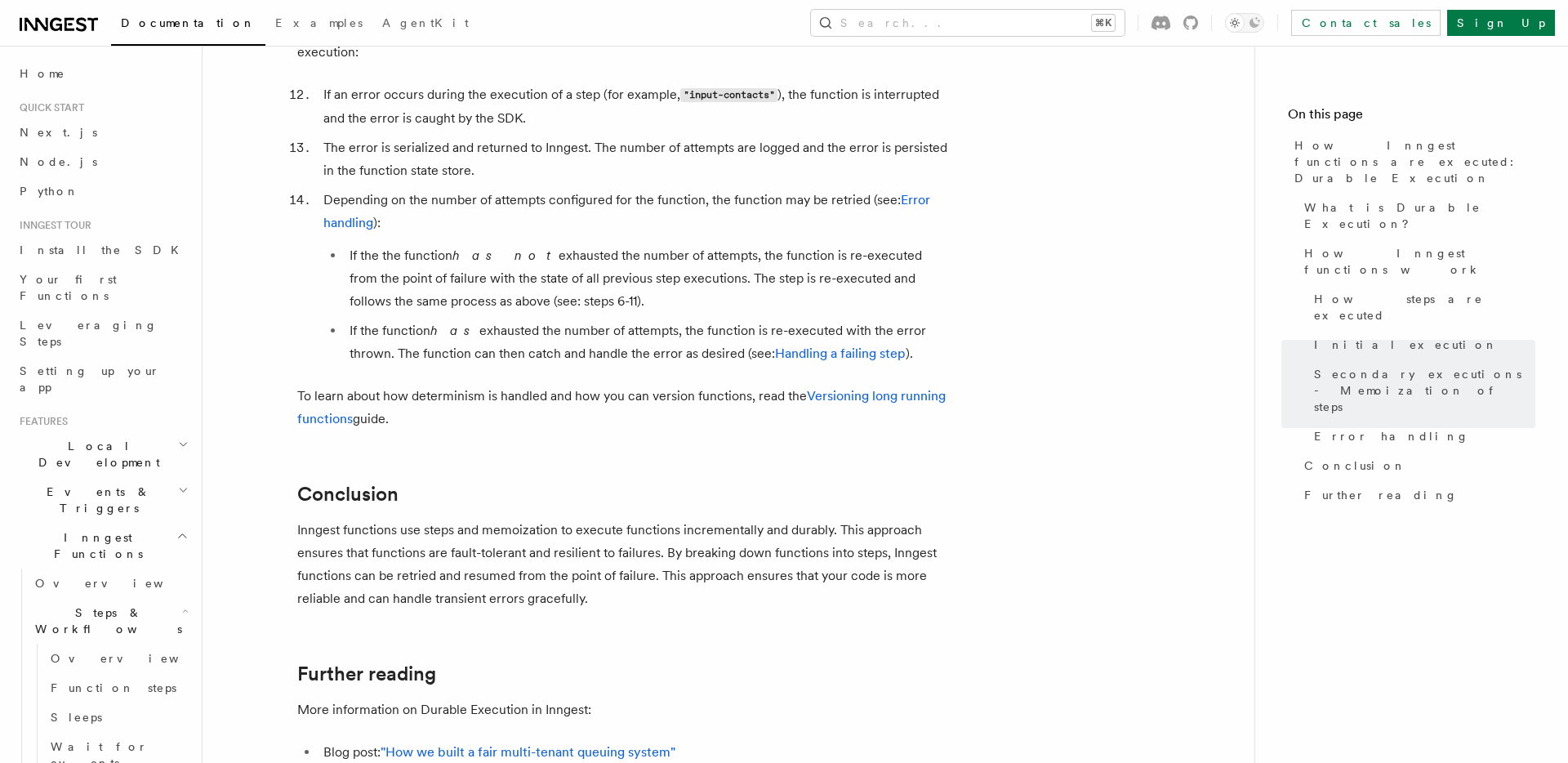 scroll, scrollTop: 2741, scrollLeft: 0, axis: vertical 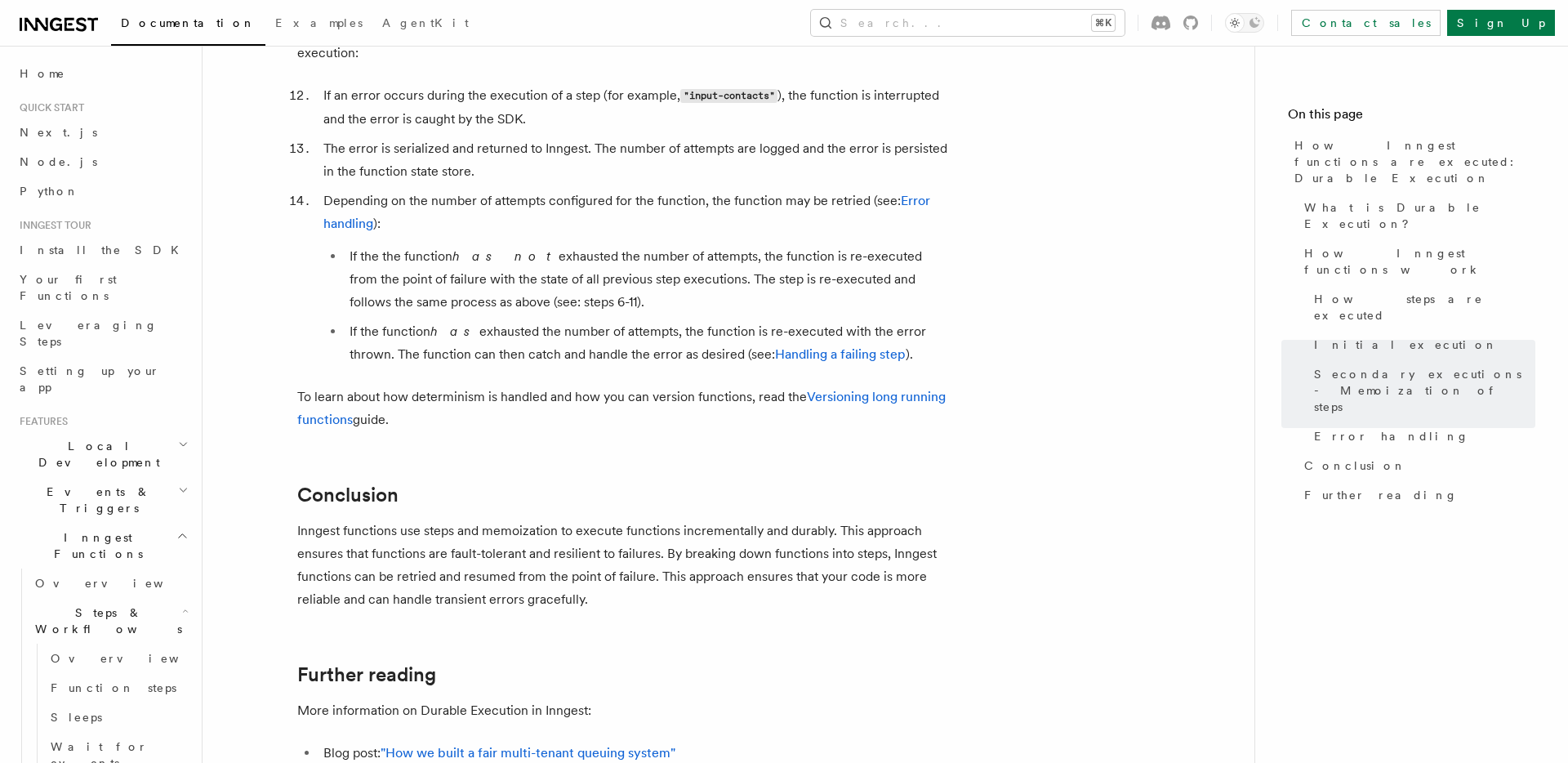 click on "If the function  has  exhausted the number of attempts, the function is re-executed with the error thrown. The function can then catch and handle the error as desired (see:  Handling a failing step )." at bounding box center (648, 343) 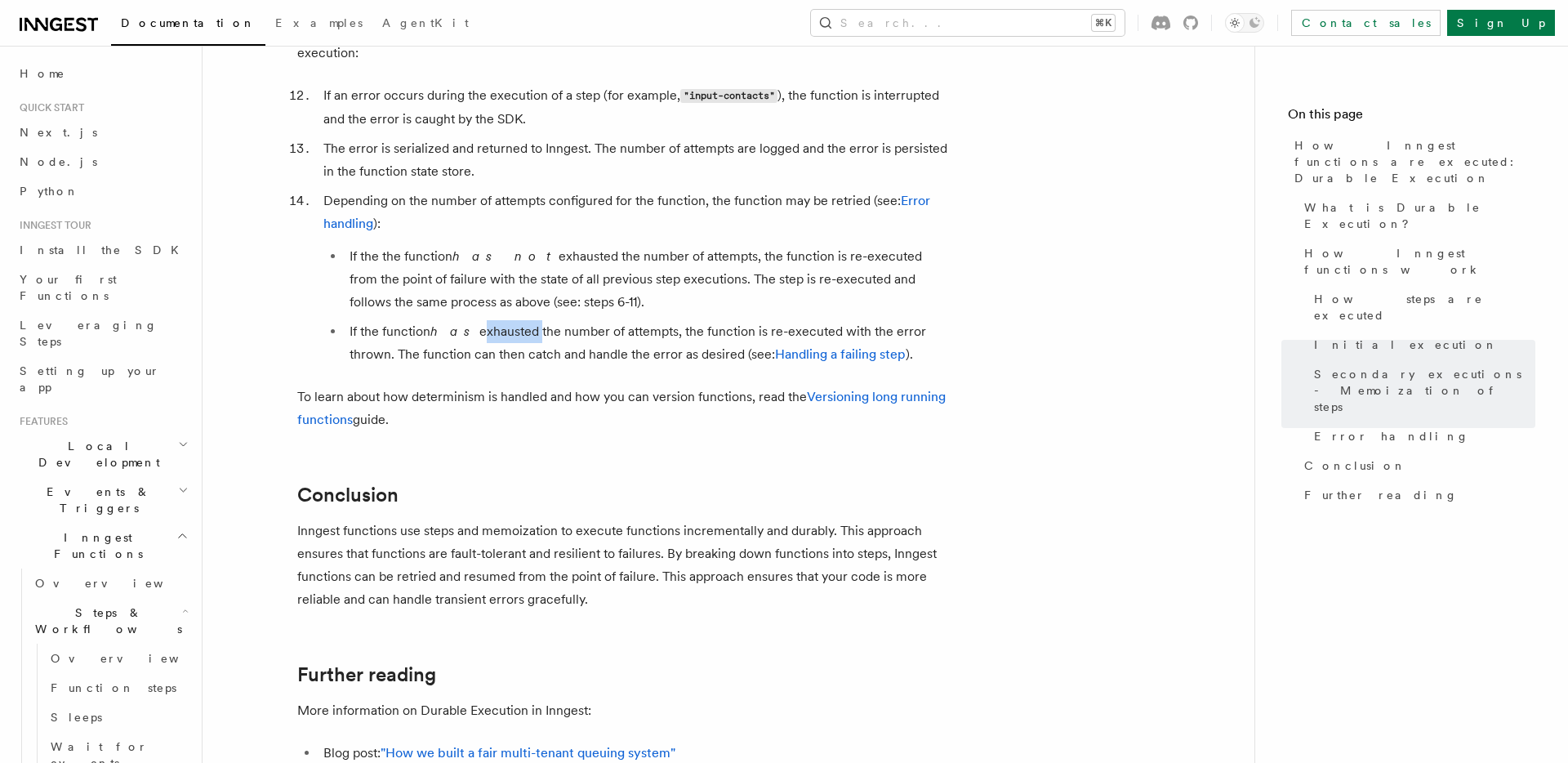 click on "If the function  has  exhausted the number of attempts, the function is re-executed with the error thrown. The function can then catch and handle the error as desired (see:  Handling a failing step )." at bounding box center [648, 343] 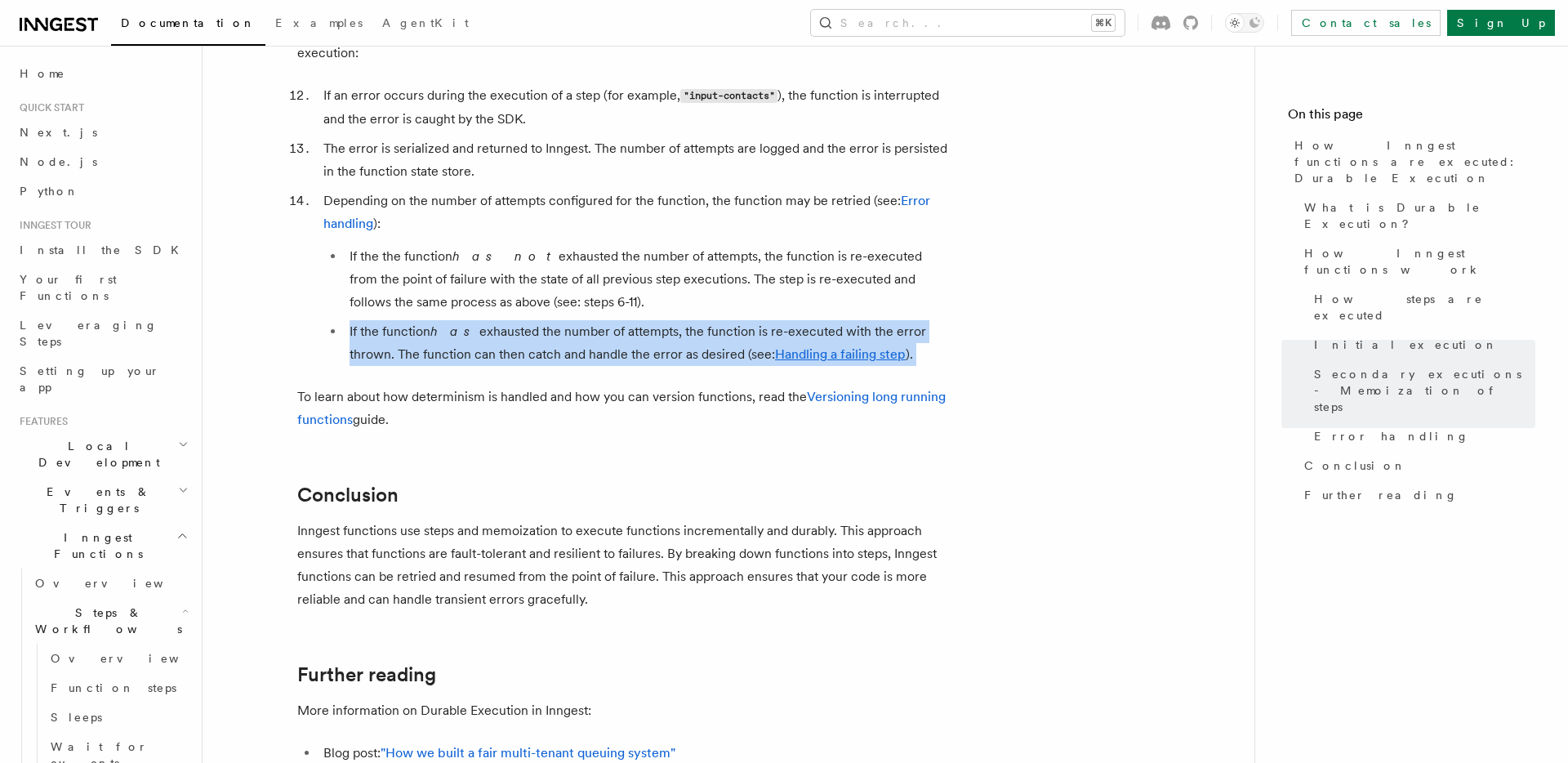 drag, startPoint x: 510, startPoint y: 283, endPoint x: 519, endPoint y: 337, distance: 54.74486 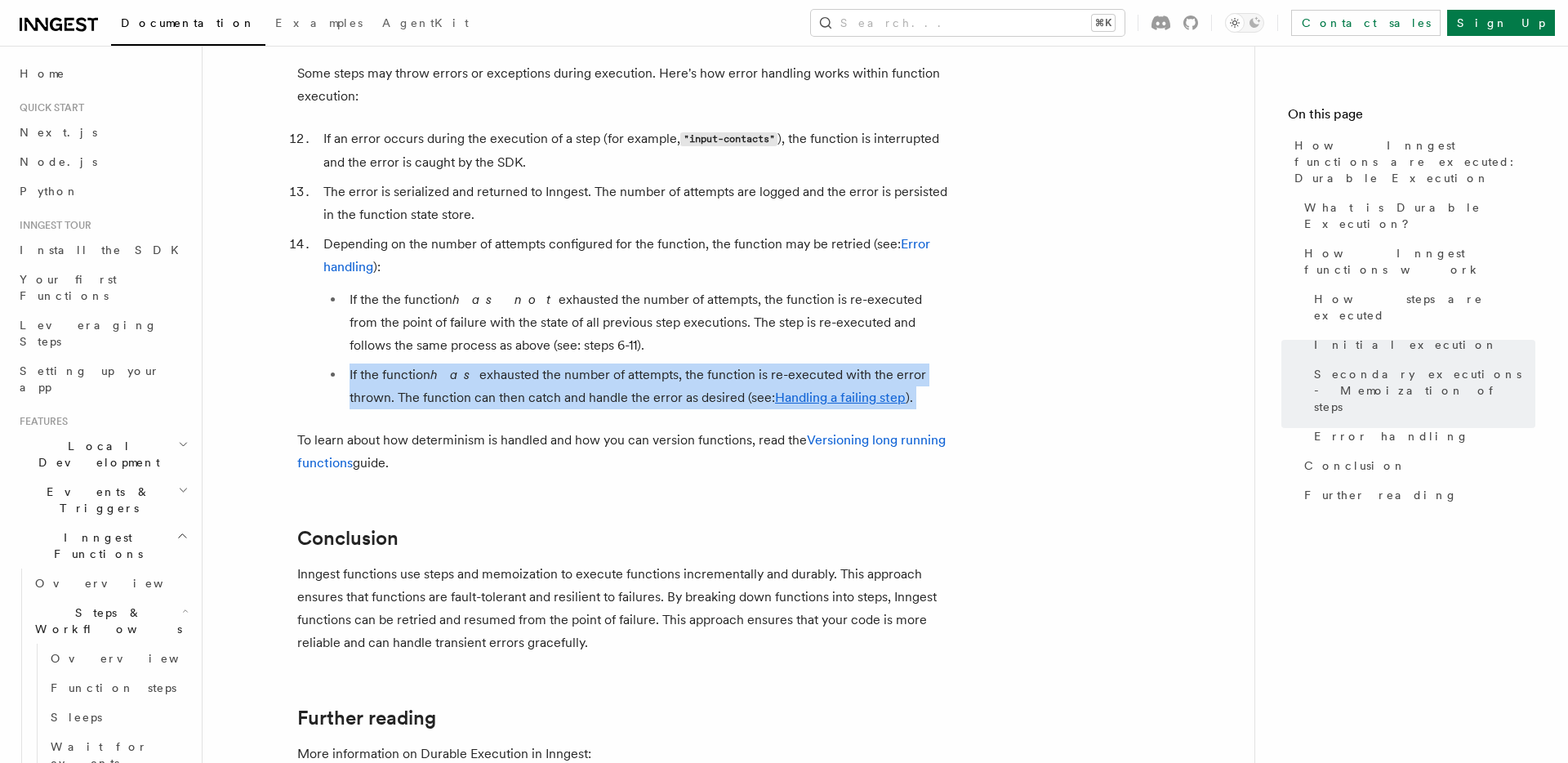 scroll, scrollTop: 2696, scrollLeft: 0, axis: vertical 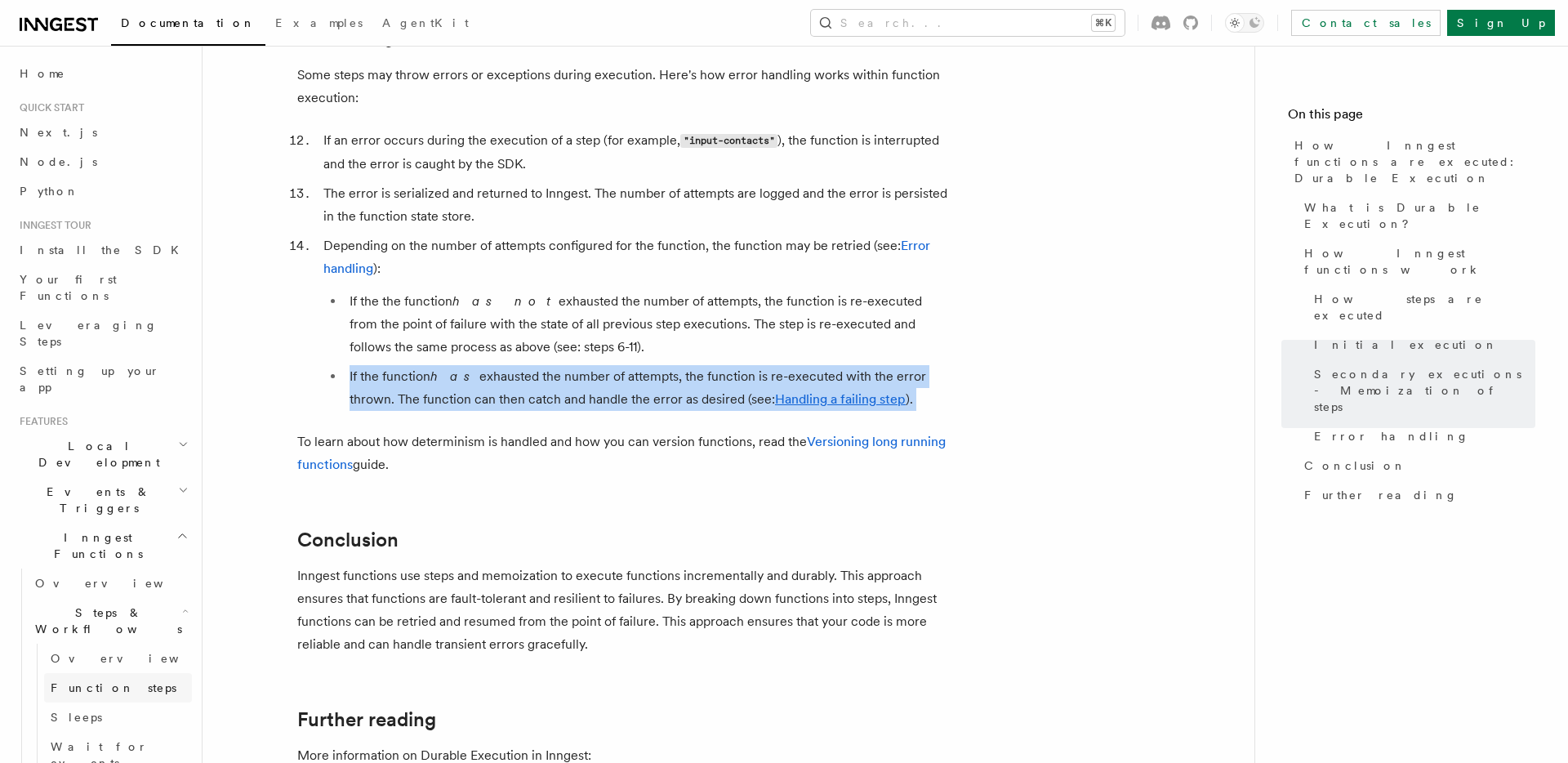 click on "Inngest functions use steps and memoization to execute functions incrementally and durably. This approach ensures that functions are fault-tolerant and resilient to failures. By breaking down functions into steps, Inngest functions can be retried and resumed from the point of failure. This approach ensures that your code is more reliable and can handle transient errors gracefully." at bounding box center [624, 610] 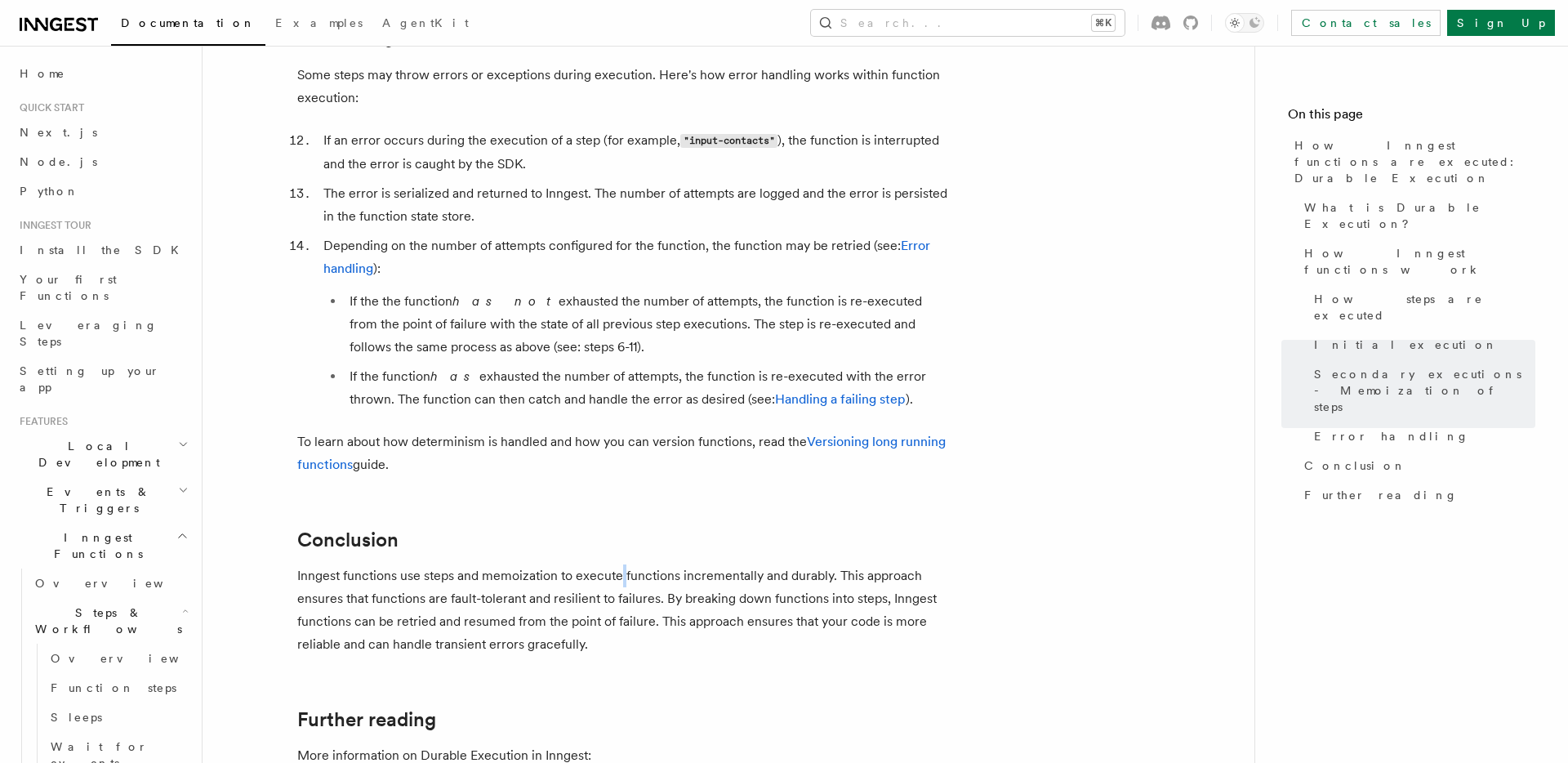 click on "Inngest functions use steps and memoization to execute functions incrementally and durably. This approach ensures that functions are fault-tolerant and resilient to failures. By breaking down functions into steps, Inngest functions can be retried and resumed from the point of failure. This approach ensures that your code is more reliable and can handle transient errors gracefully." at bounding box center [624, 610] 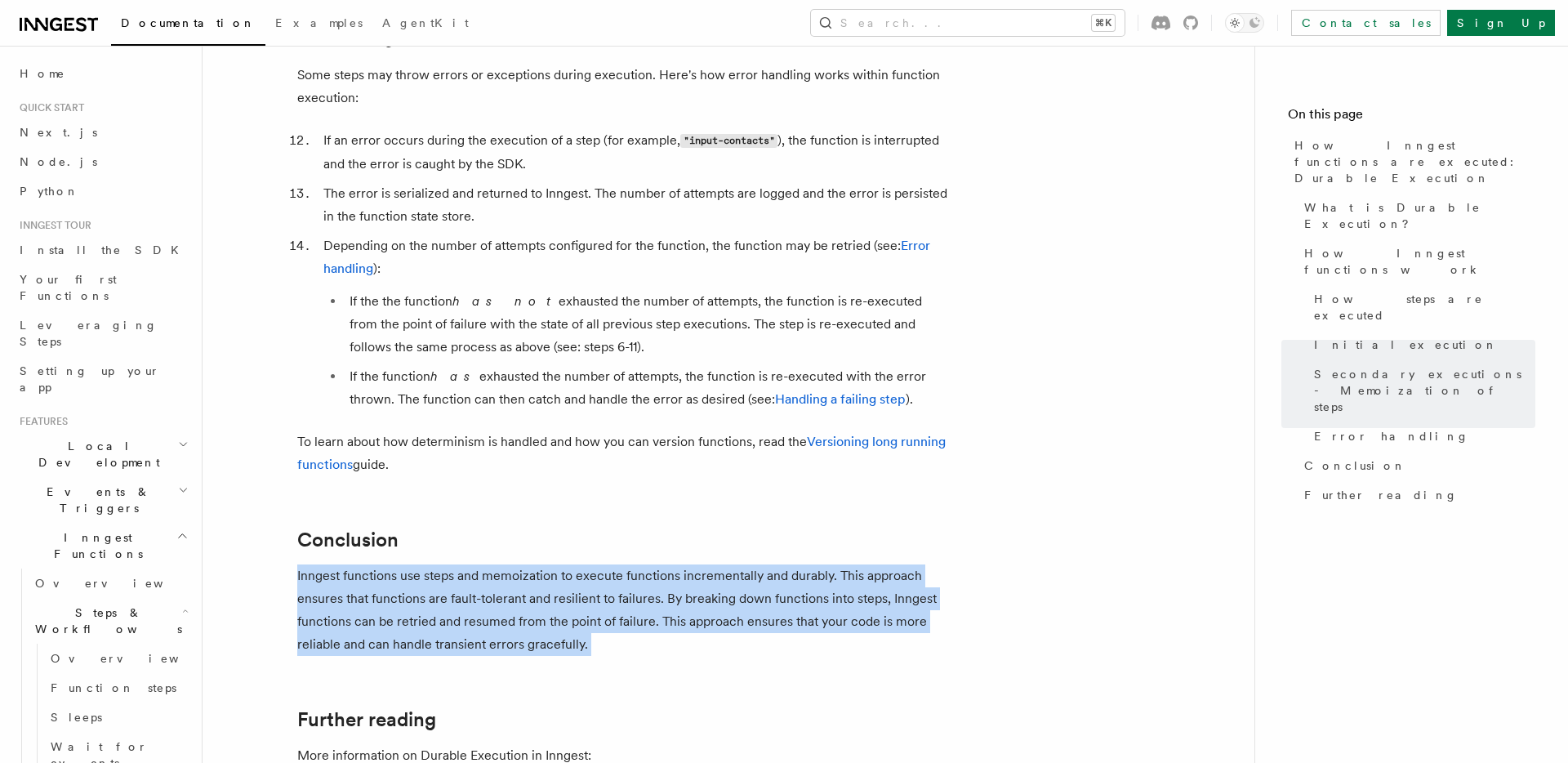 click on "Inngest functions use steps and memoization to execute functions incrementally and durably. This approach ensures that functions are fault-tolerant and resilient to failures. By breaking down functions into steps, Inngest functions can be retried and resumed from the point of failure. This approach ensures that your code is more reliable and can handle transient errors gracefully." at bounding box center (624, 610) 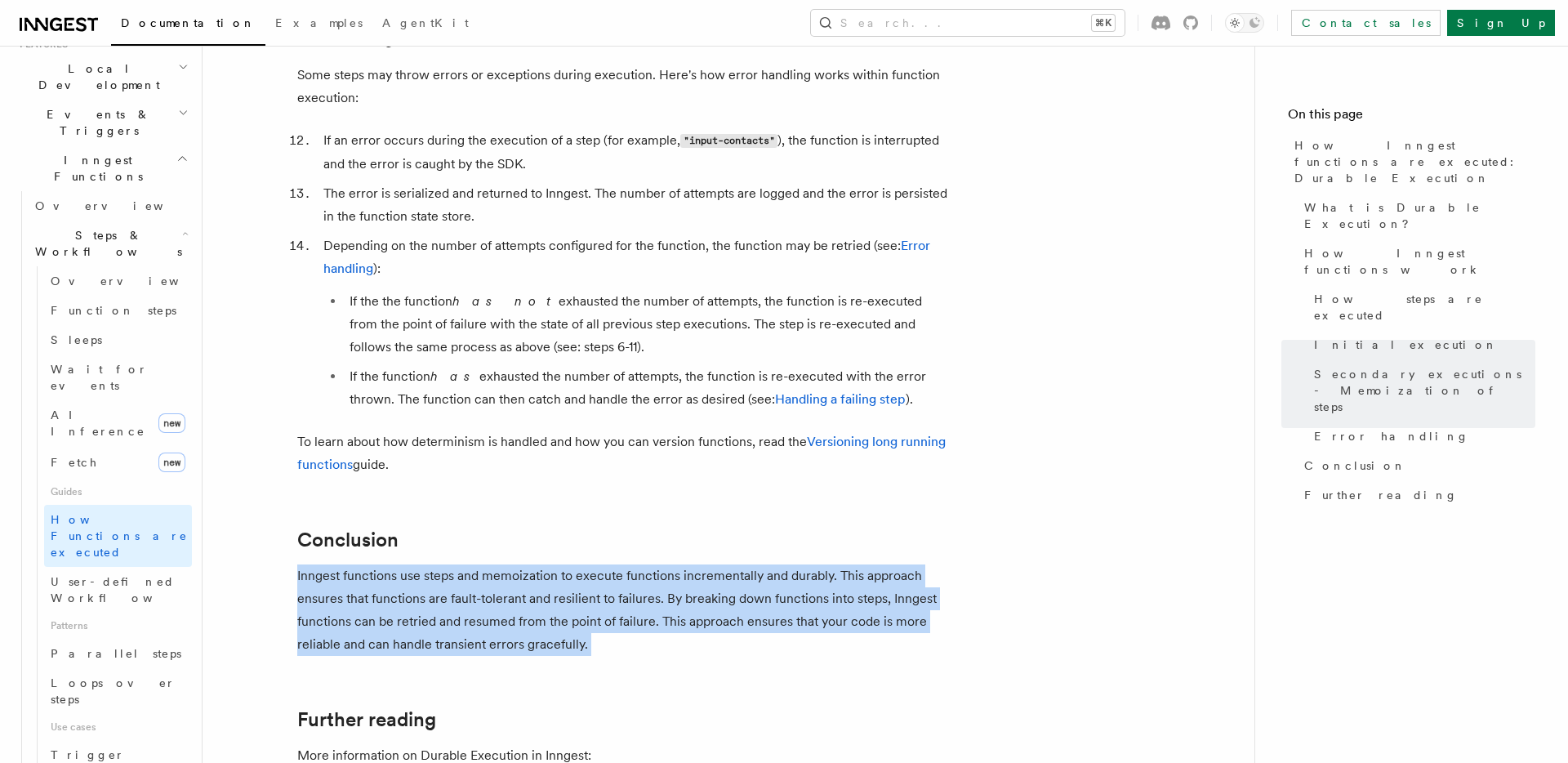 scroll, scrollTop: 379, scrollLeft: 0, axis: vertical 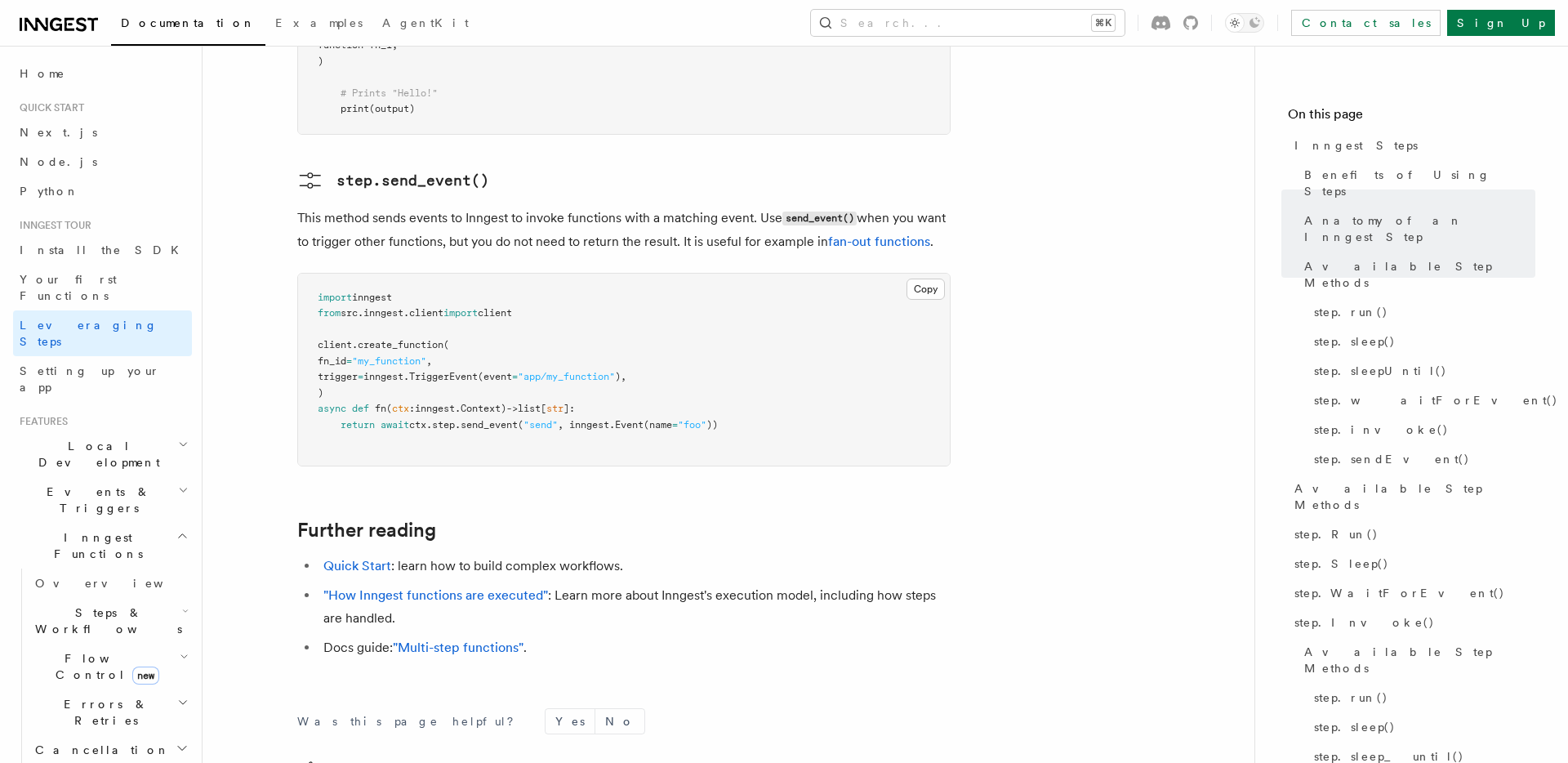 click on "Next" at bounding box center (909, 824) 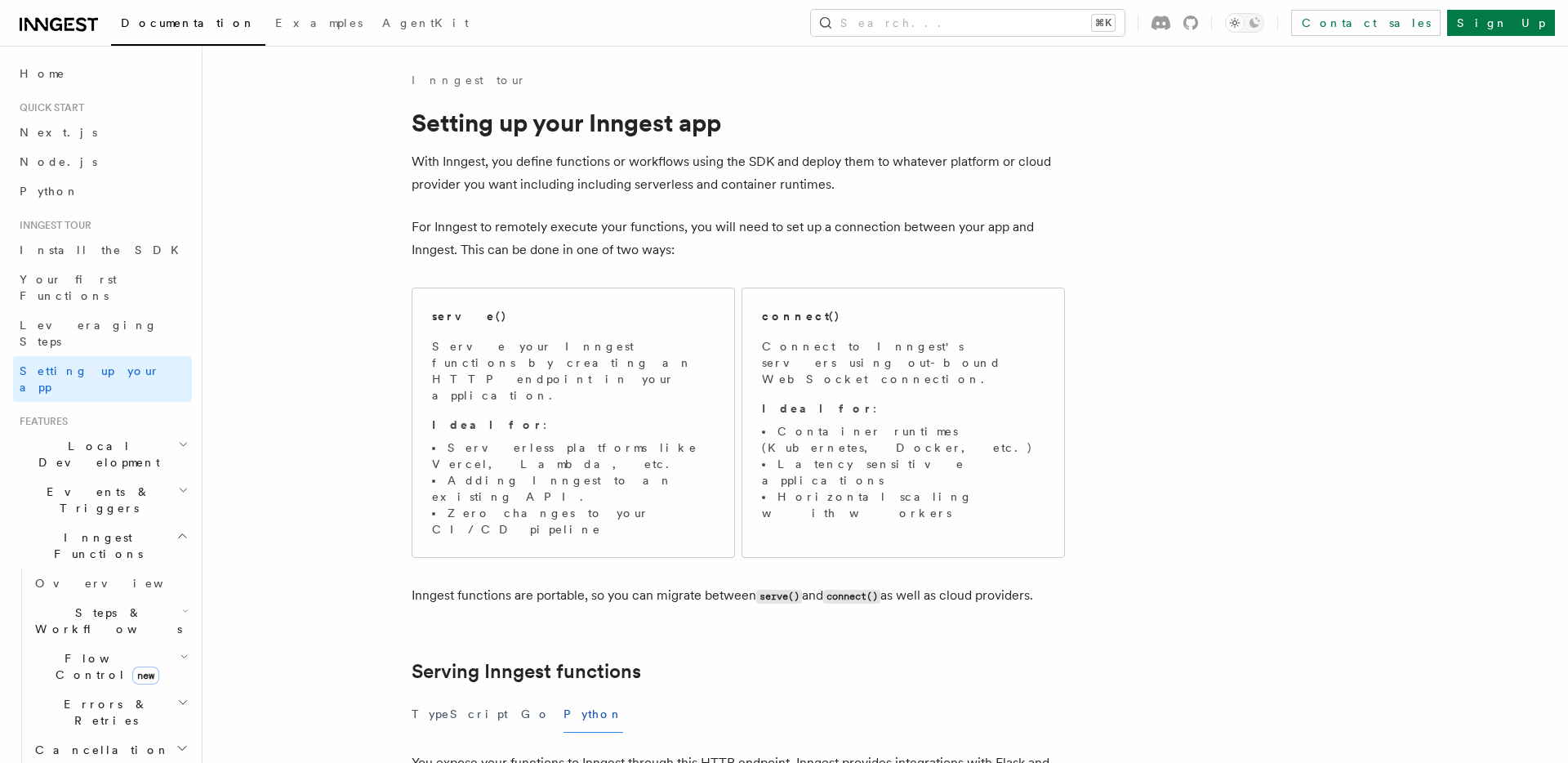 scroll, scrollTop: 0, scrollLeft: 0, axis: both 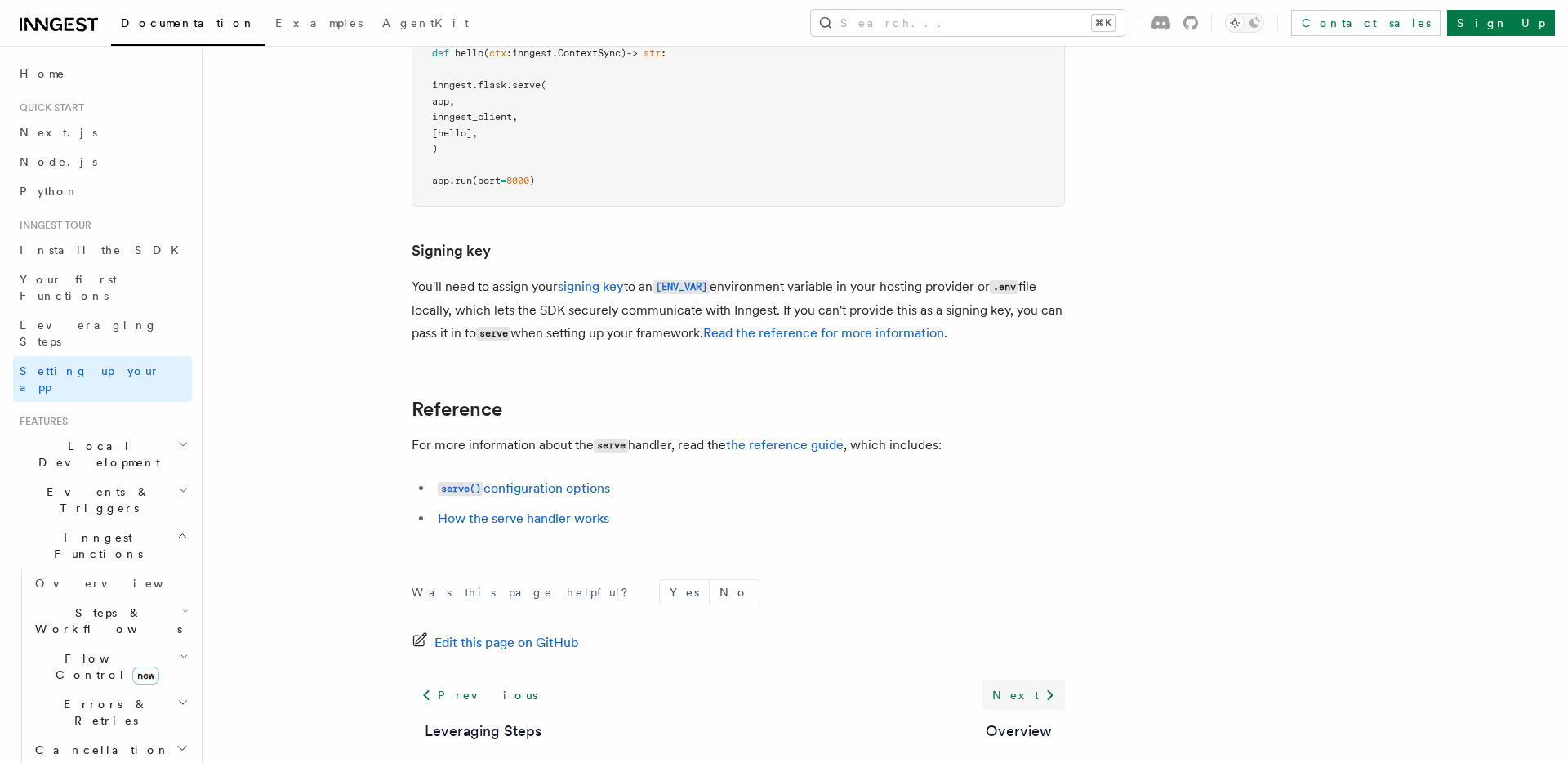 click on "Next" at bounding box center (1023, 695) 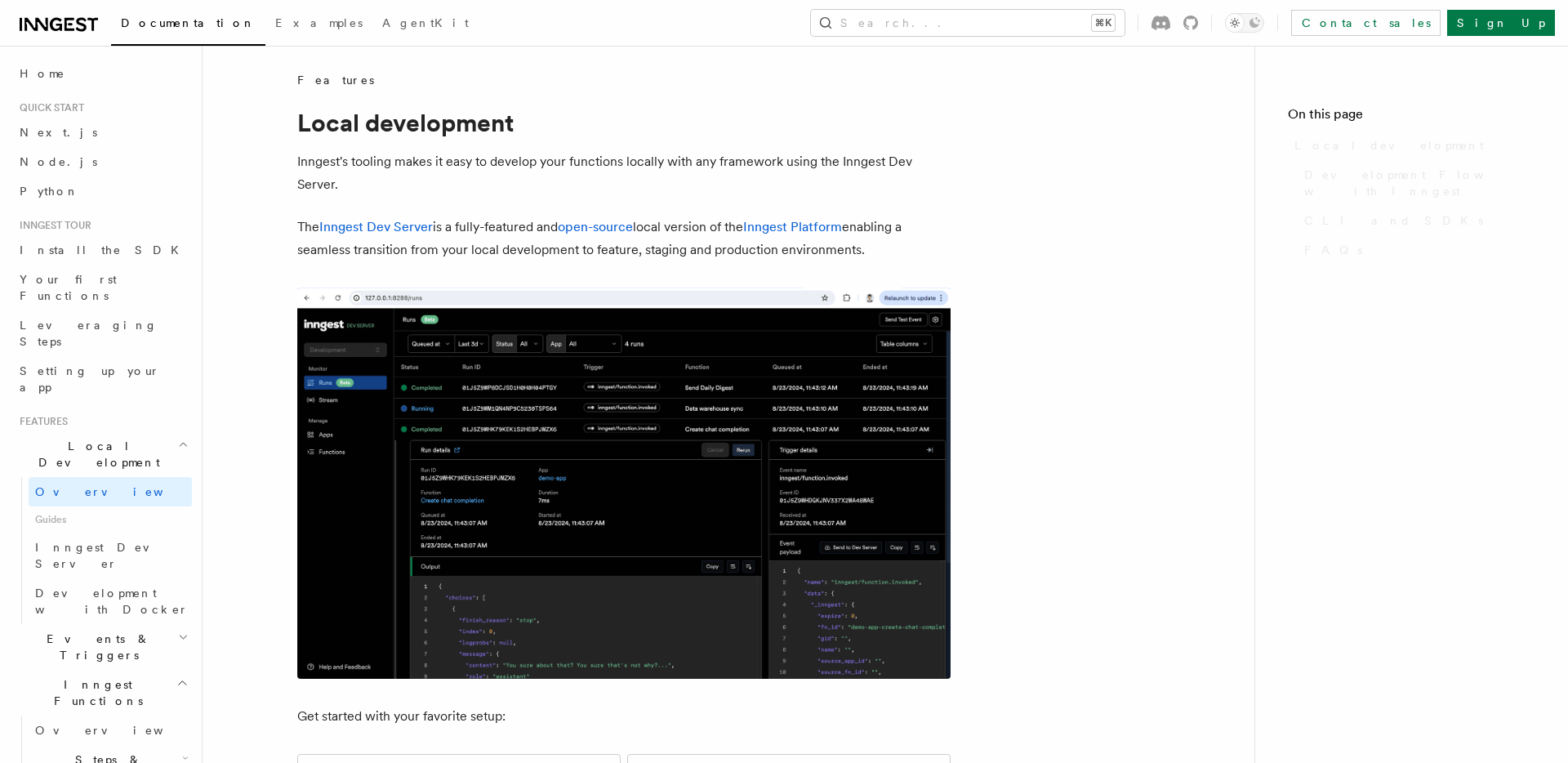 scroll, scrollTop: 0, scrollLeft: 0, axis: both 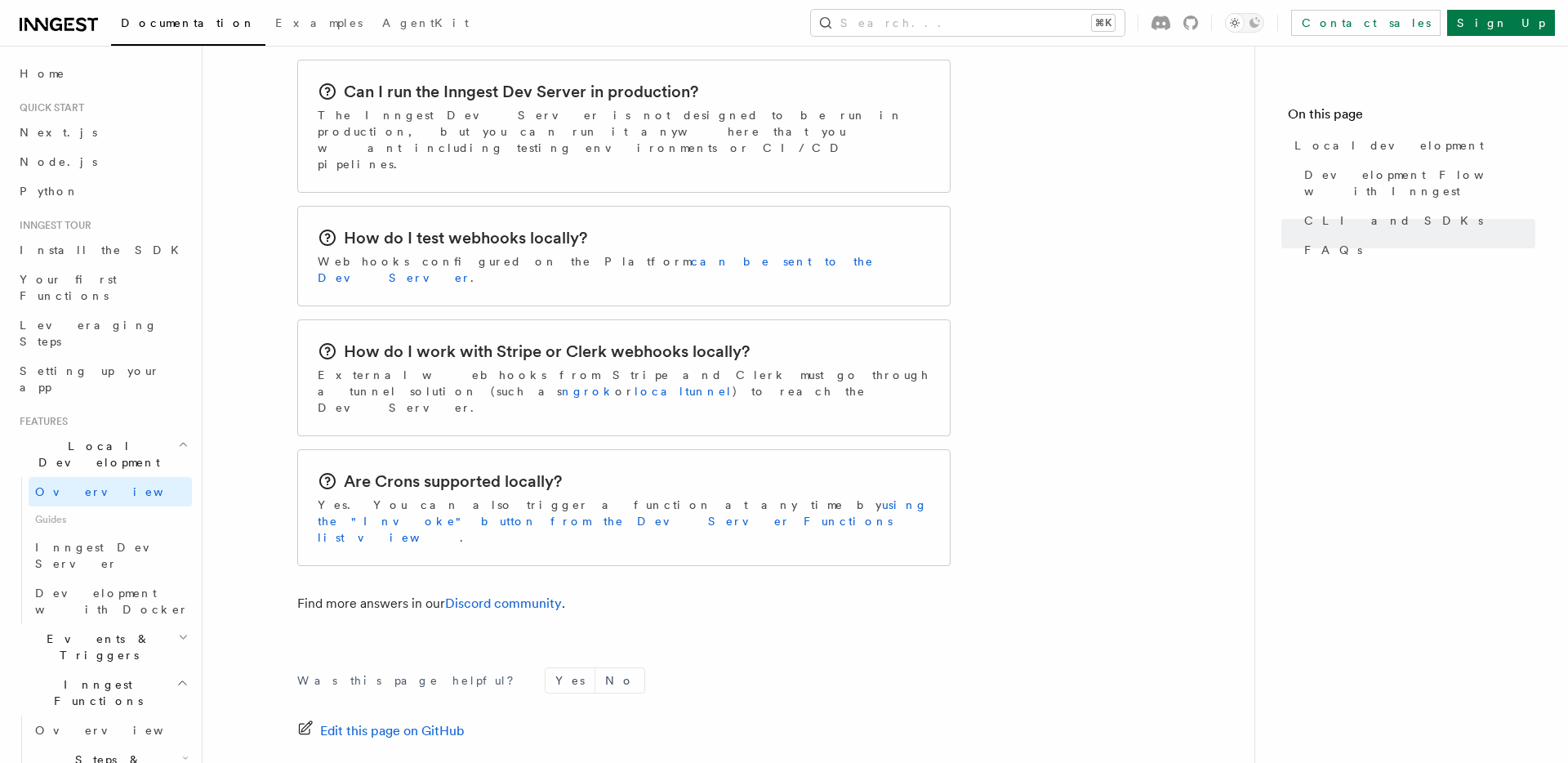 click on "Next" at bounding box center [909, 783] 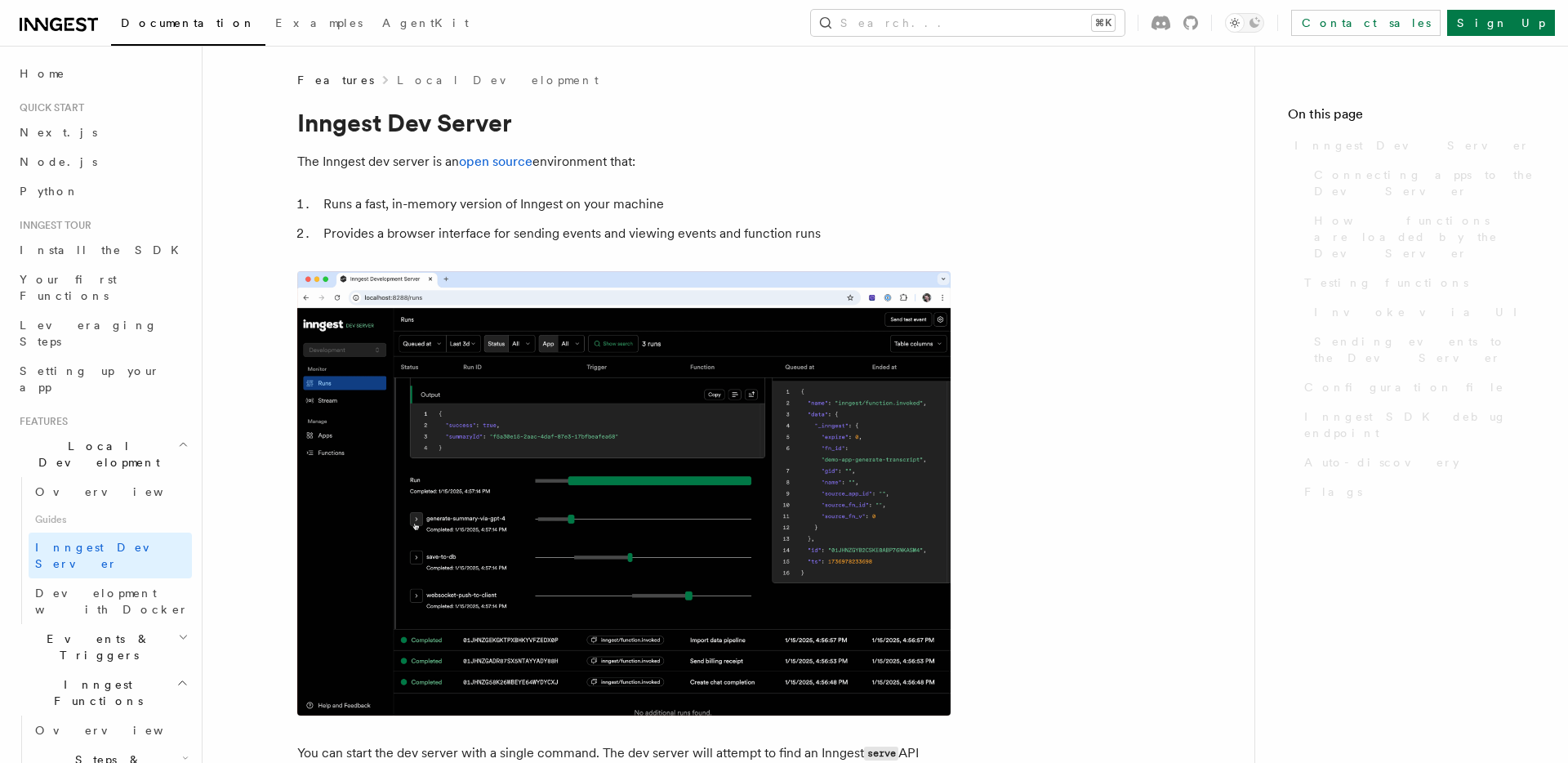 scroll, scrollTop: 0, scrollLeft: 0, axis: both 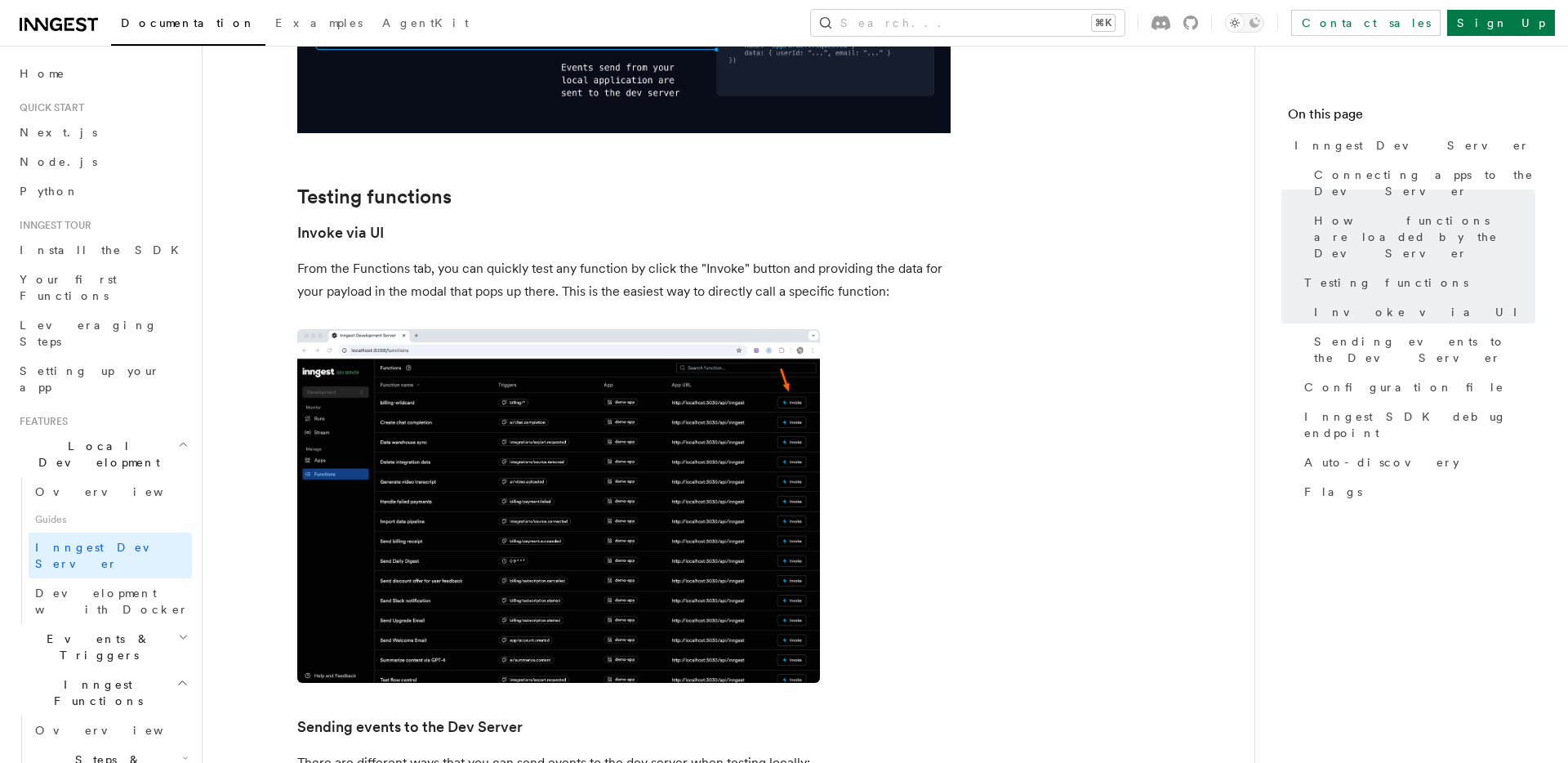 click on "Events & Triggers" at bounding box center (102, 647) 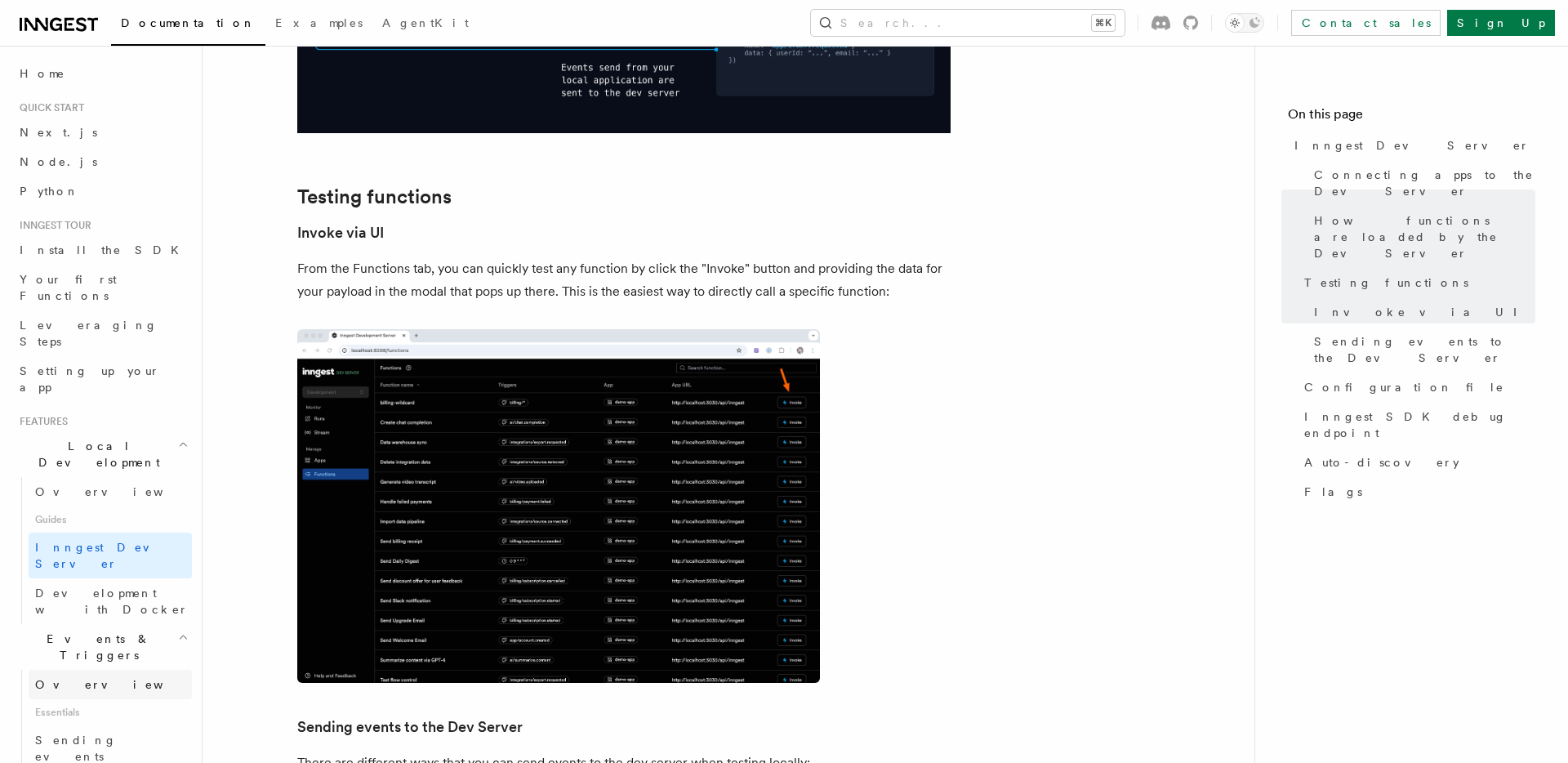 click on "Overview" at bounding box center (119, 685) 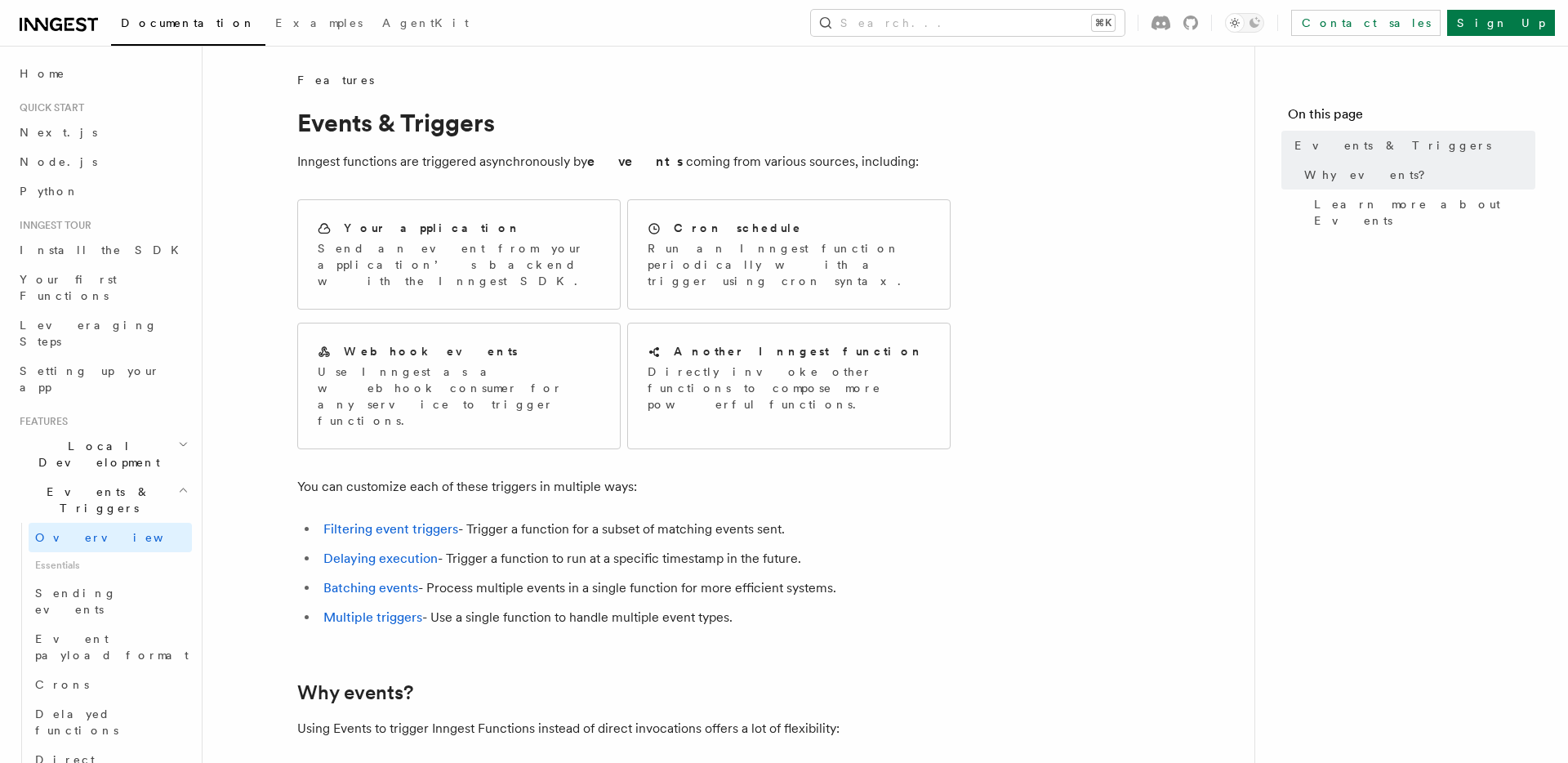 scroll, scrollTop: 685, scrollLeft: 0, axis: vertical 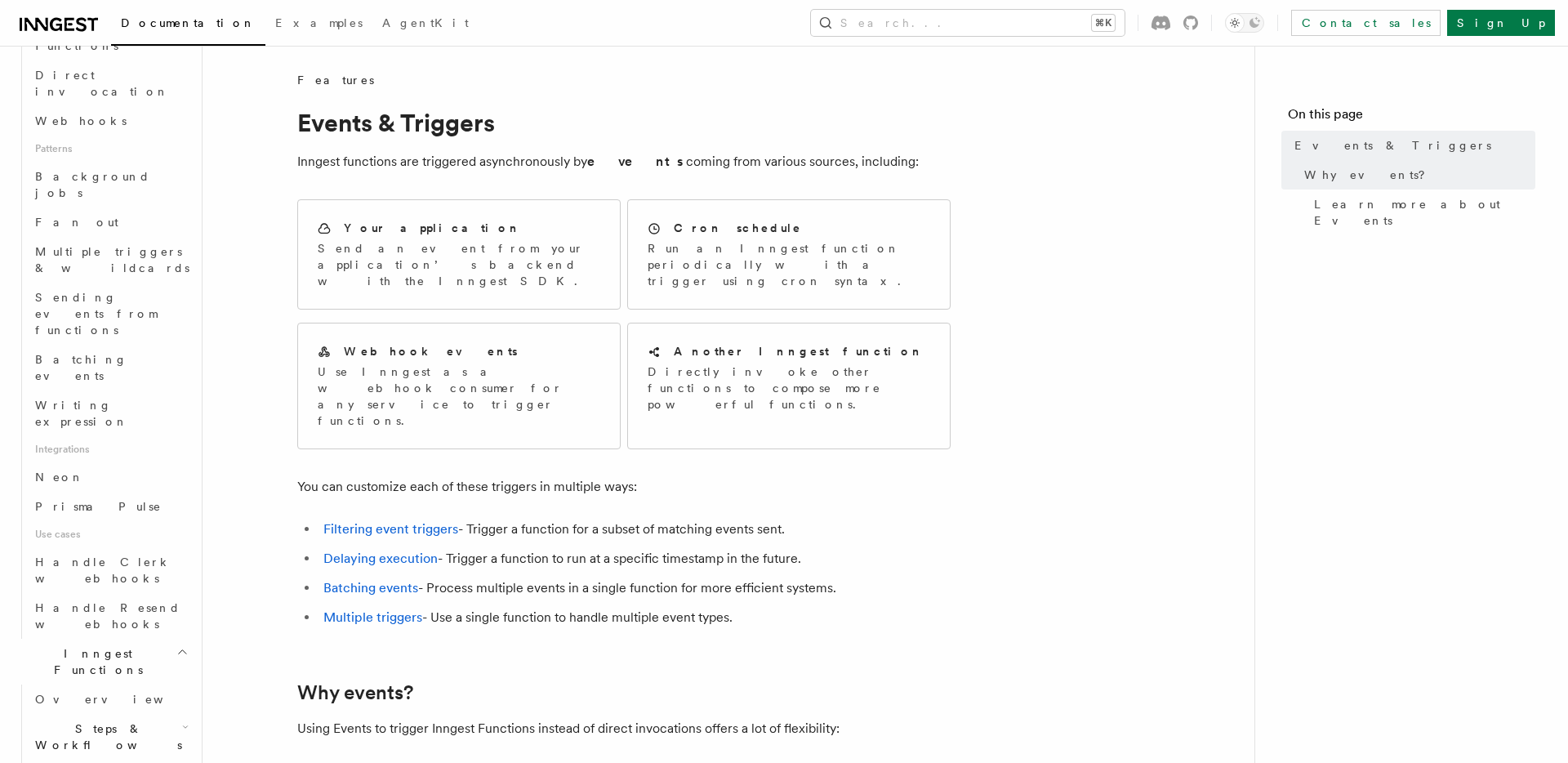 click on "Delaying execution  - Trigger a function to run at a specific timestamp in the future." at bounding box center [635, 559] 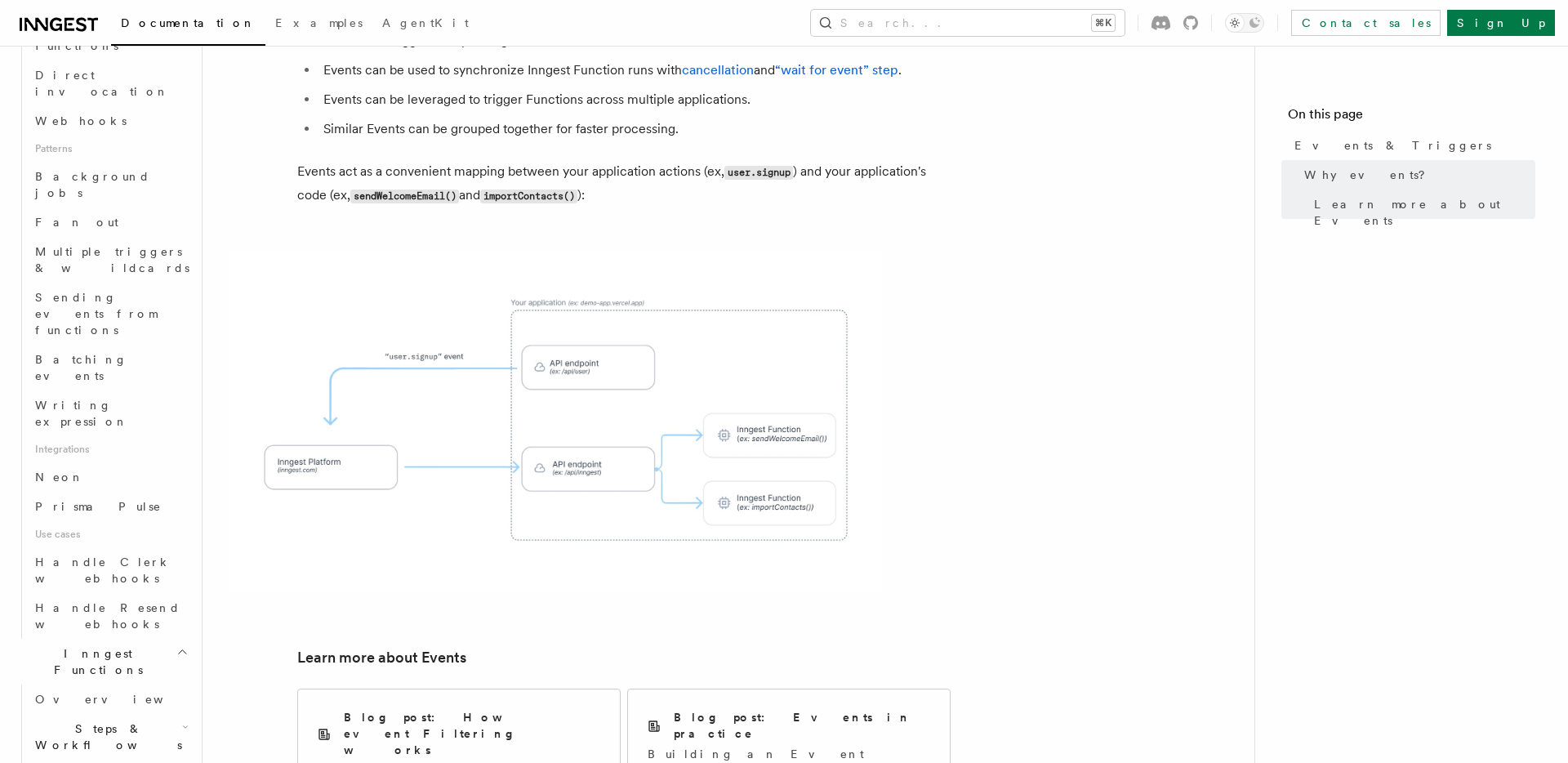 scroll, scrollTop: 1012, scrollLeft: 0, axis: vertical 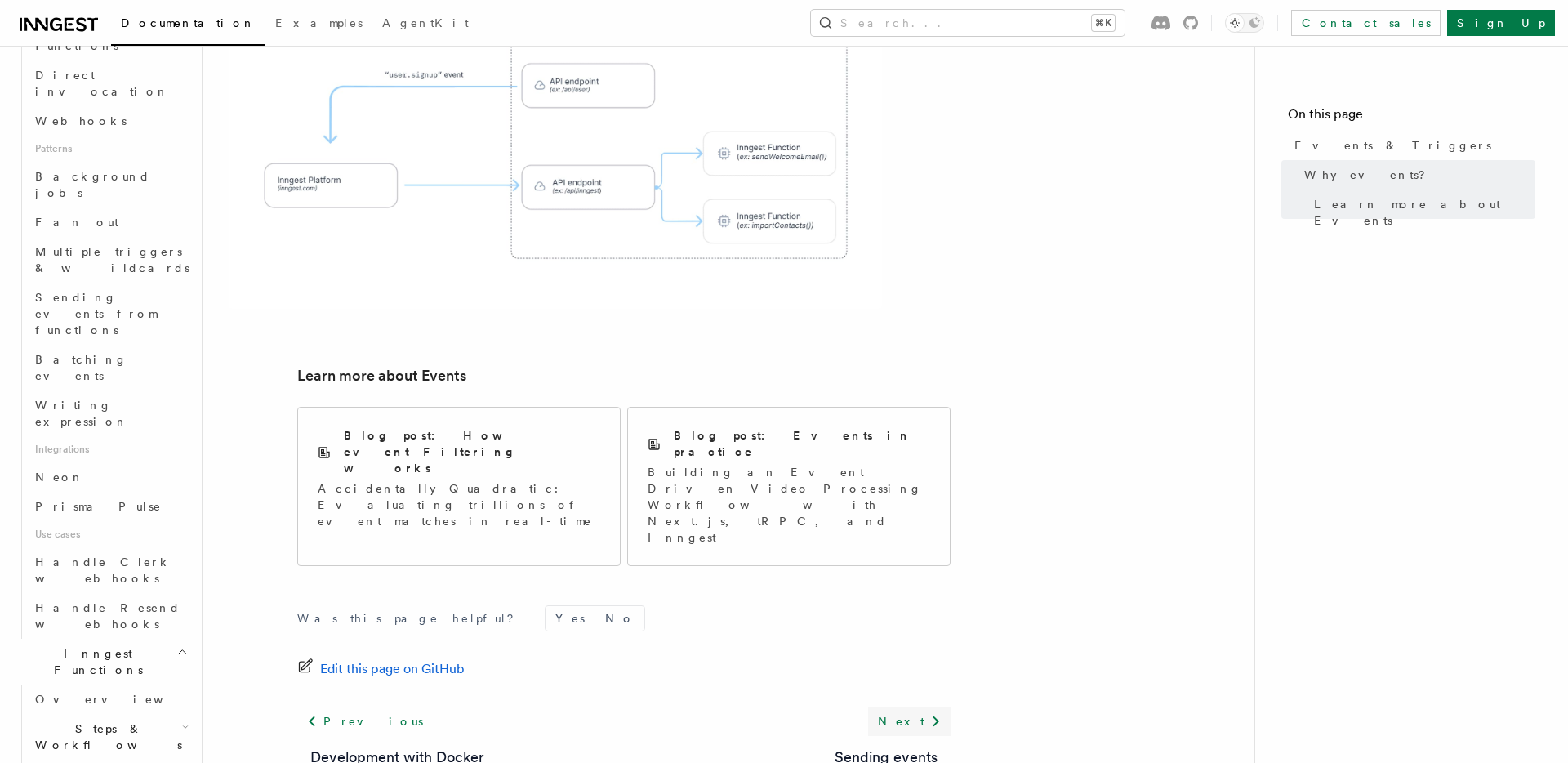 click 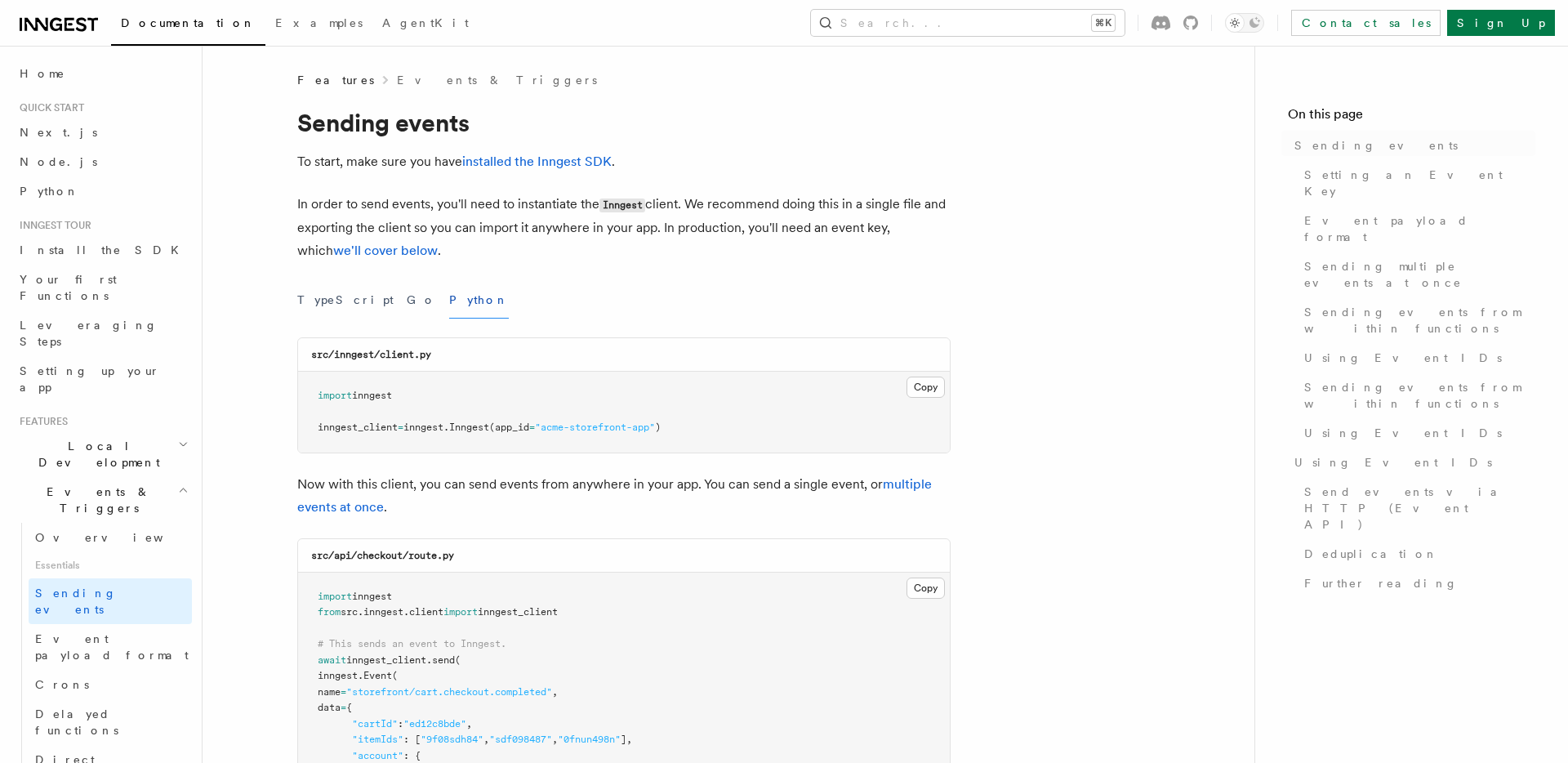 scroll, scrollTop: 0, scrollLeft: 0, axis: both 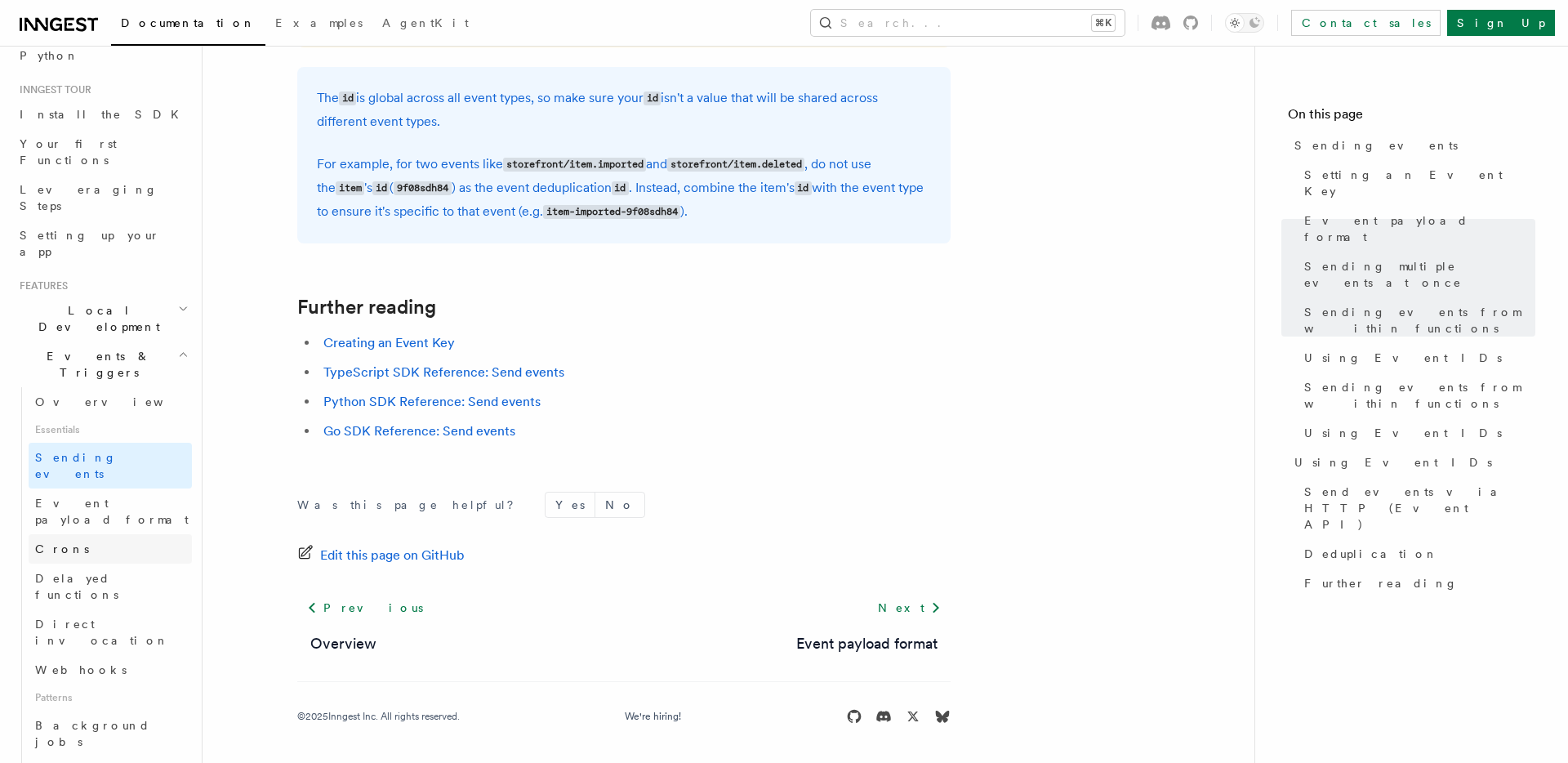 click on "Background jobs" at bounding box center (92, 734) 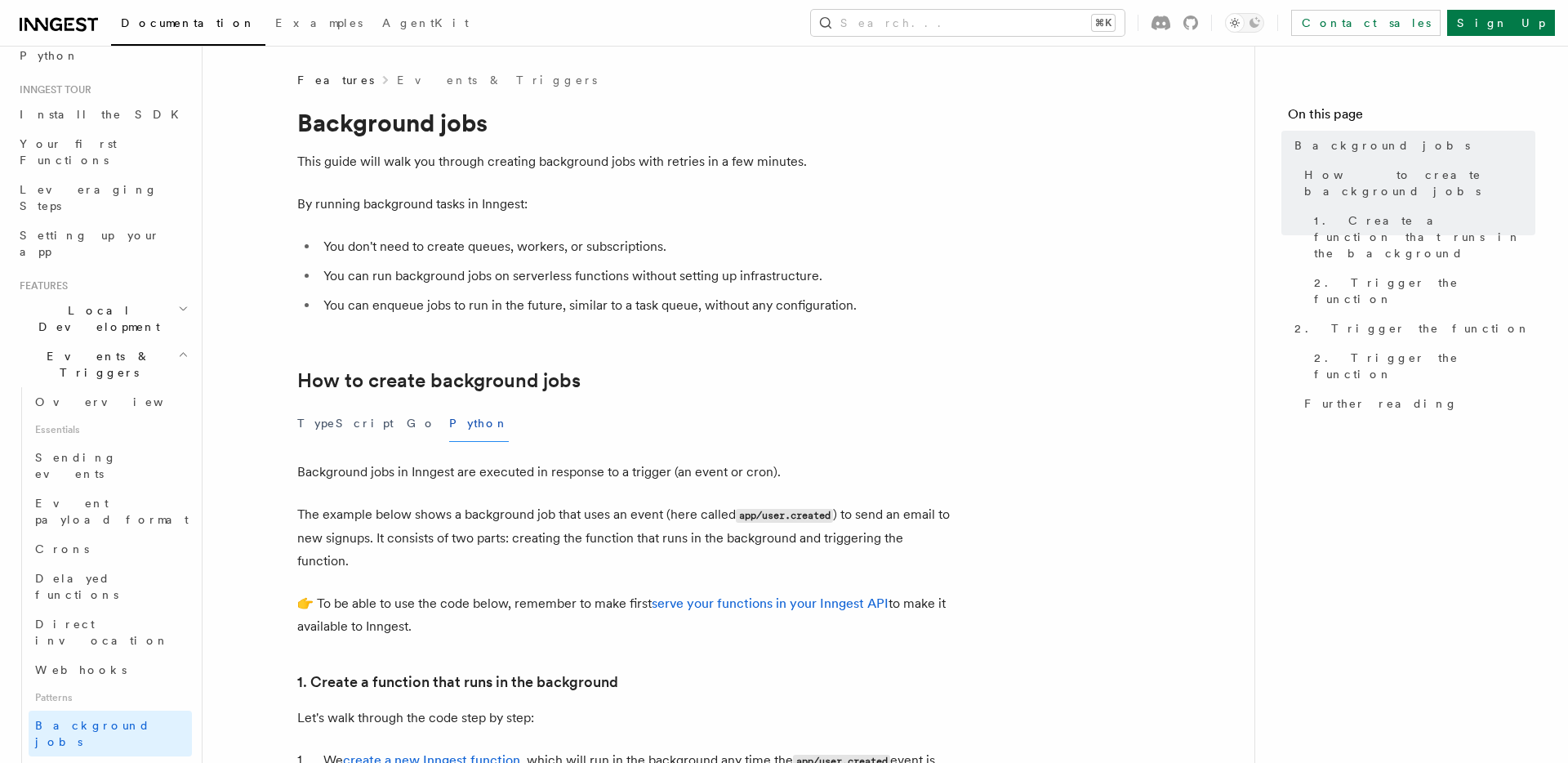 scroll, scrollTop: 168, scrollLeft: 0, axis: vertical 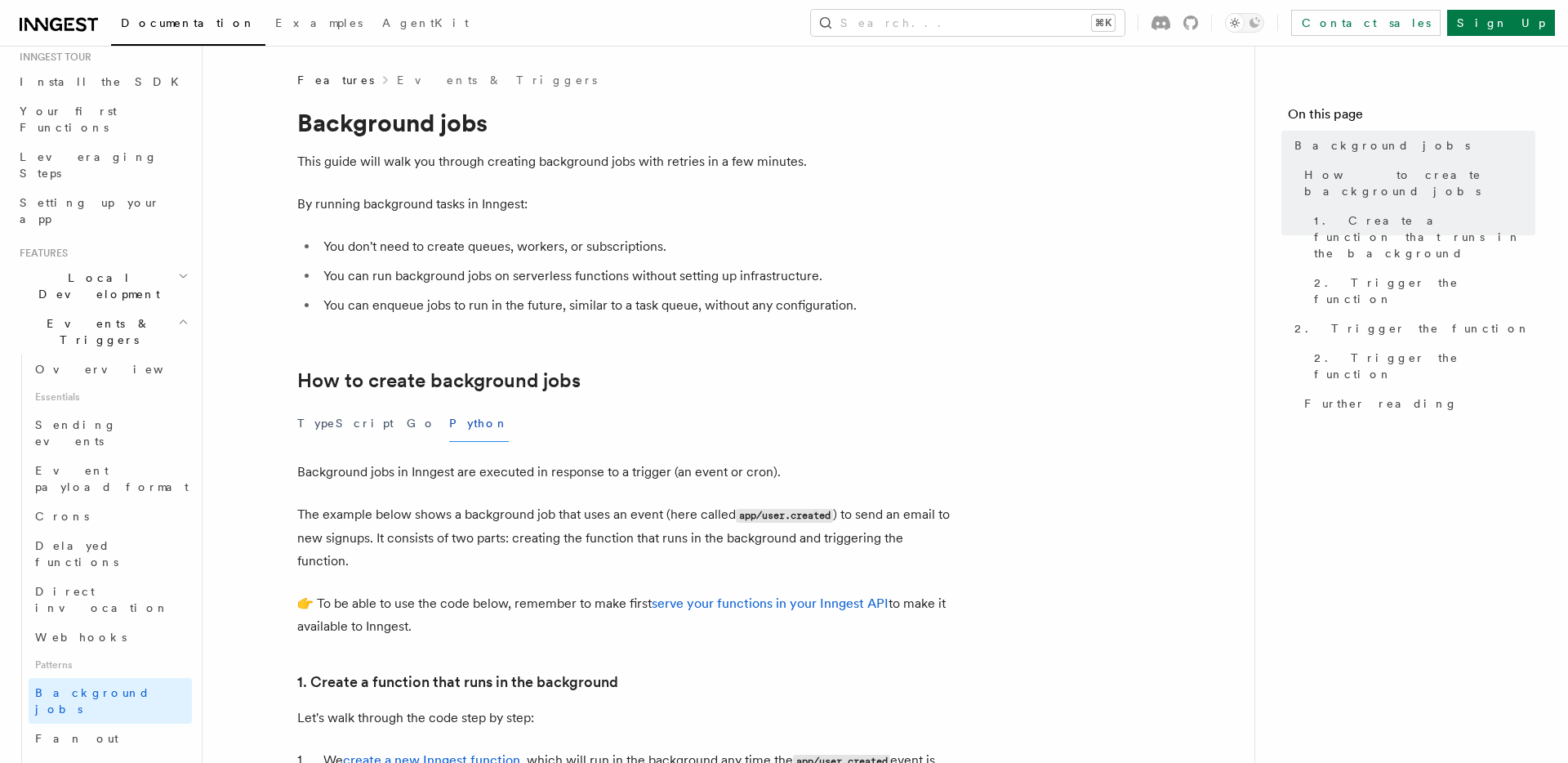 click on "The example below shows a background job that uses an event (here called  app/user.created ) to send an email to new signups. It consists of two parts: creating the function that runs in the background and triggering the function." at bounding box center (624, 538) 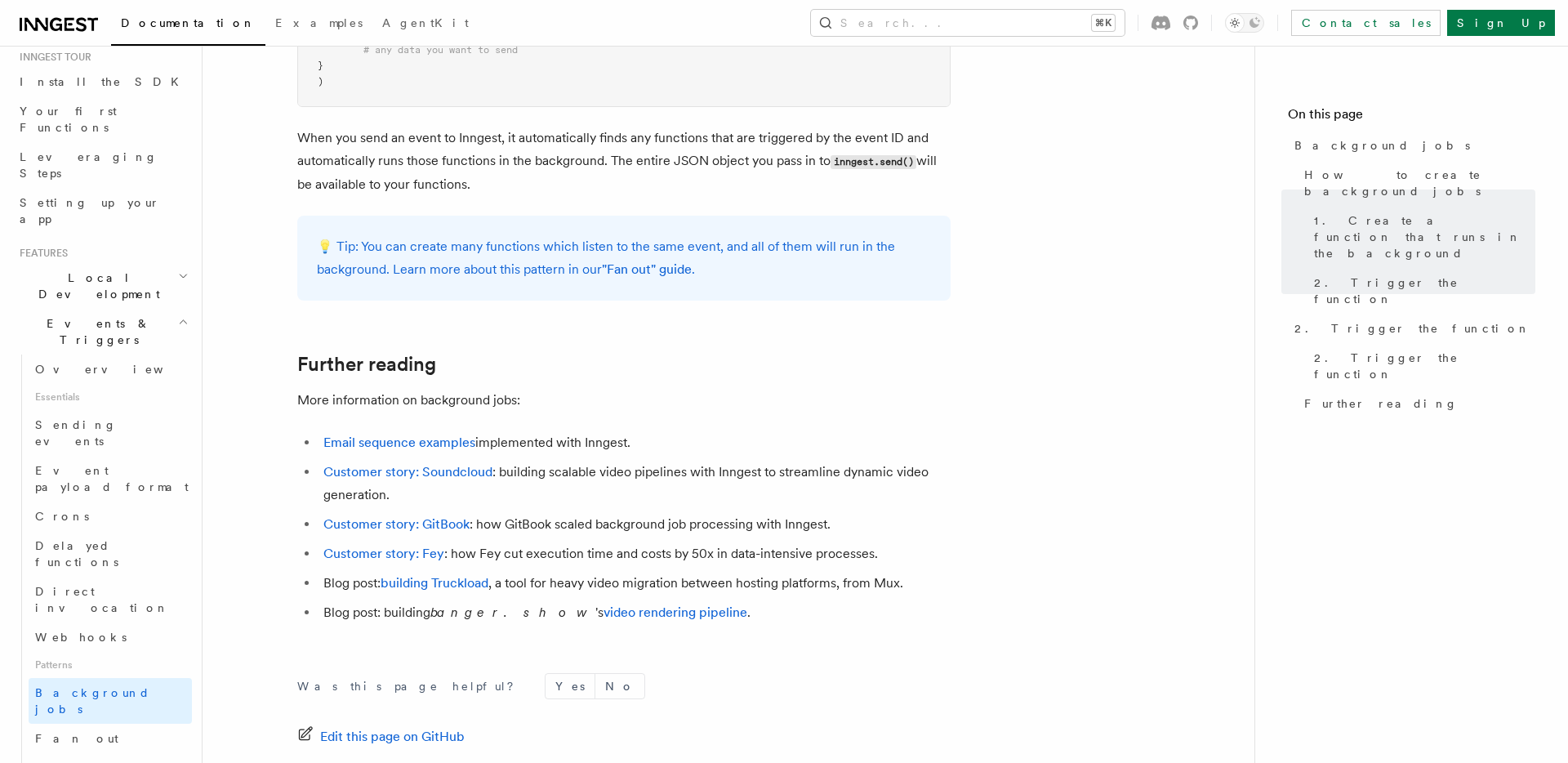 scroll, scrollTop: 1826, scrollLeft: 0, axis: vertical 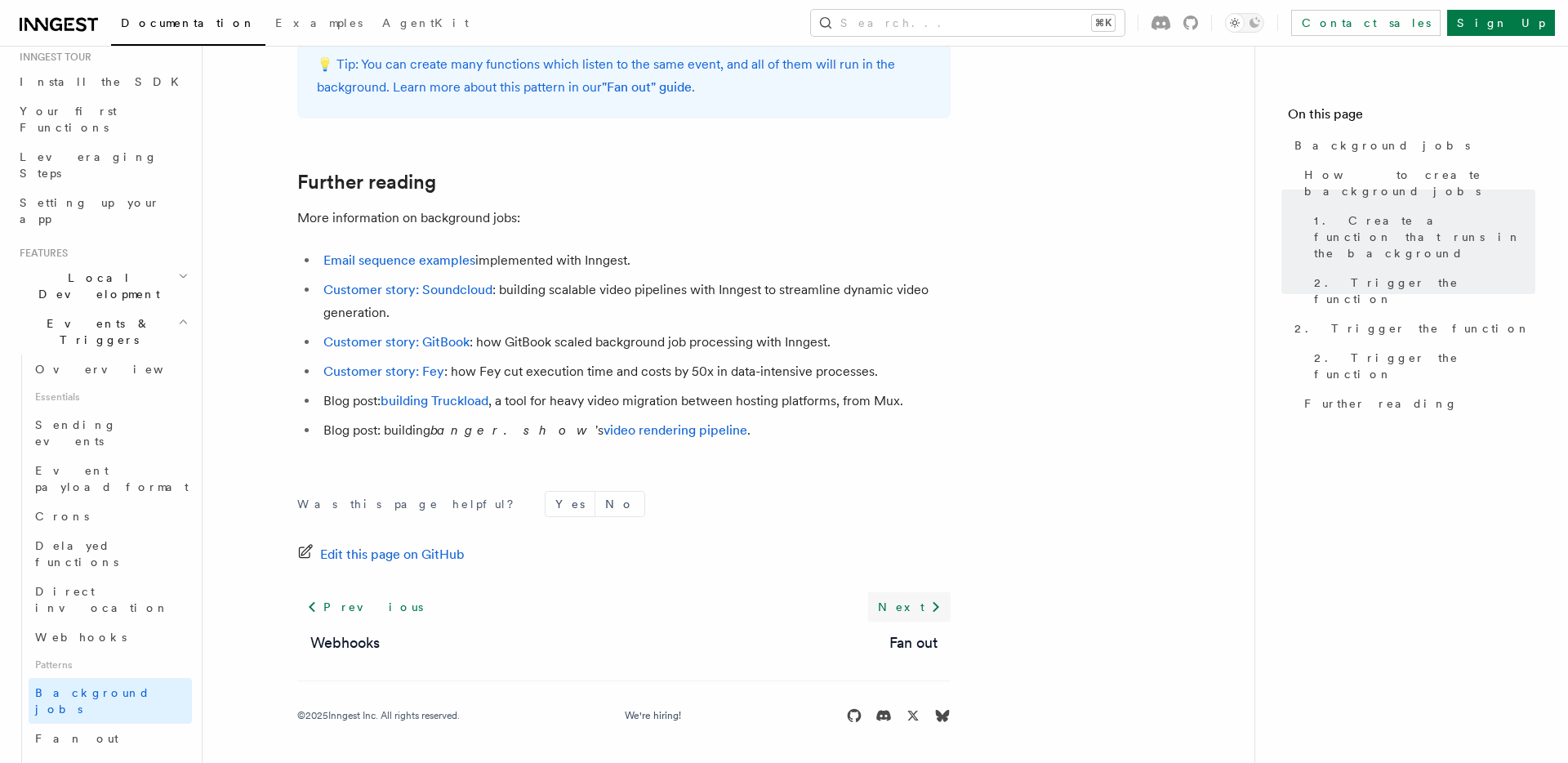 click on "Next" at bounding box center [909, 607] 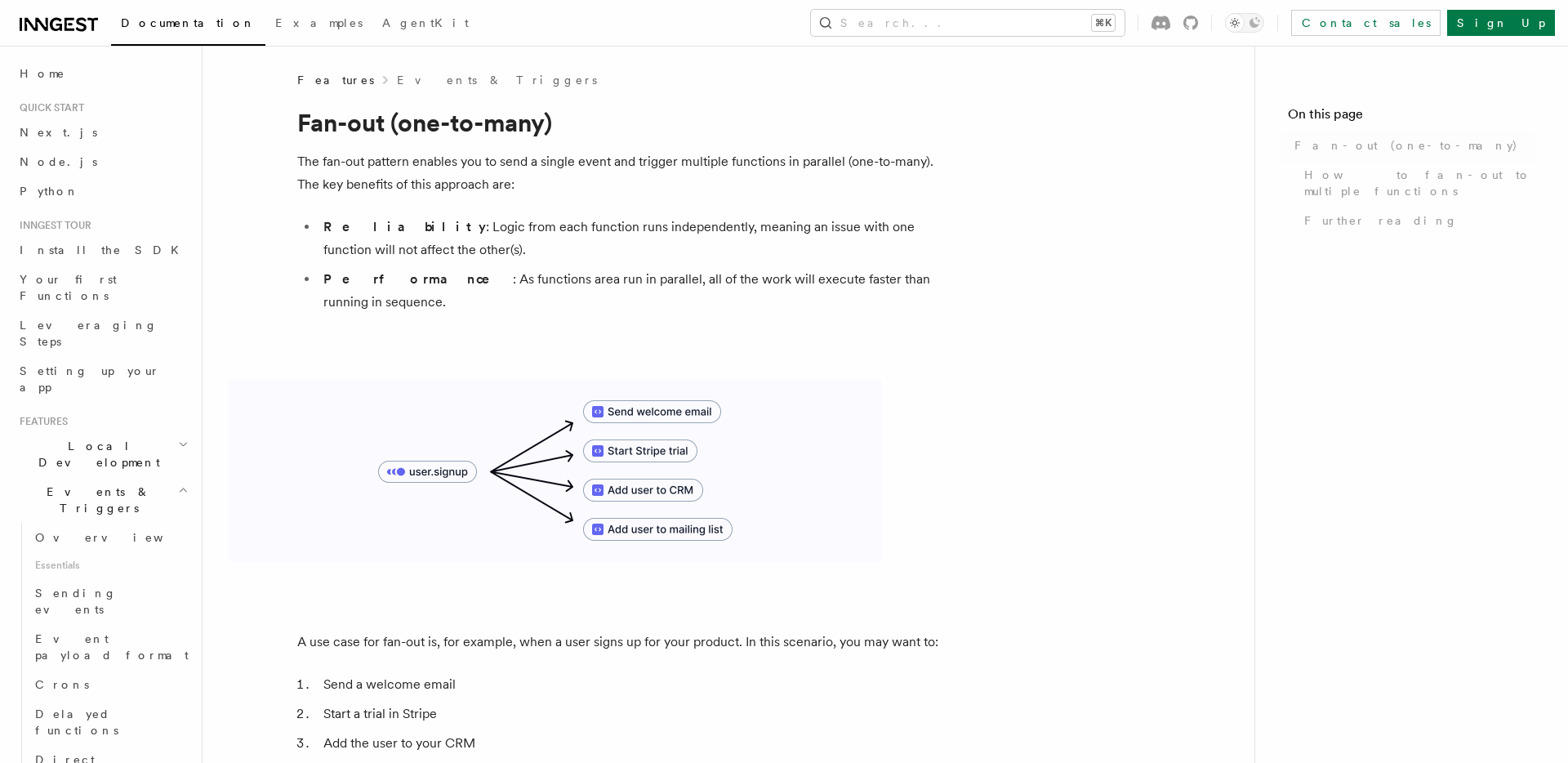 scroll, scrollTop: 0, scrollLeft: 0, axis: both 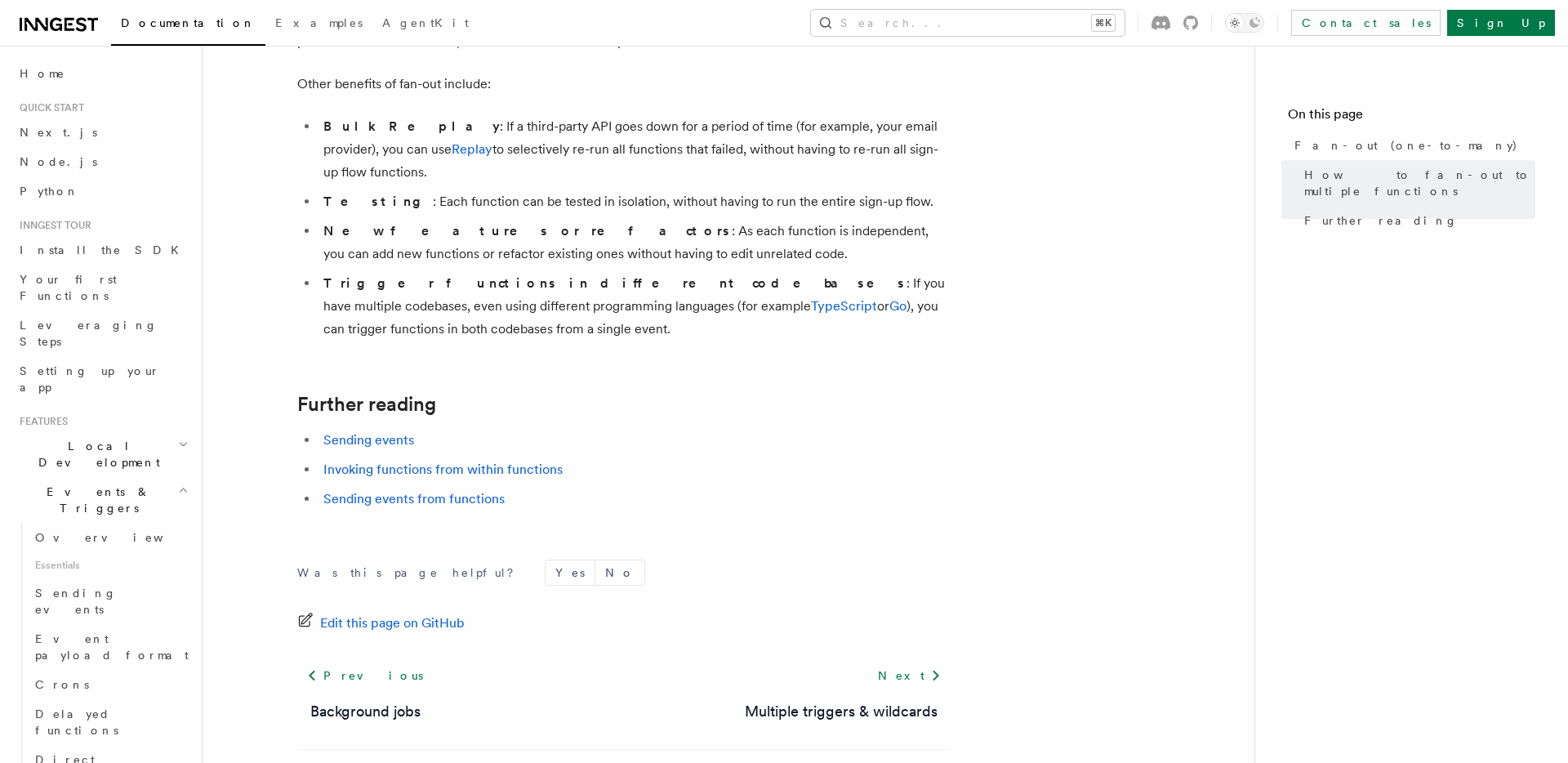 click on "Next" at bounding box center [909, 676] 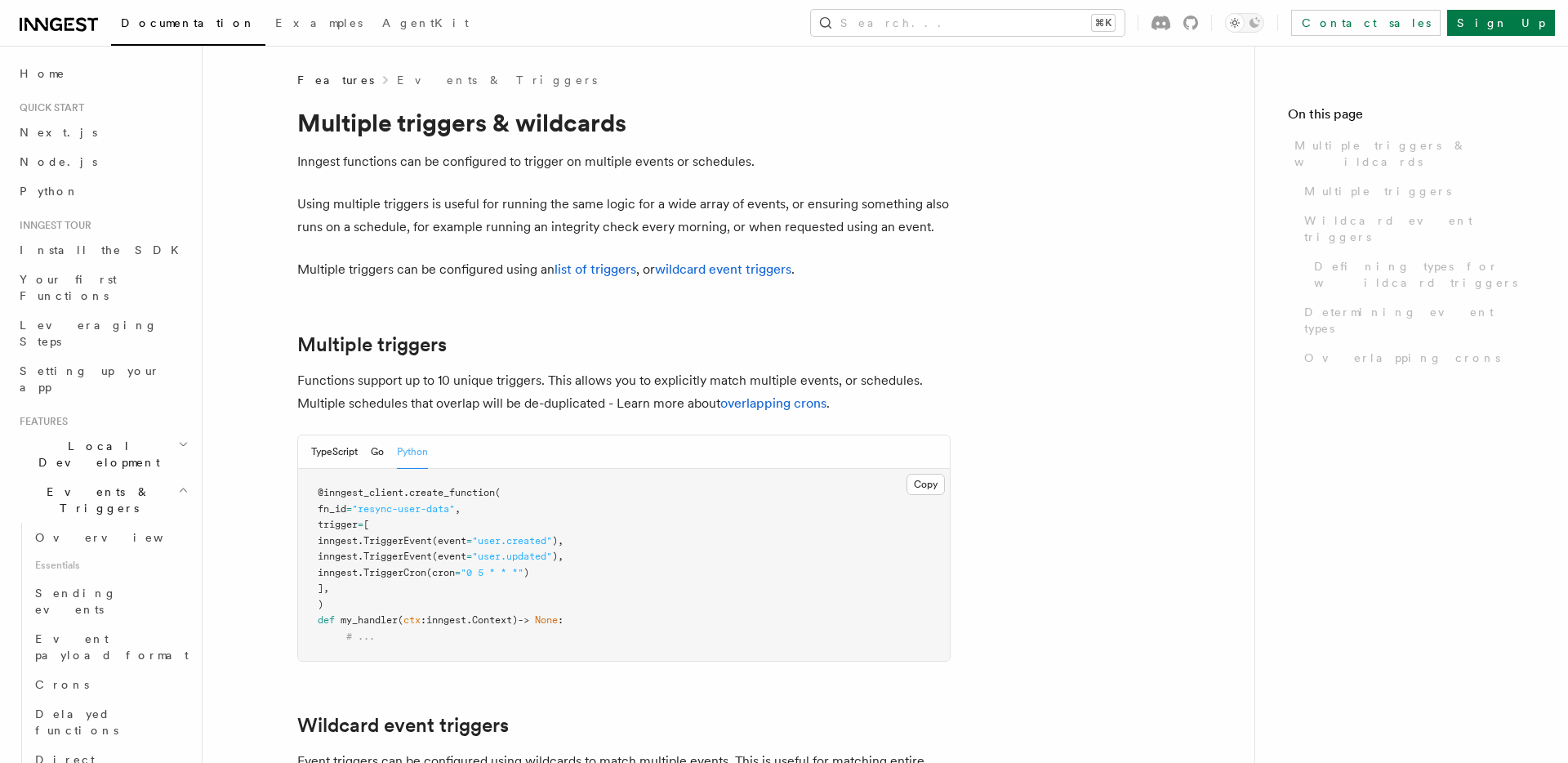 scroll, scrollTop: 0, scrollLeft: 0, axis: both 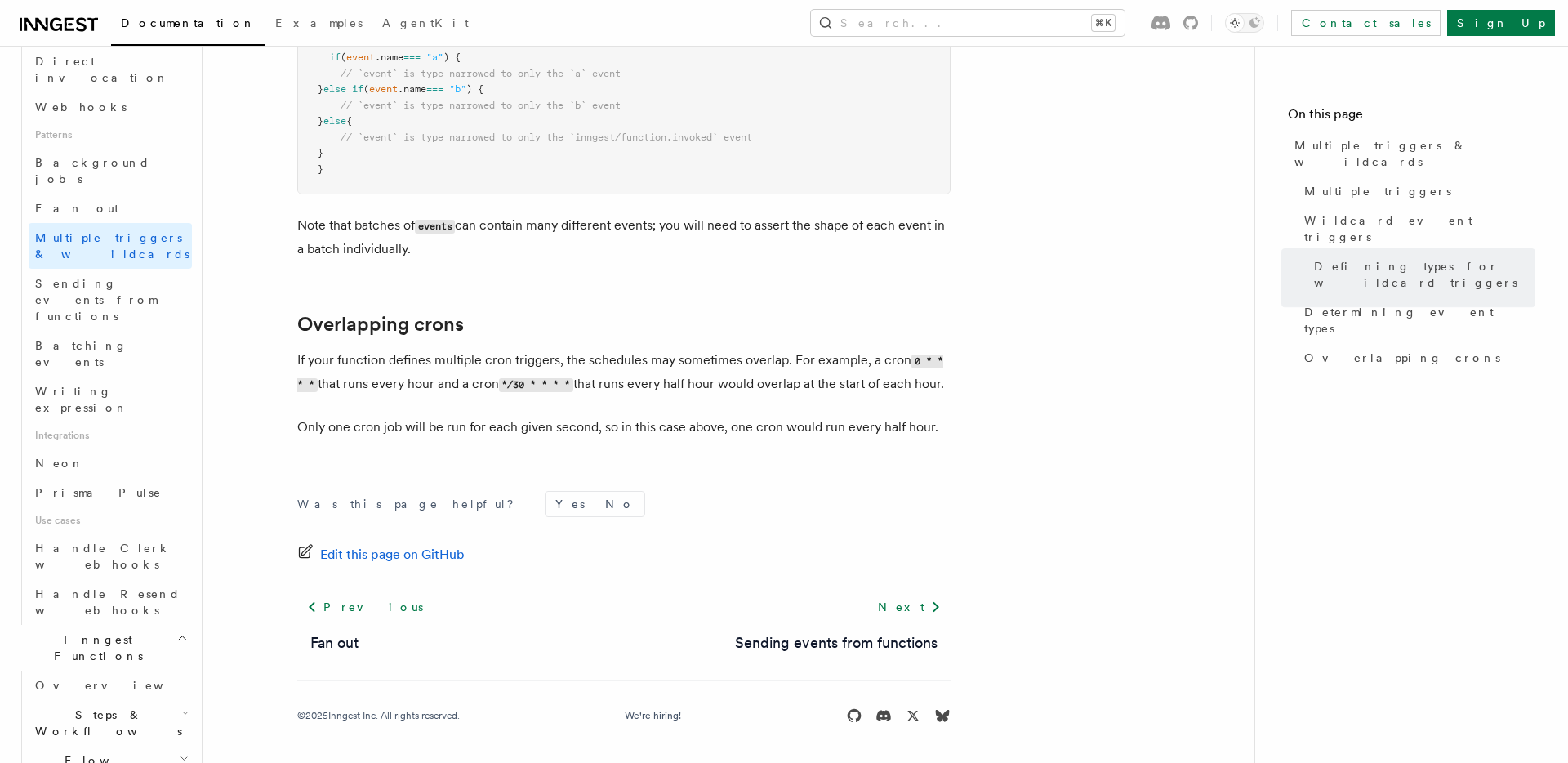 click 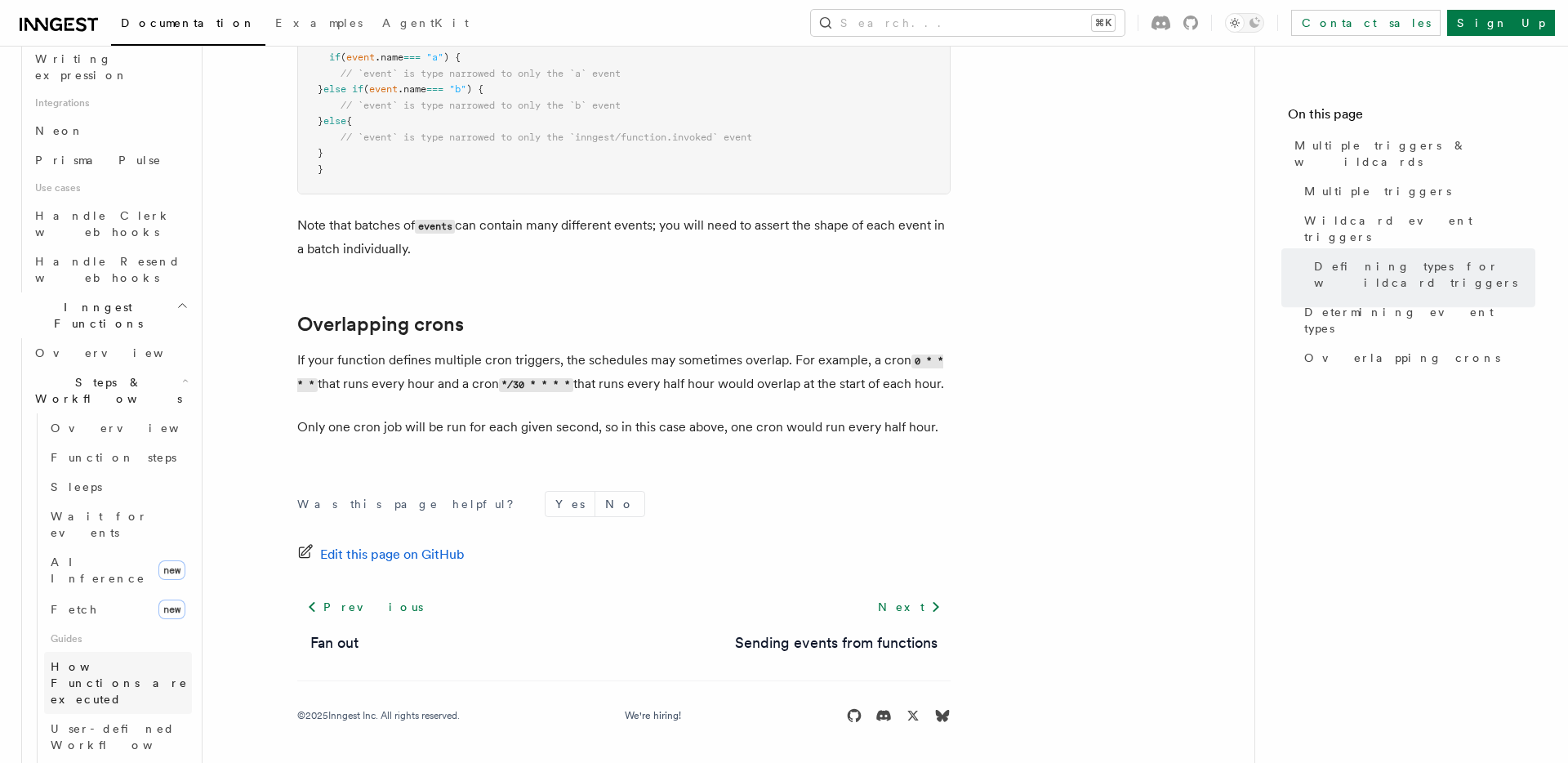scroll, scrollTop: 1033, scrollLeft: 0, axis: vertical 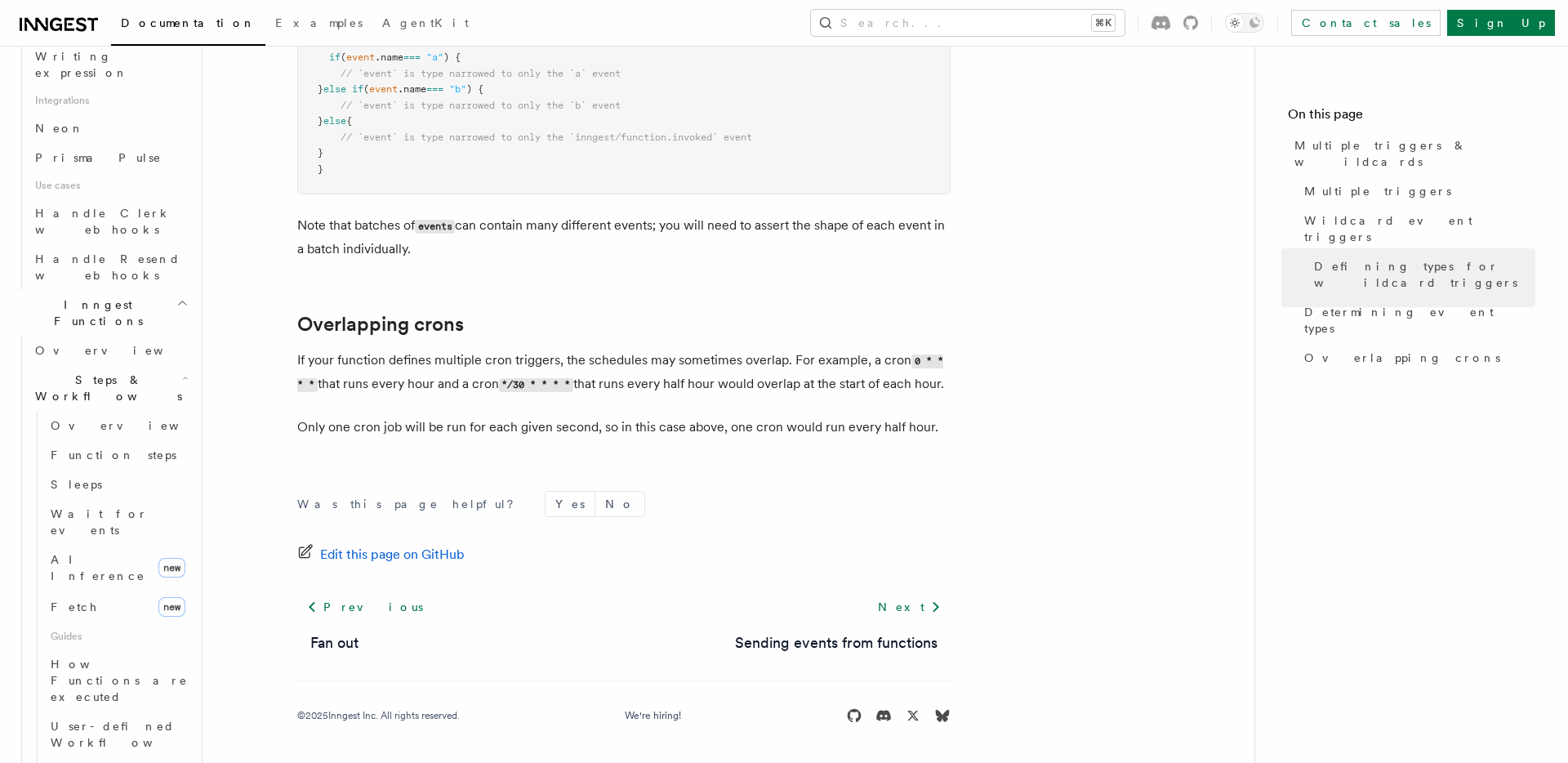 click on "Flow Control new" at bounding box center (110, 970) 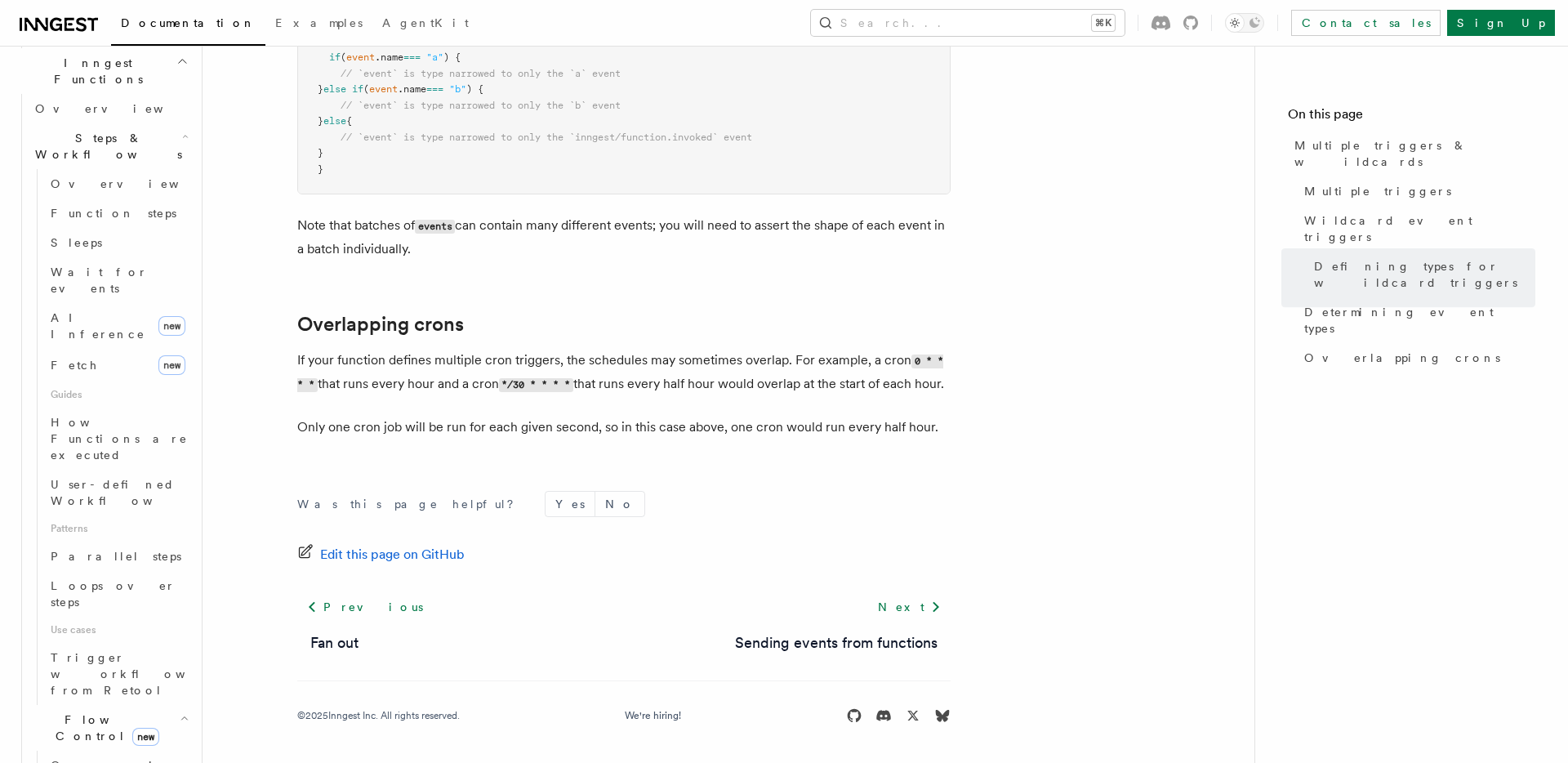 scroll, scrollTop: 1277, scrollLeft: 0, axis: vertical 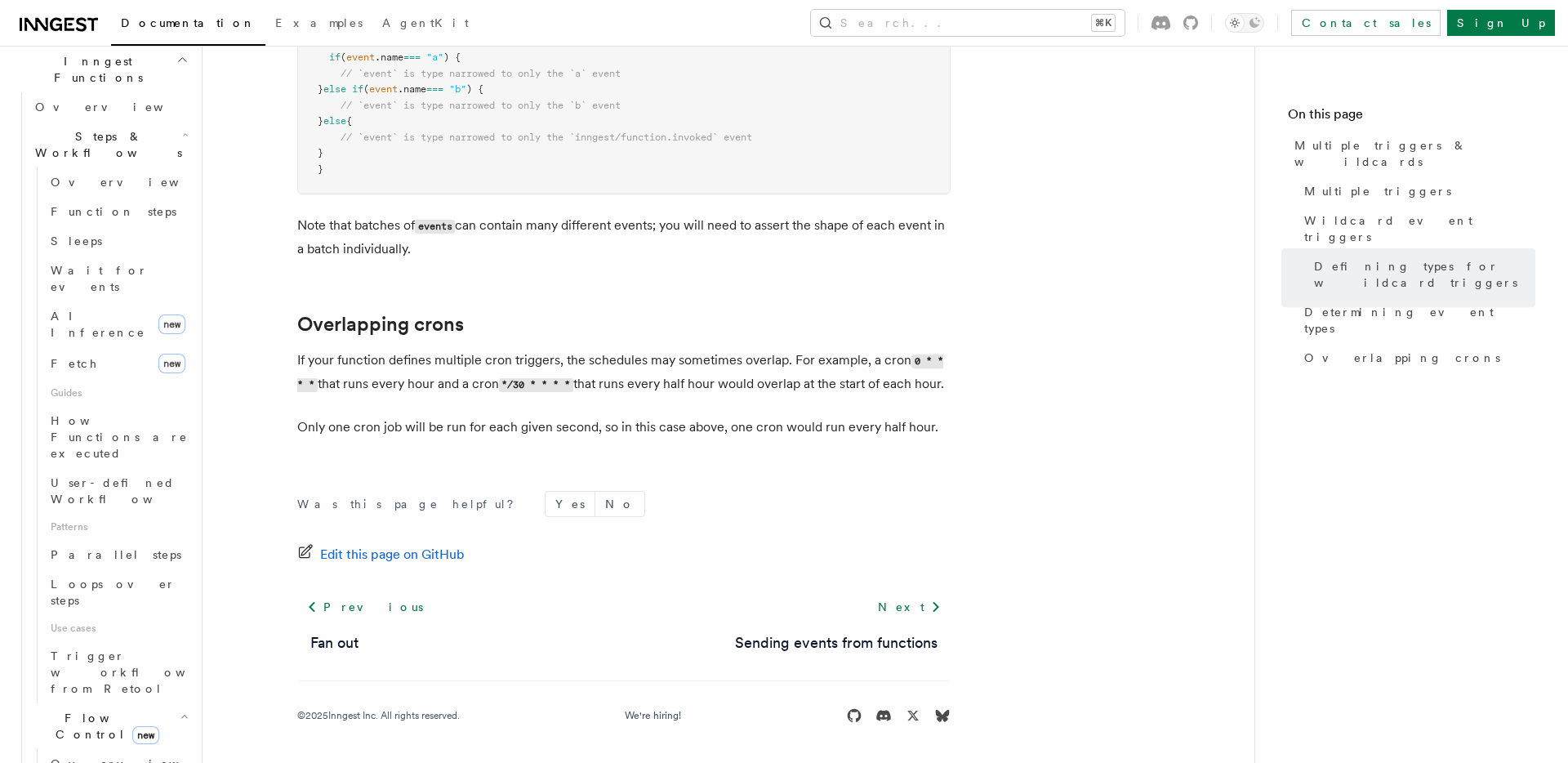 click on "Errors & Retries" at bounding box center [110, 981] 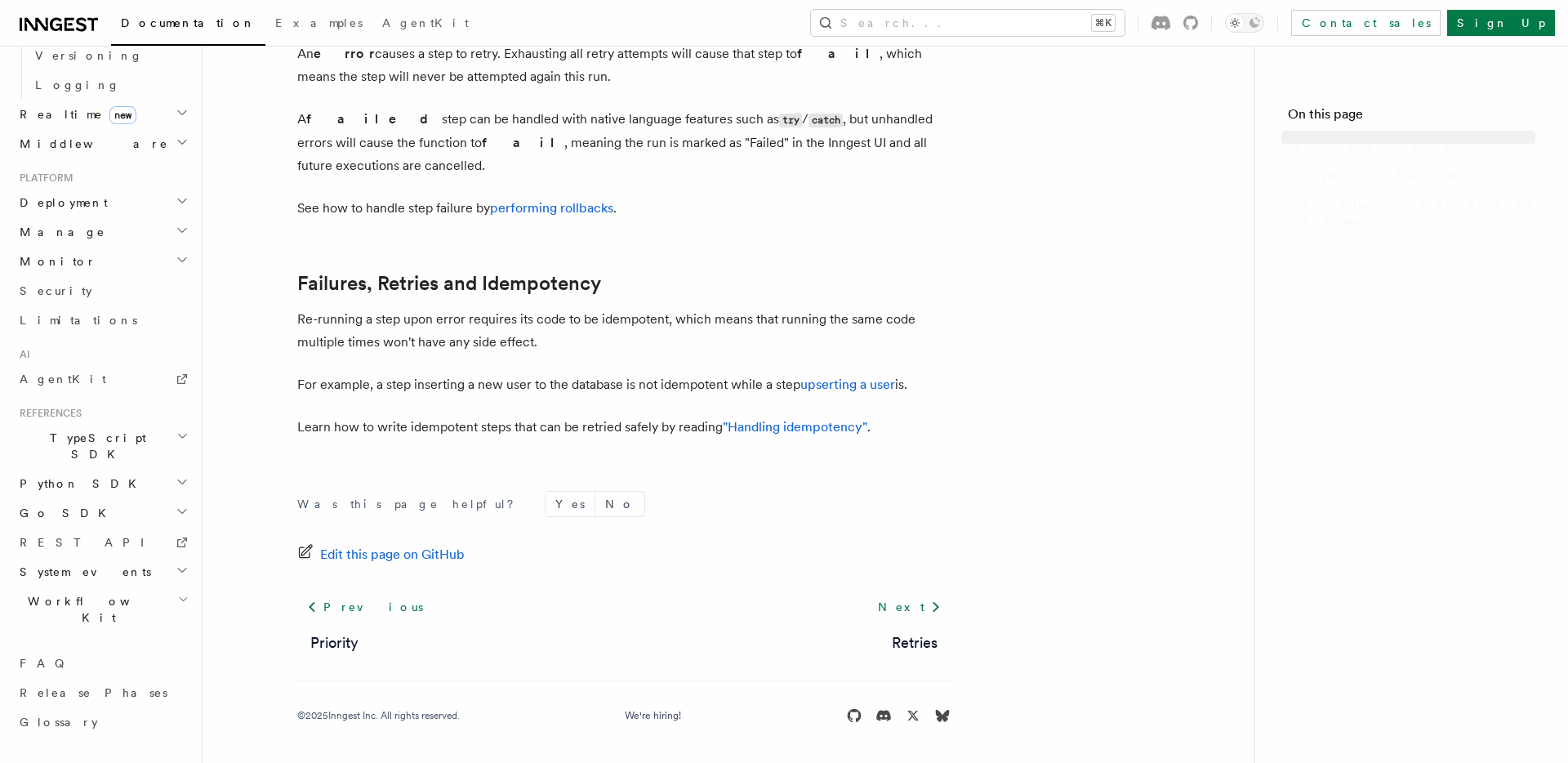 scroll, scrollTop: 0, scrollLeft: 0, axis: both 